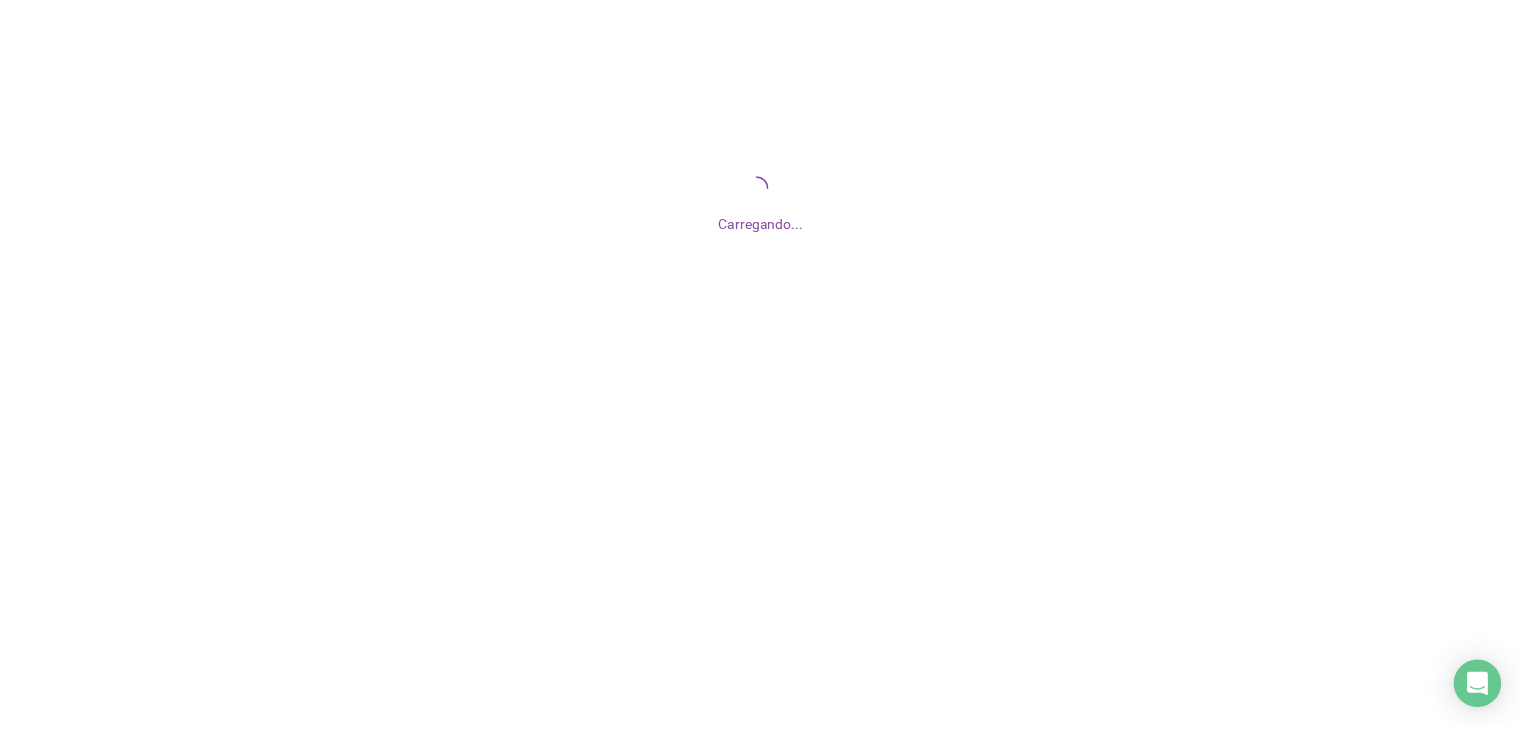 scroll, scrollTop: 0, scrollLeft: 0, axis: both 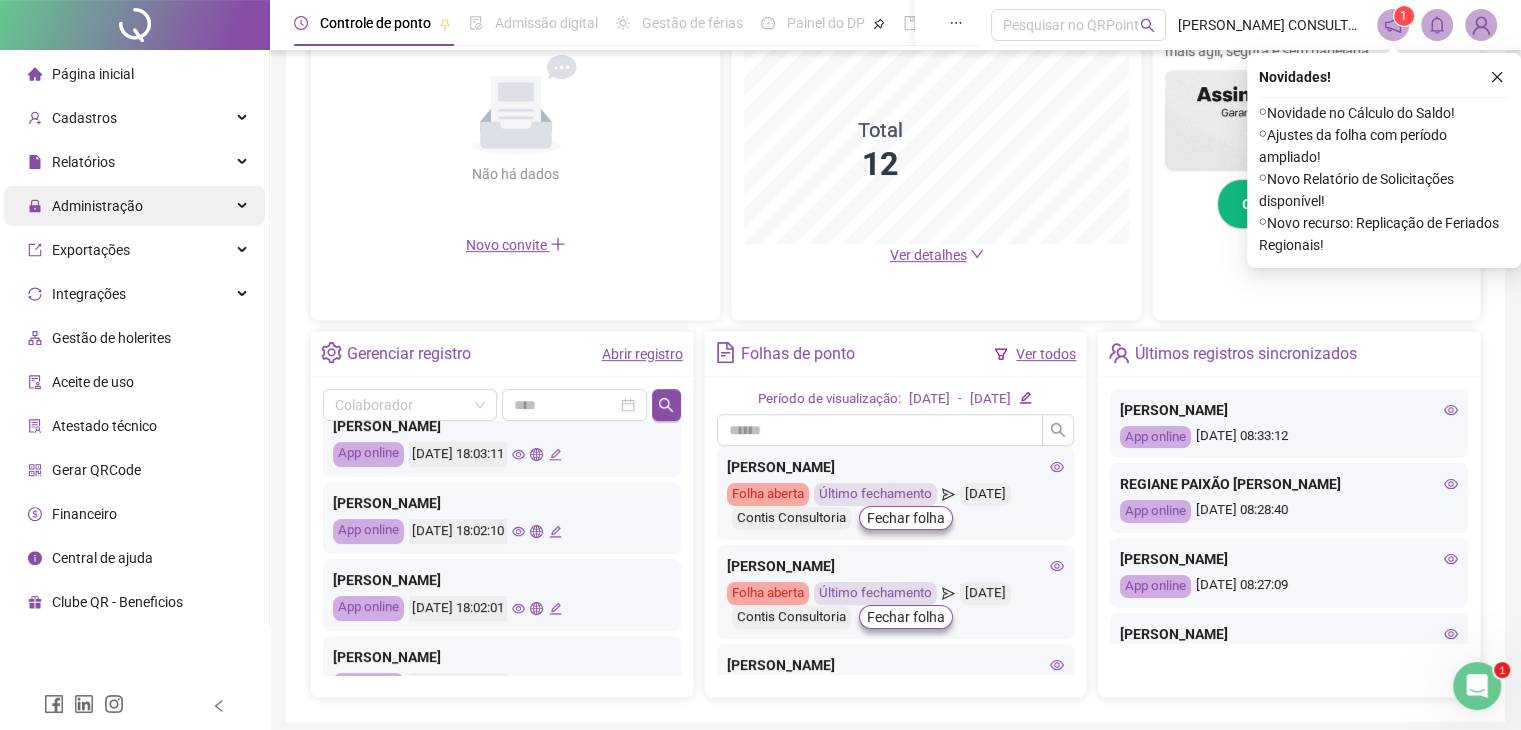 click on "Administração" at bounding box center [85, 206] 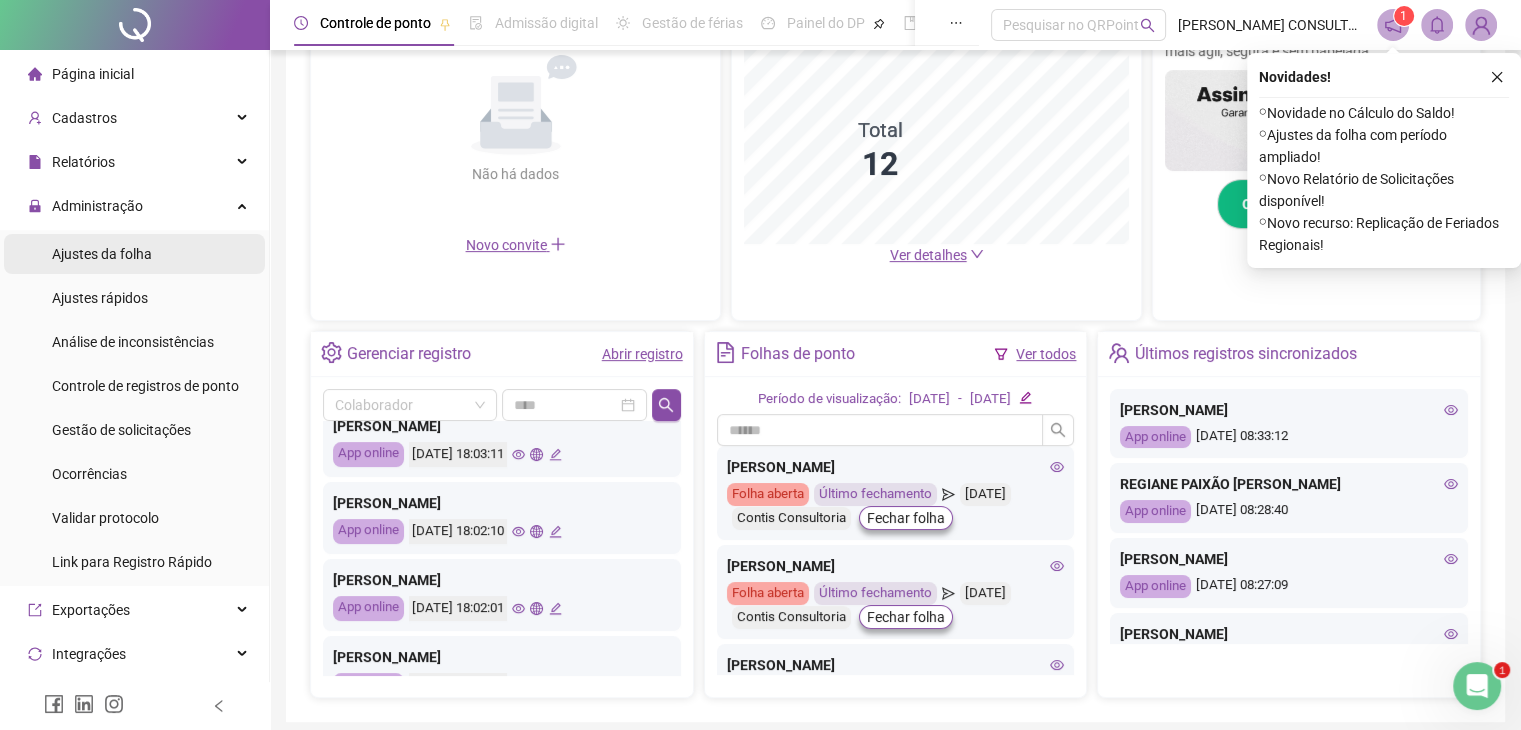 click on "Ajustes da folha" at bounding box center (102, 254) 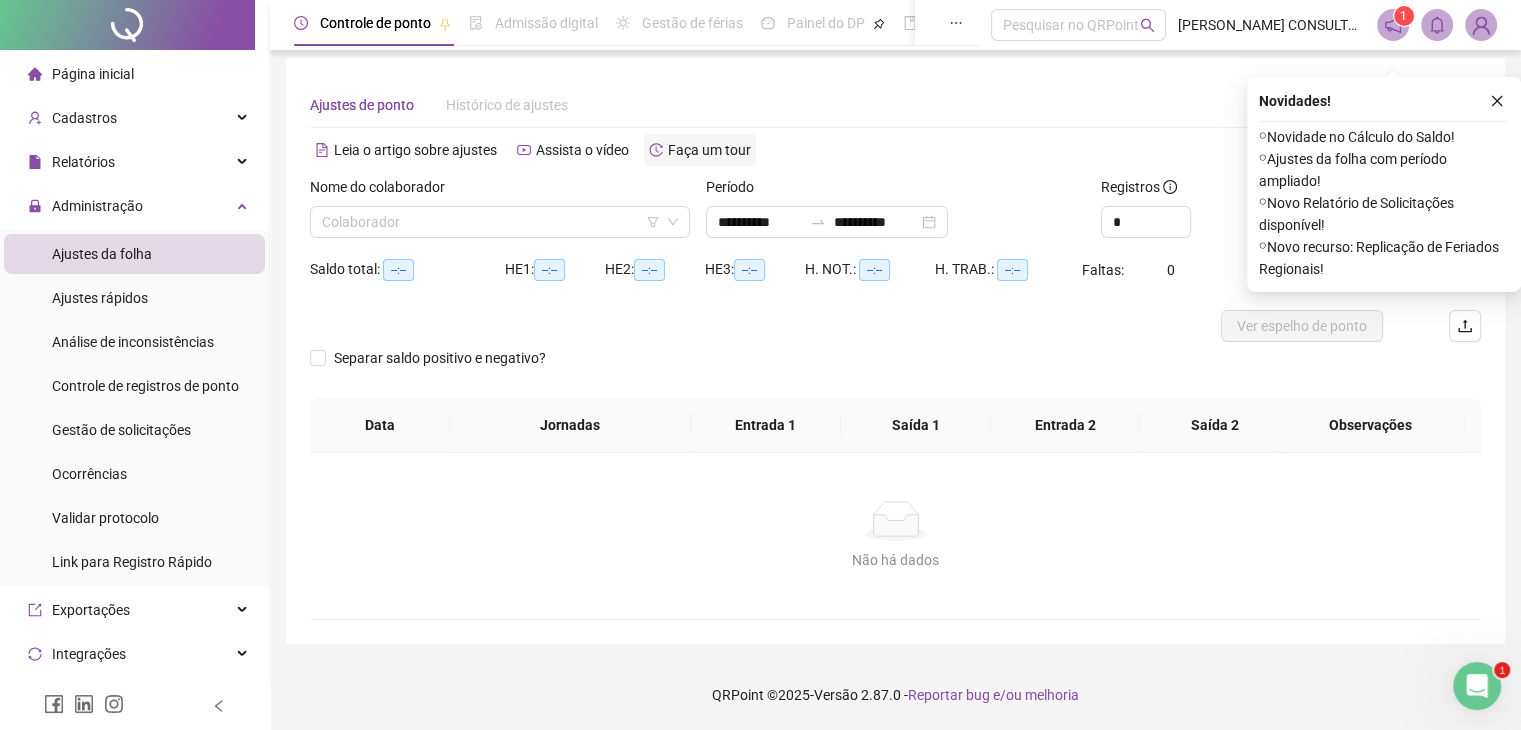 scroll, scrollTop: 8, scrollLeft: 0, axis: vertical 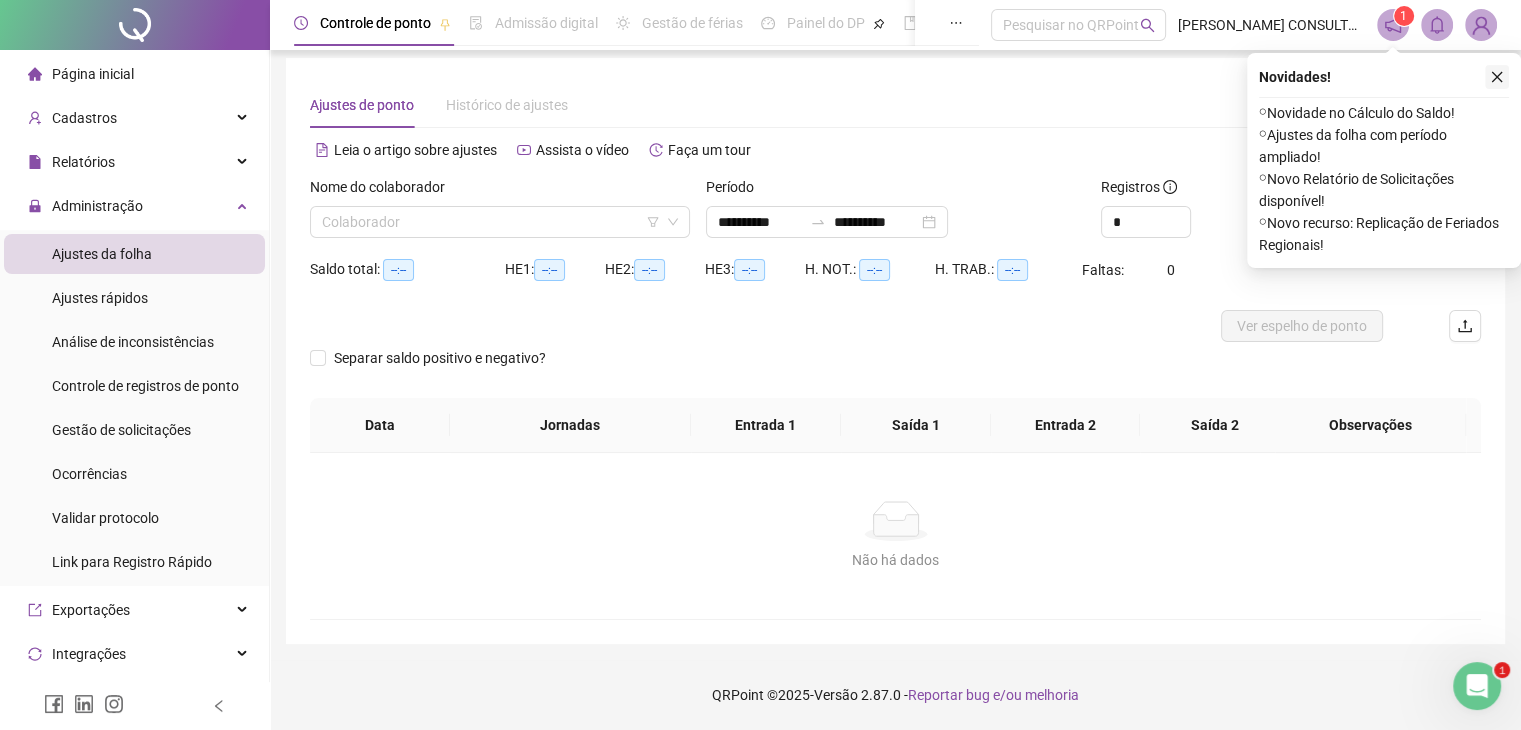 click at bounding box center (1497, 77) 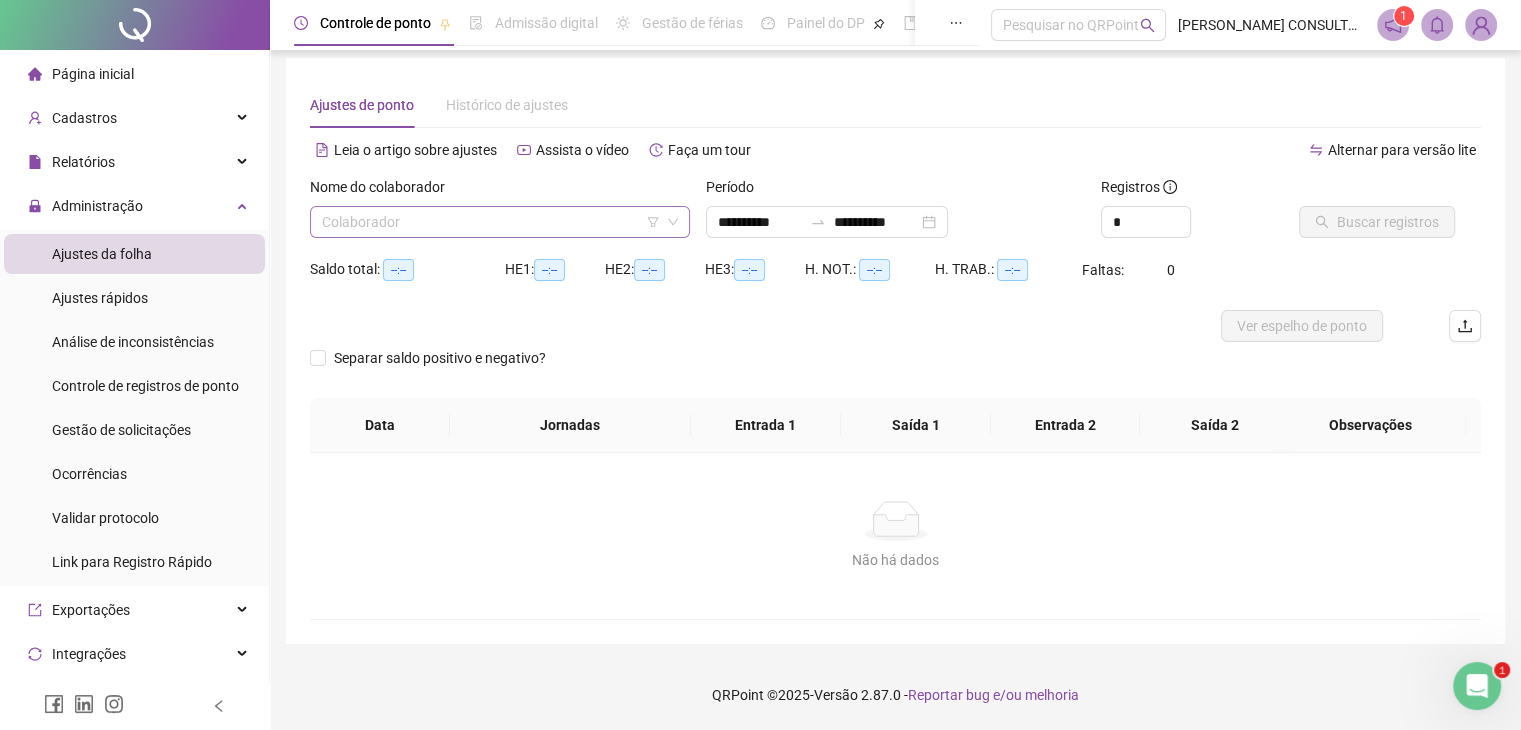 click at bounding box center [494, 222] 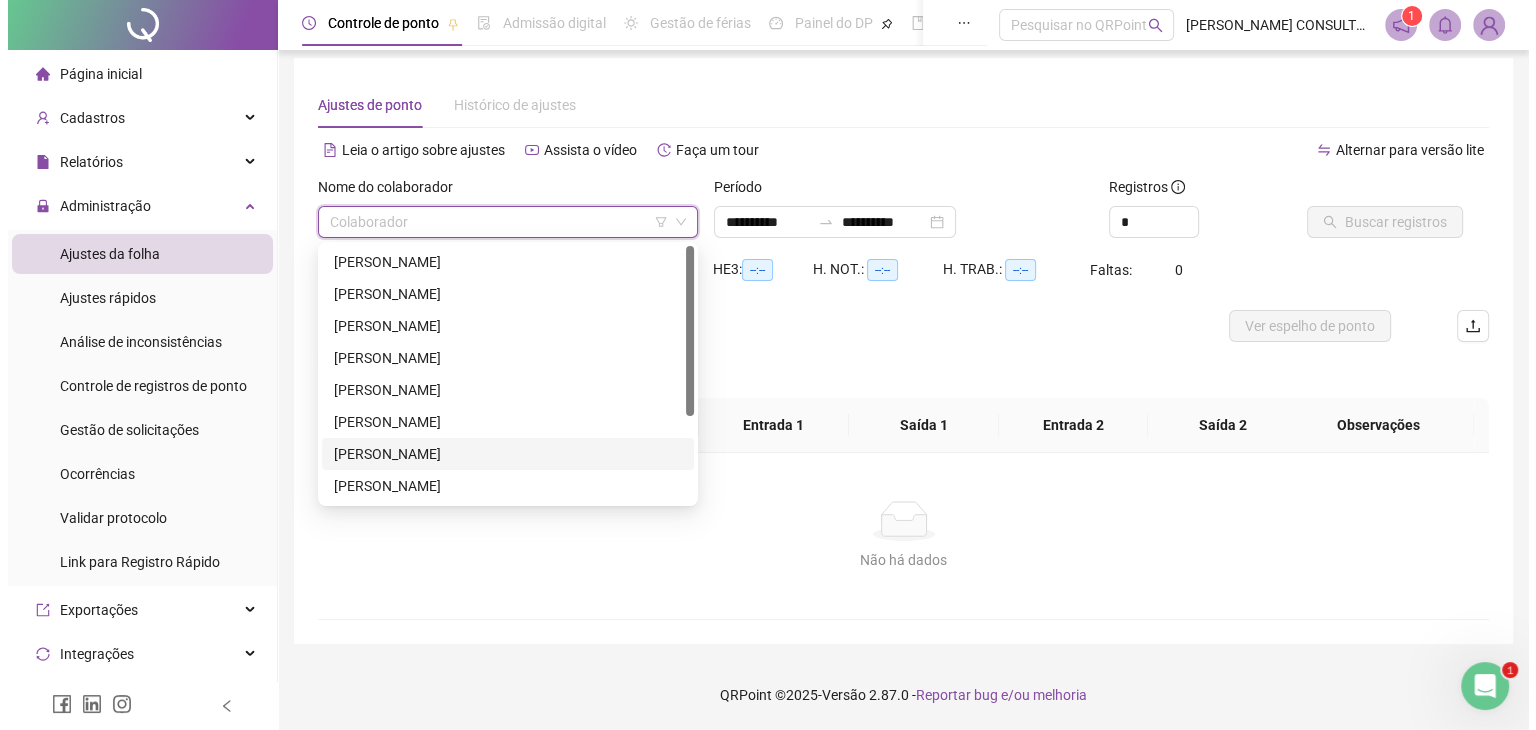 scroll, scrollTop: 128, scrollLeft: 0, axis: vertical 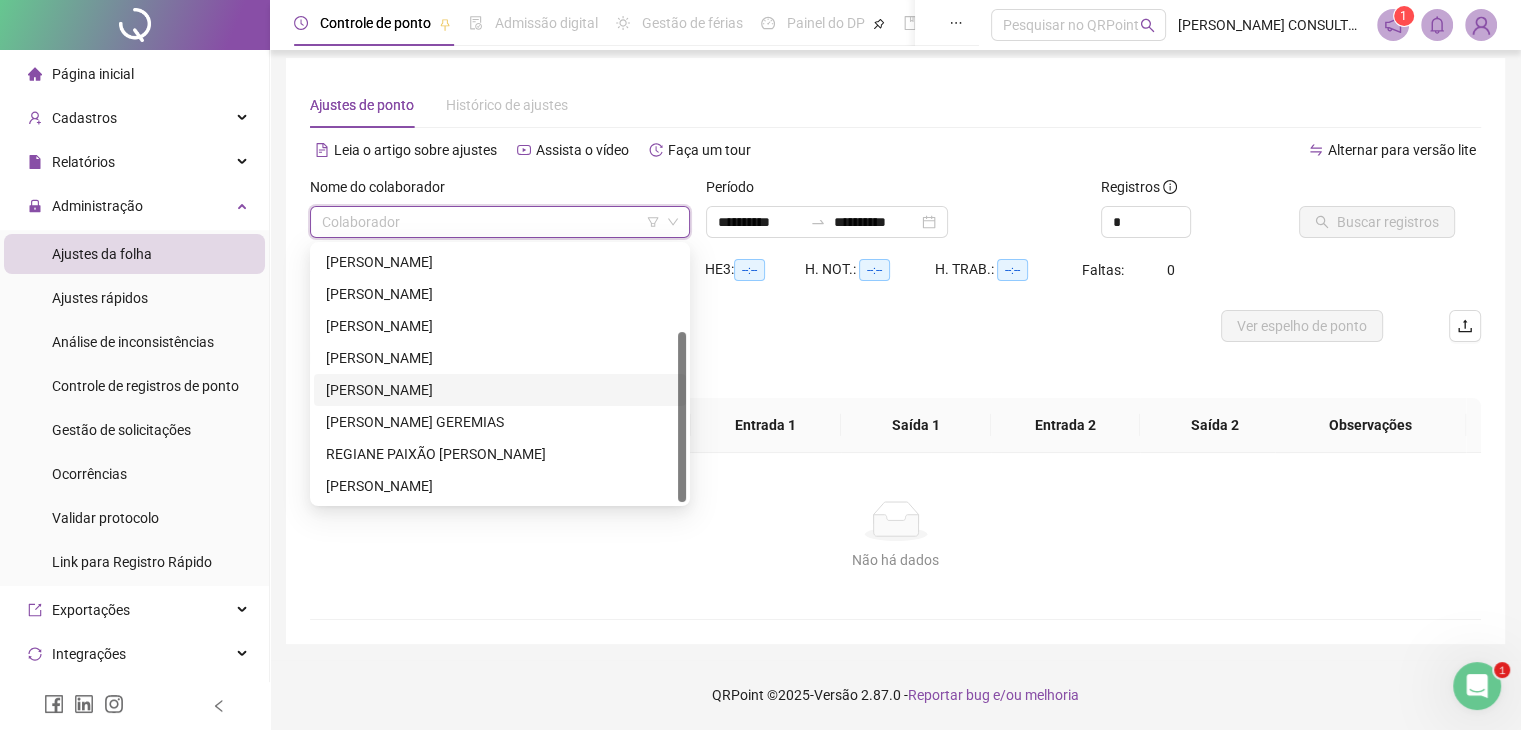 click on "[PERSON_NAME]" at bounding box center (500, 390) 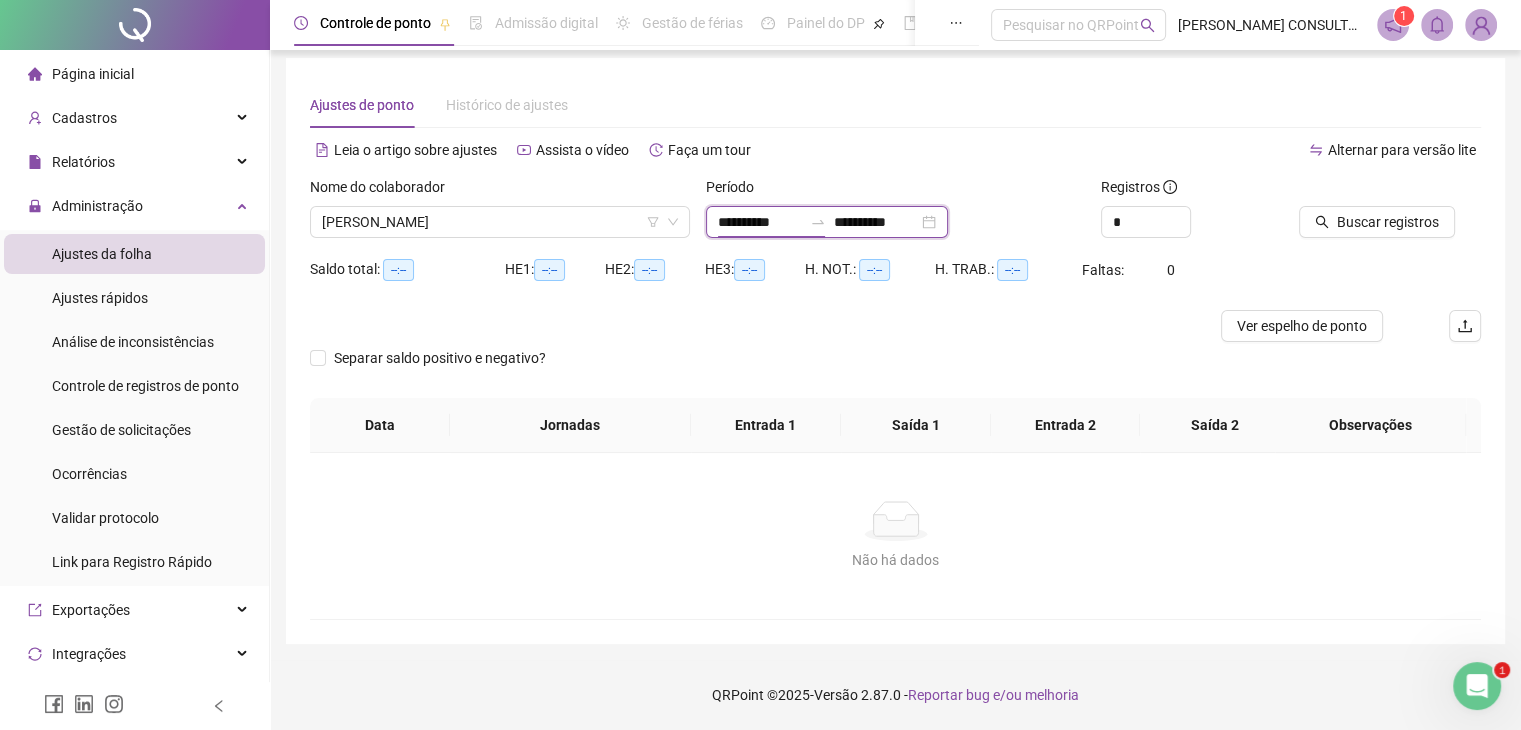 click on "**********" at bounding box center (760, 222) 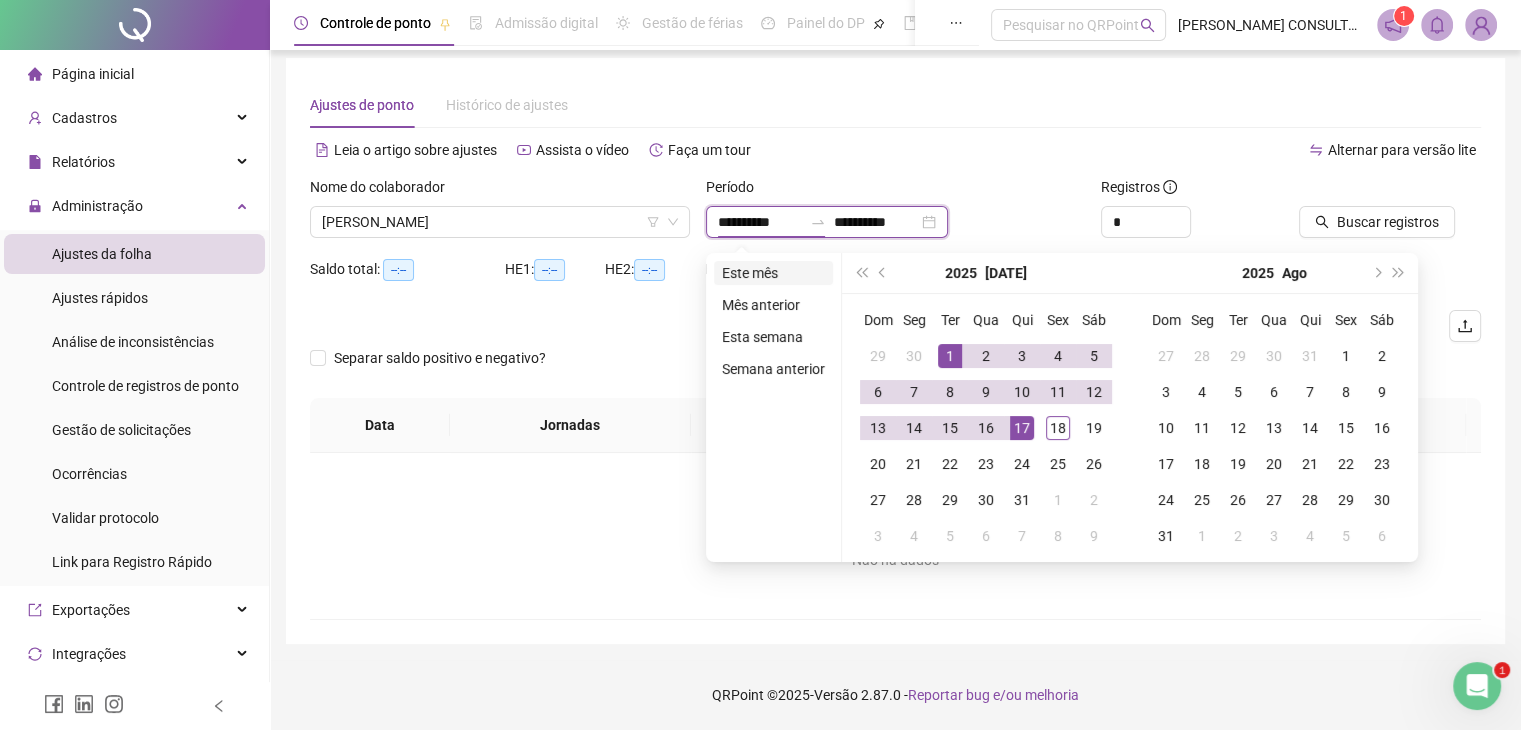 type on "**********" 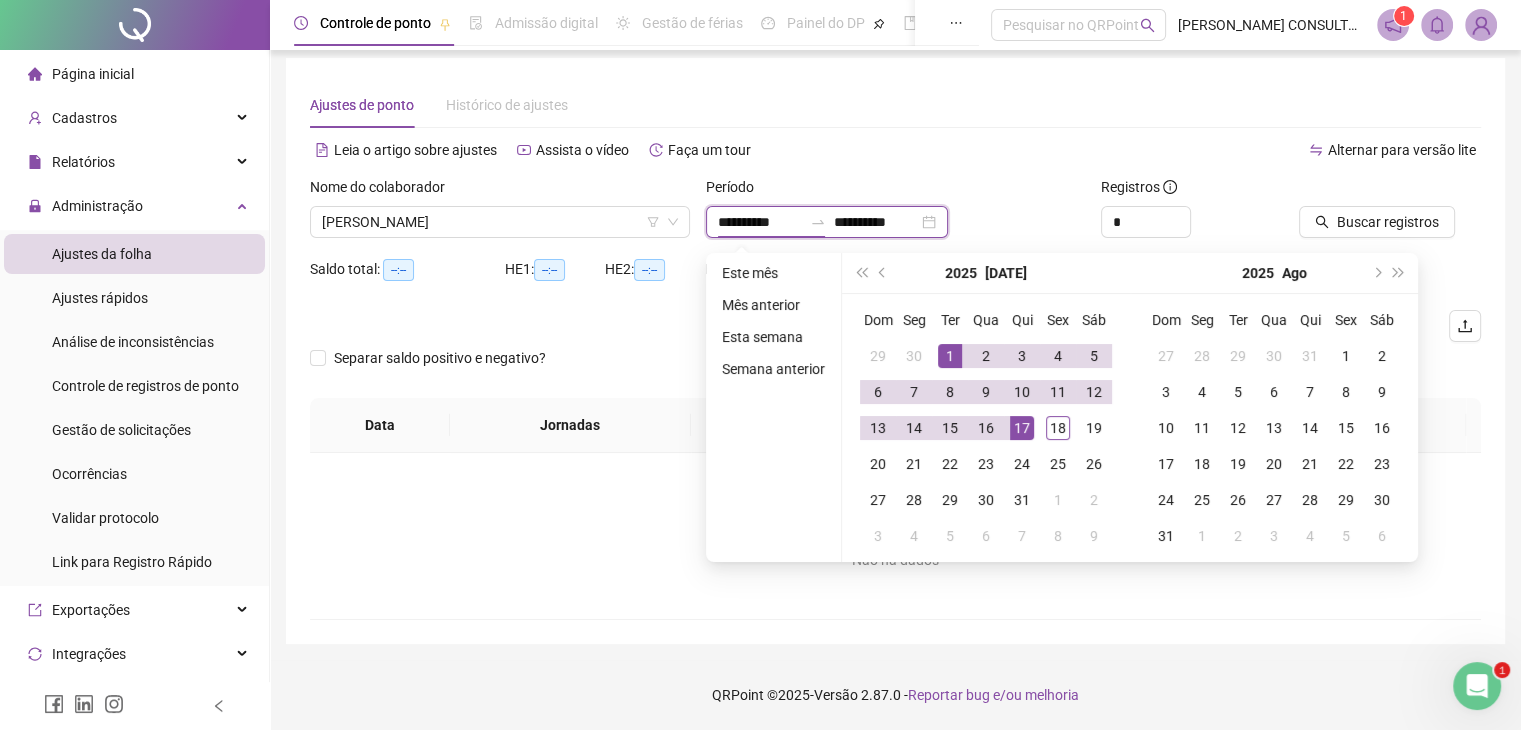 type on "**********" 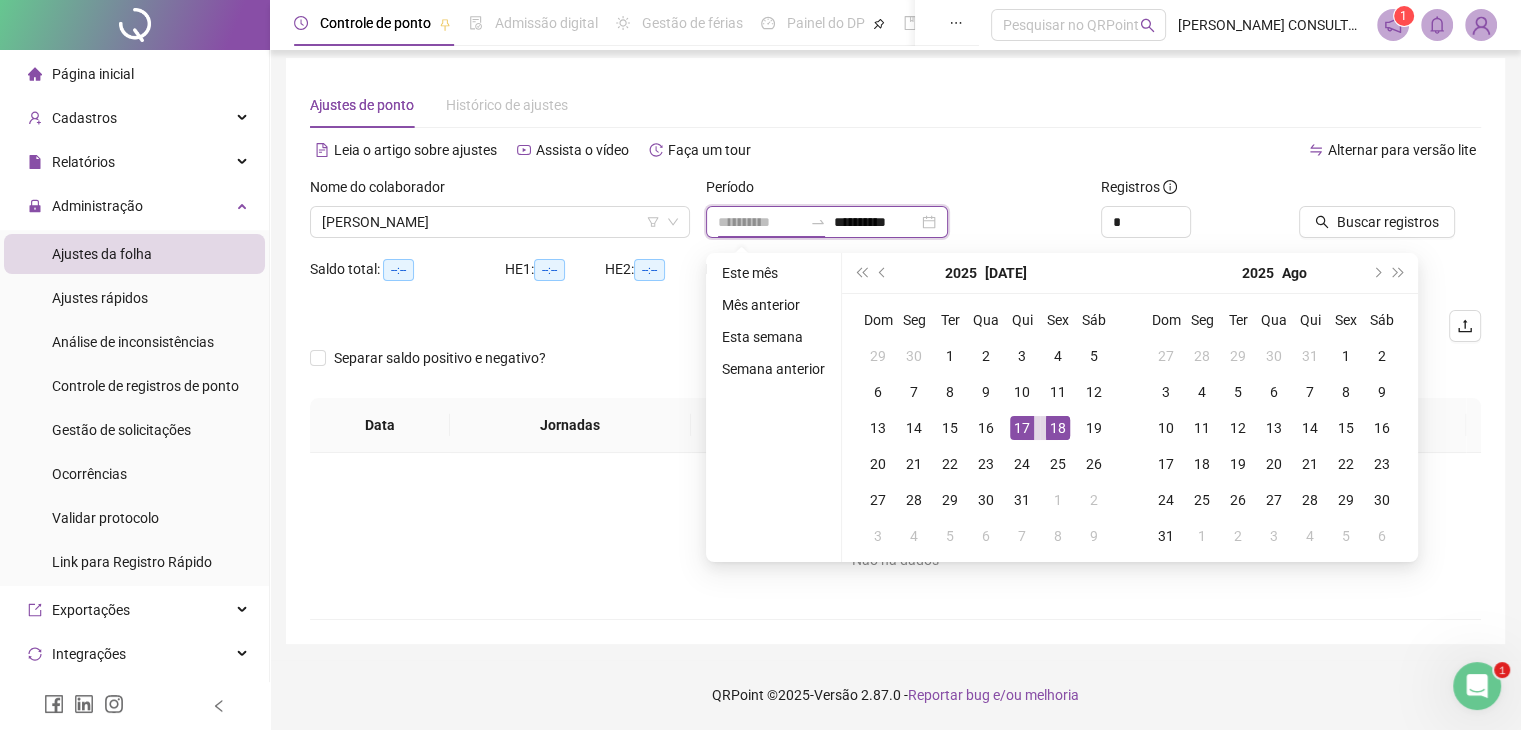 type on "**********" 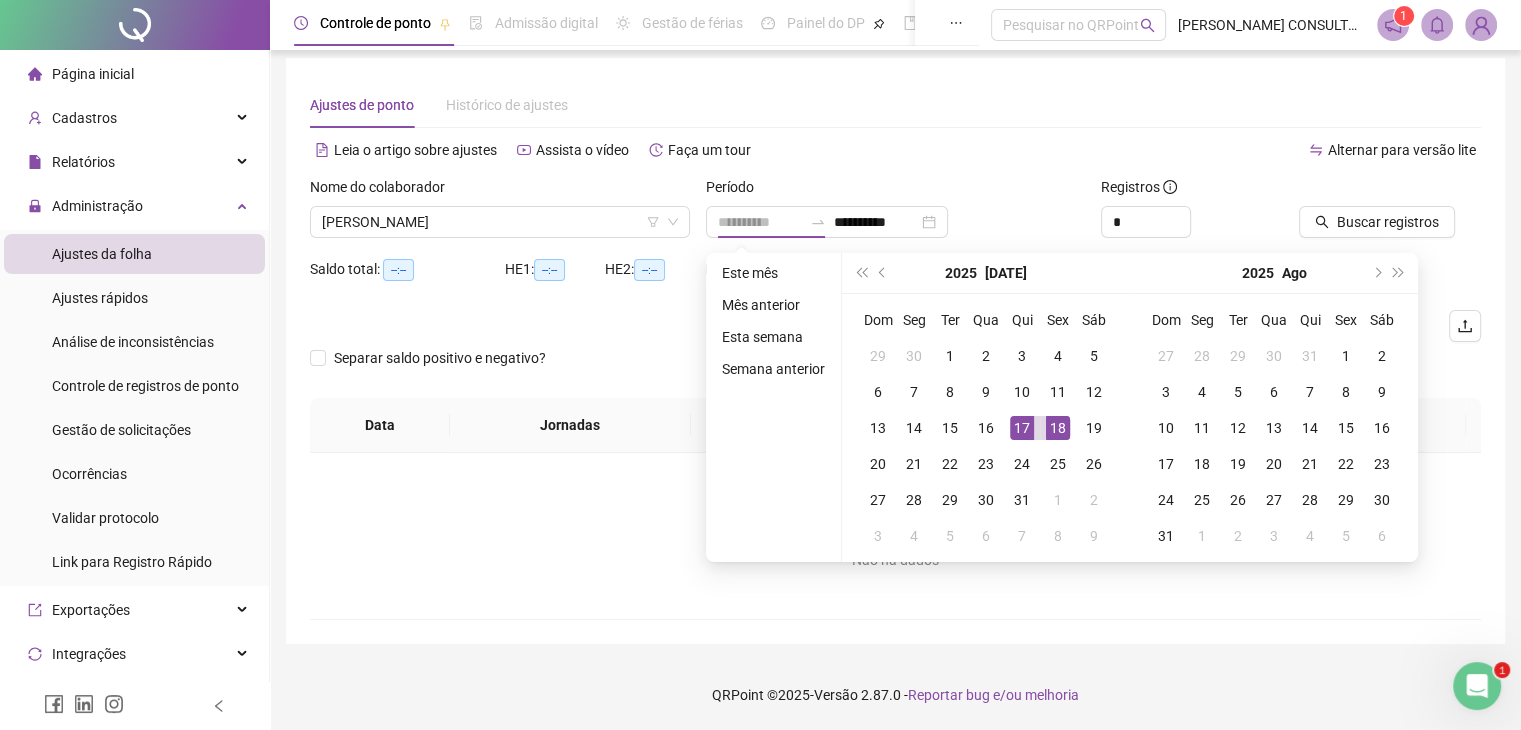 click on "18" at bounding box center [1058, 428] 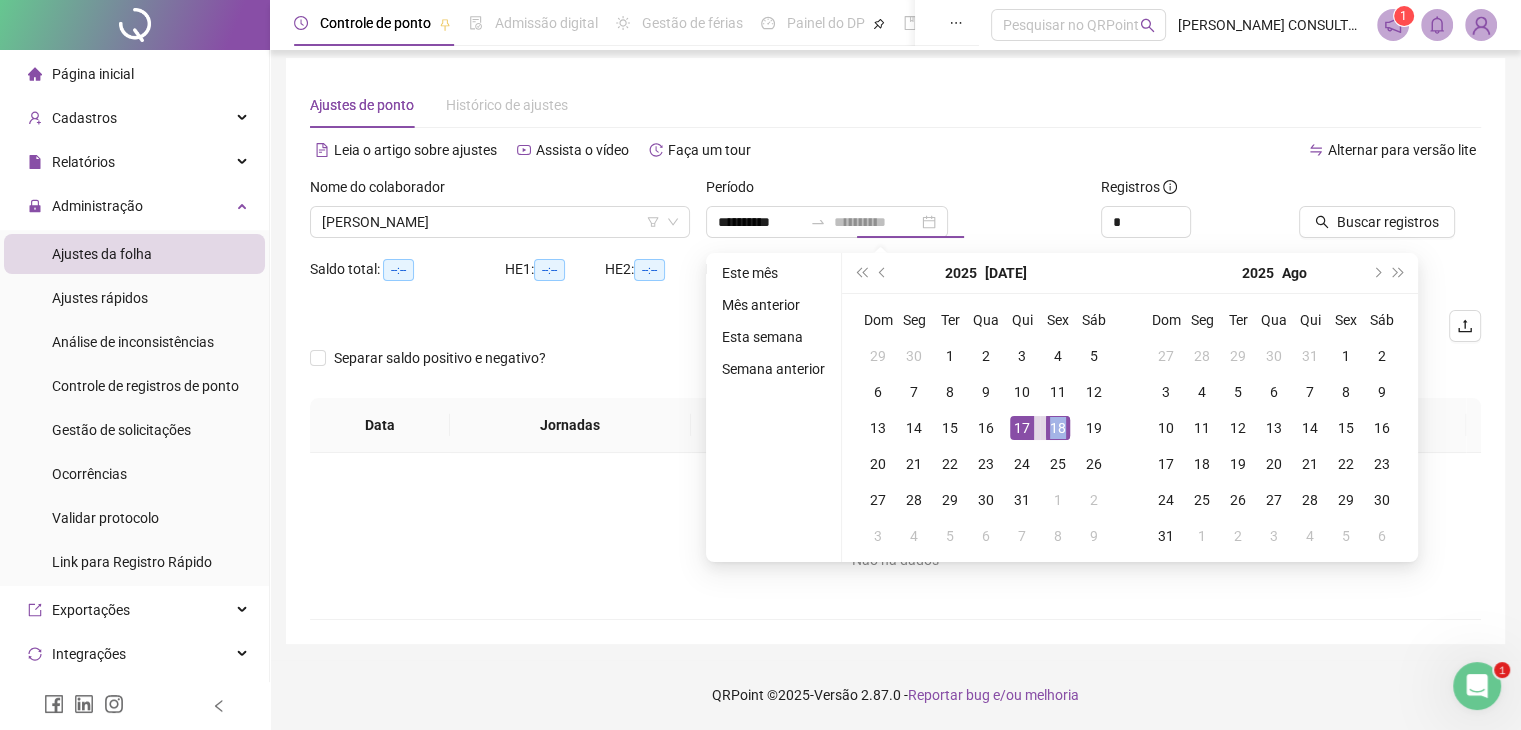 click on "18" at bounding box center (1058, 428) 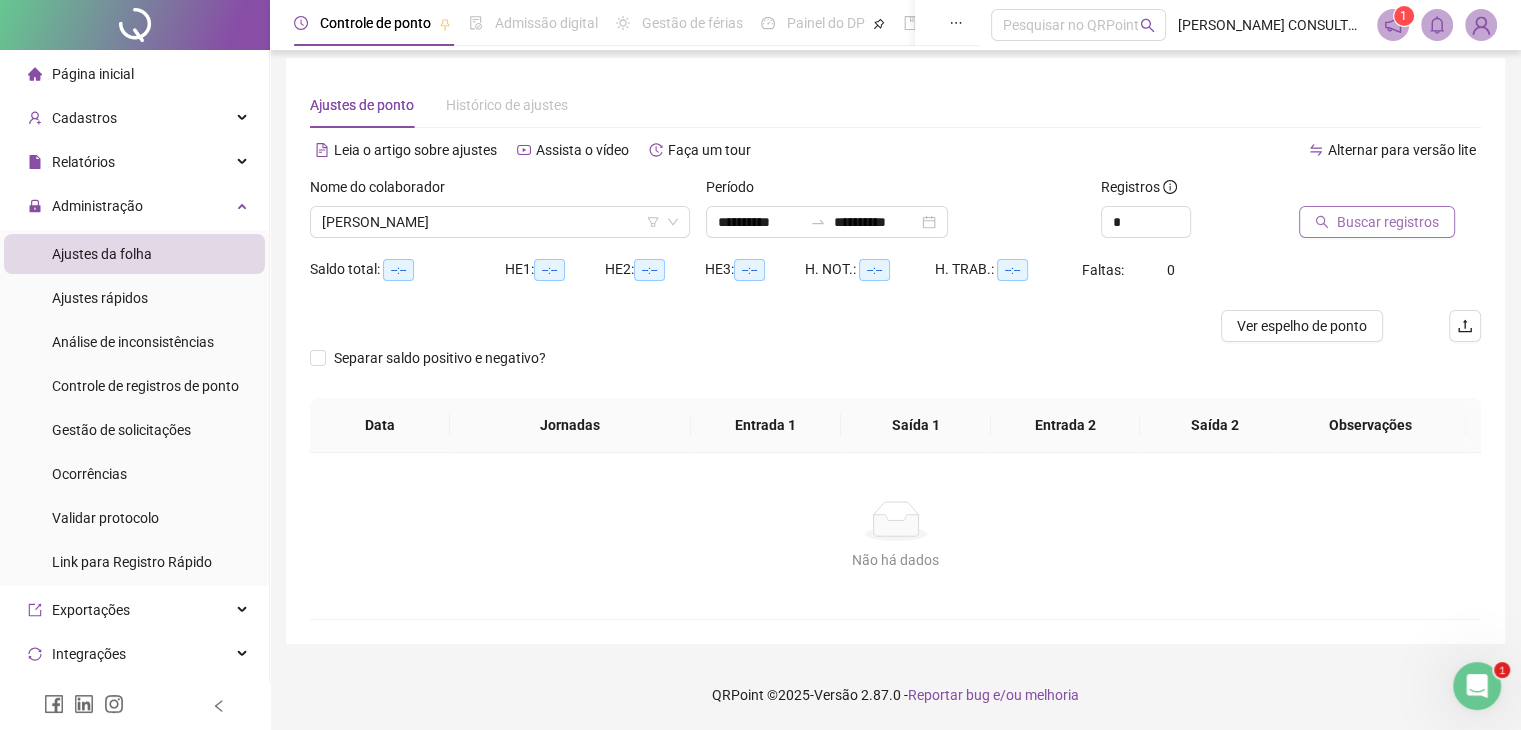 click on "Buscar registros" at bounding box center [1377, 222] 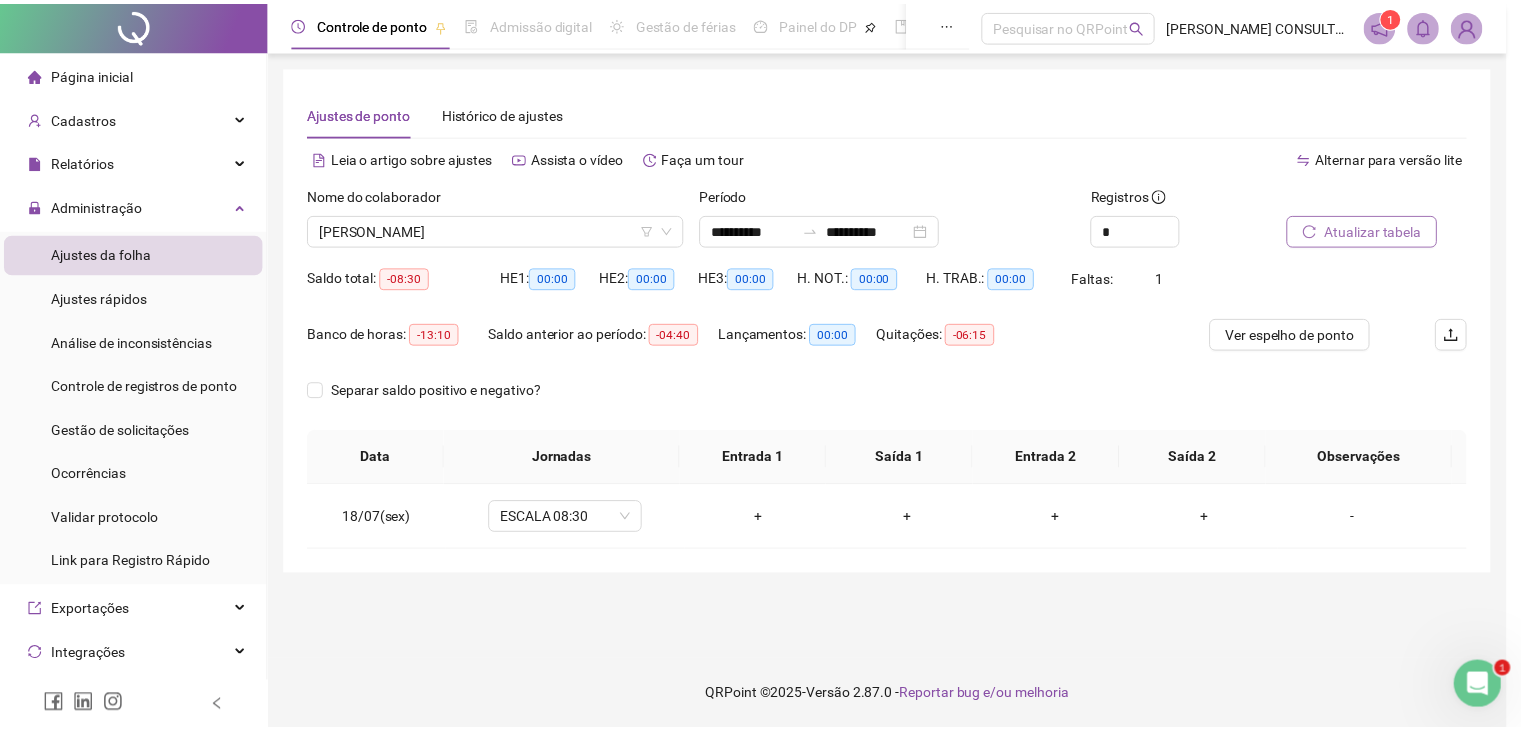 scroll, scrollTop: 0, scrollLeft: 0, axis: both 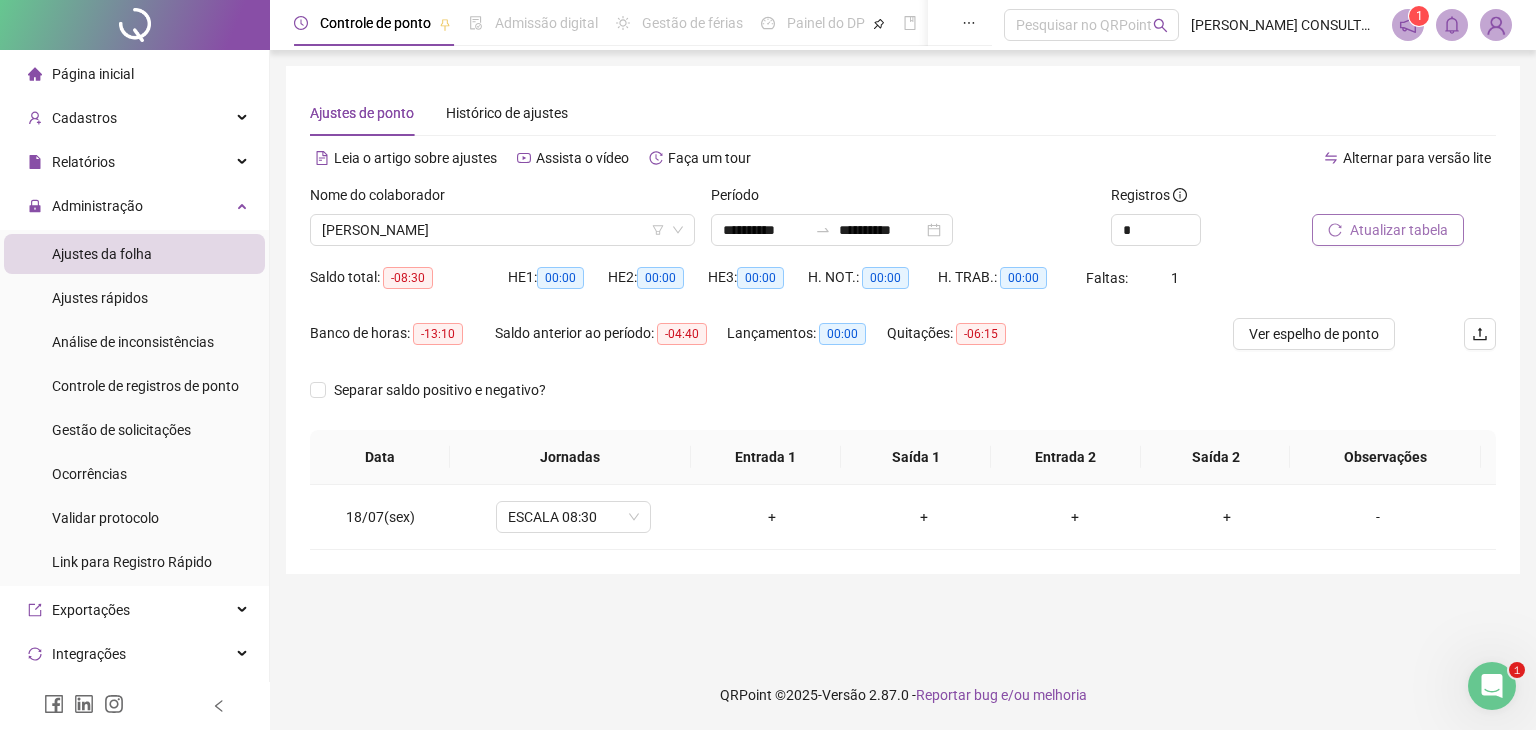 type 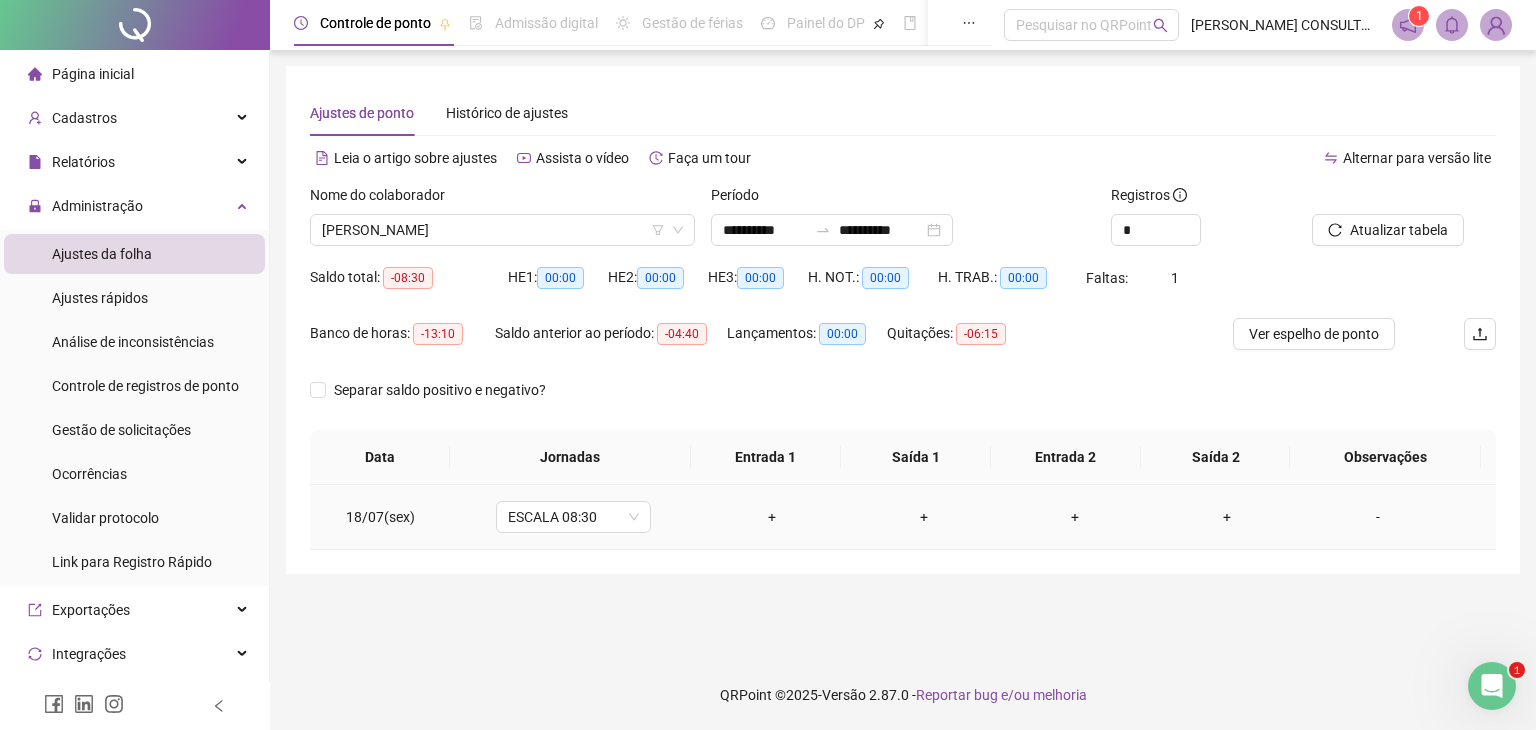 click on "+" at bounding box center [772, 517] 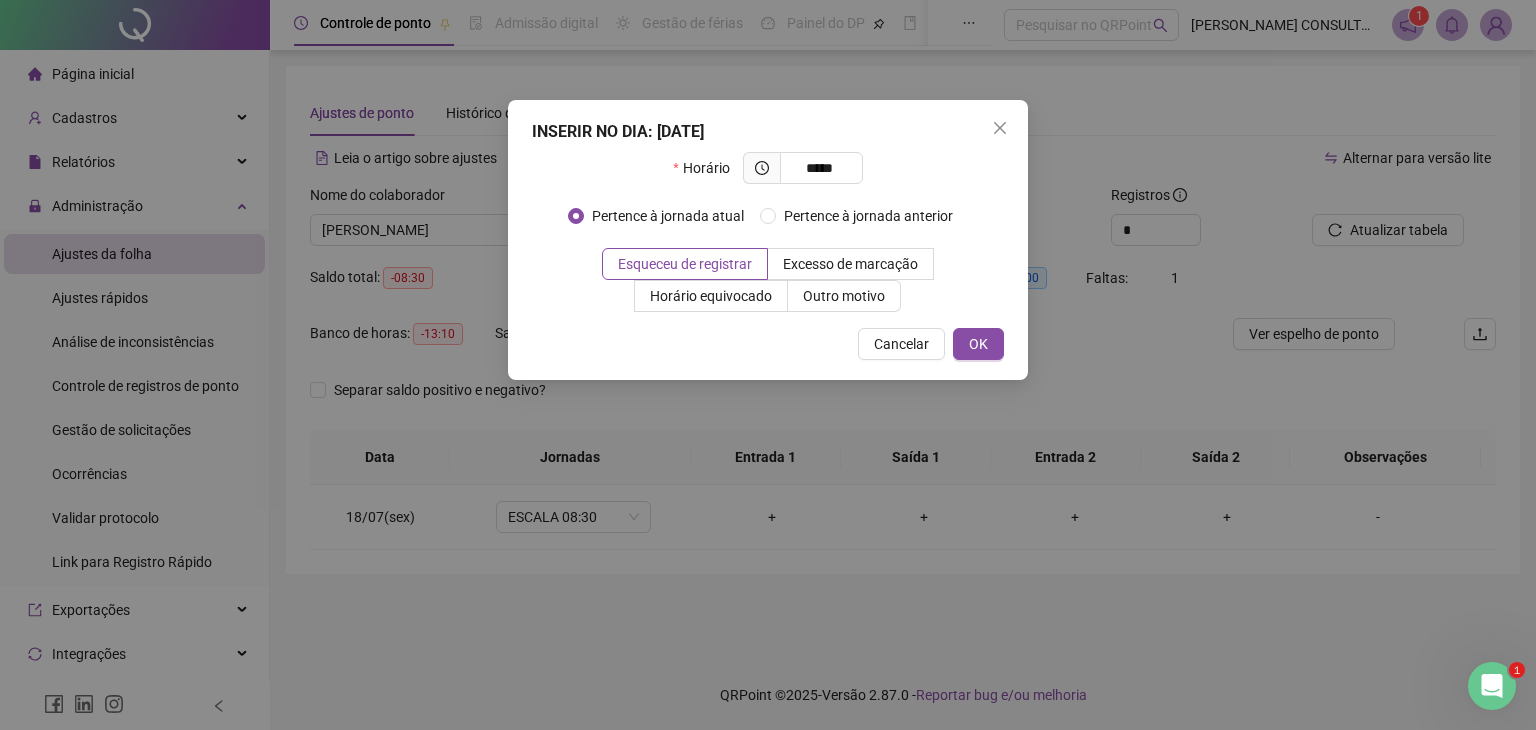 type on "*****" 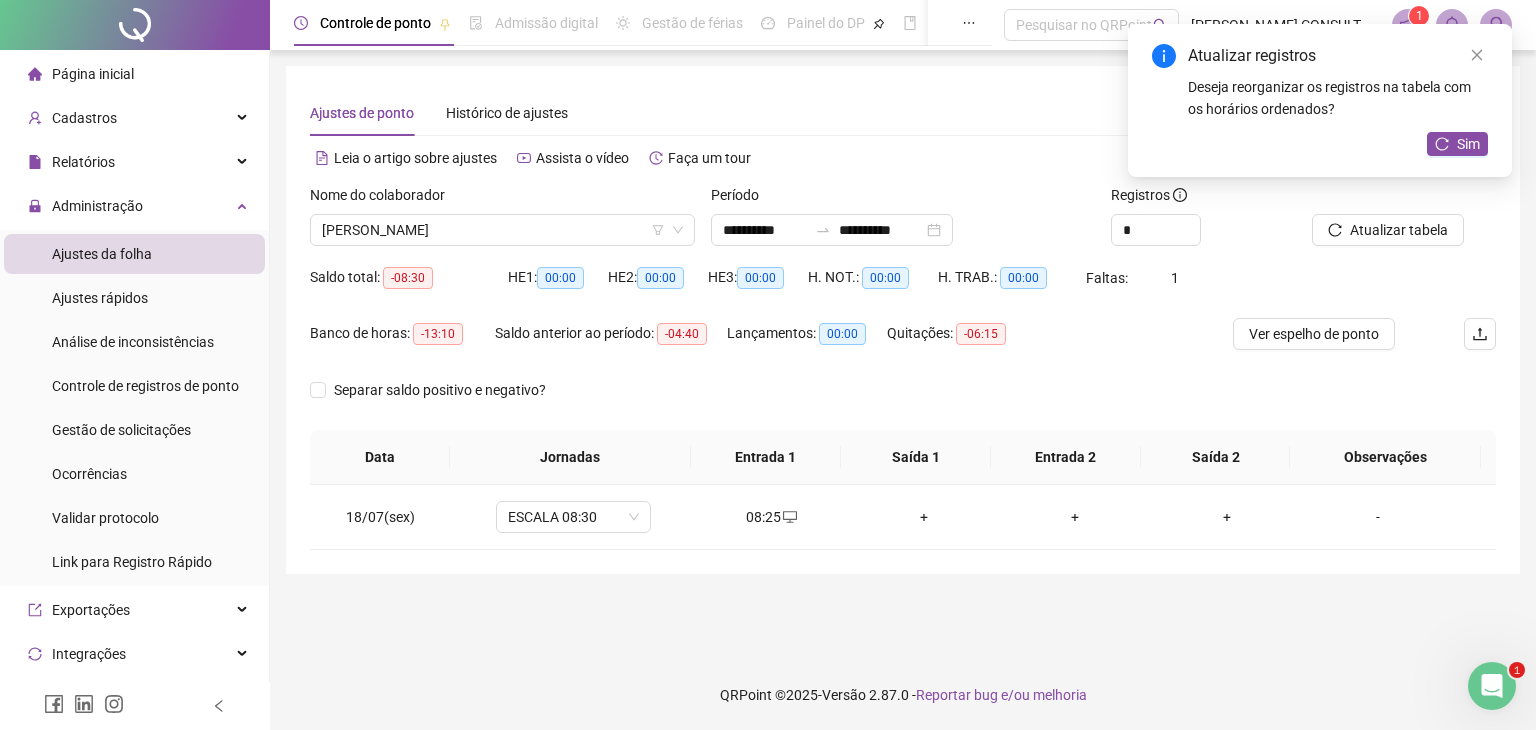 click on "Página inicial" at bounding box center [81, 74] 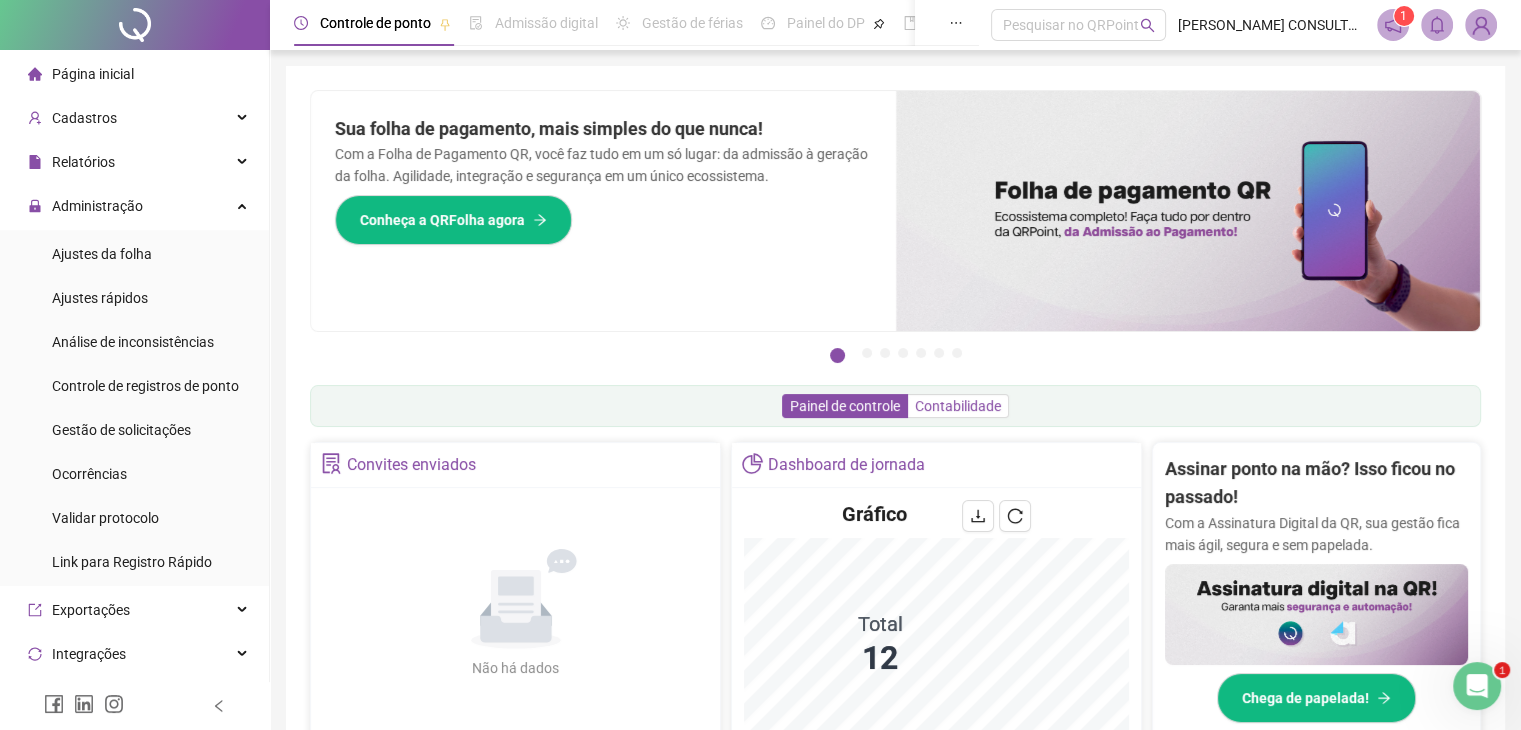 scroll, scrollTop: 300, scrollLeft: 0, axis: vertical 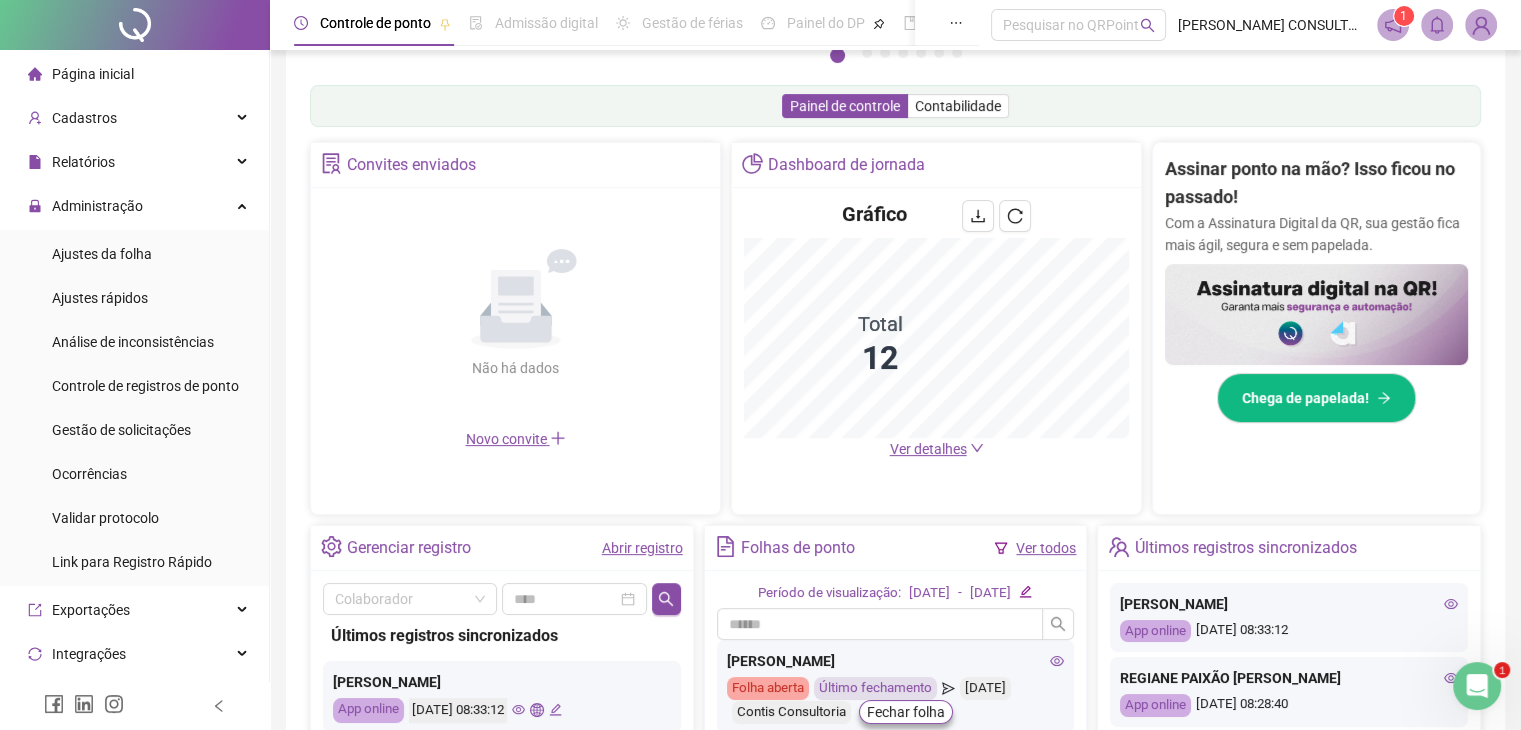 click on "Ver detalhes" at bounding box center (928, 449) 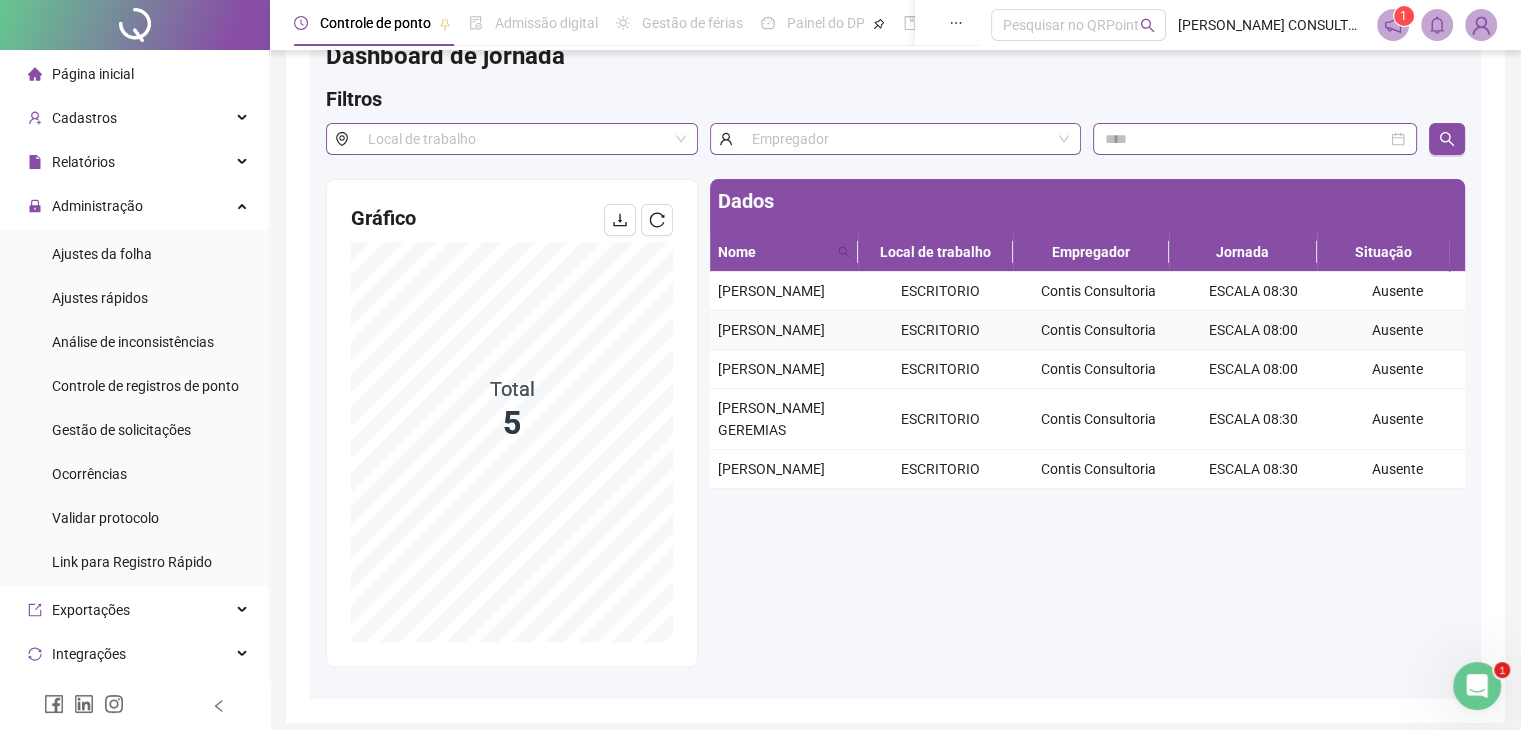 scroll, scrollTop: 100, scrollLeft: 0, axis: vertical 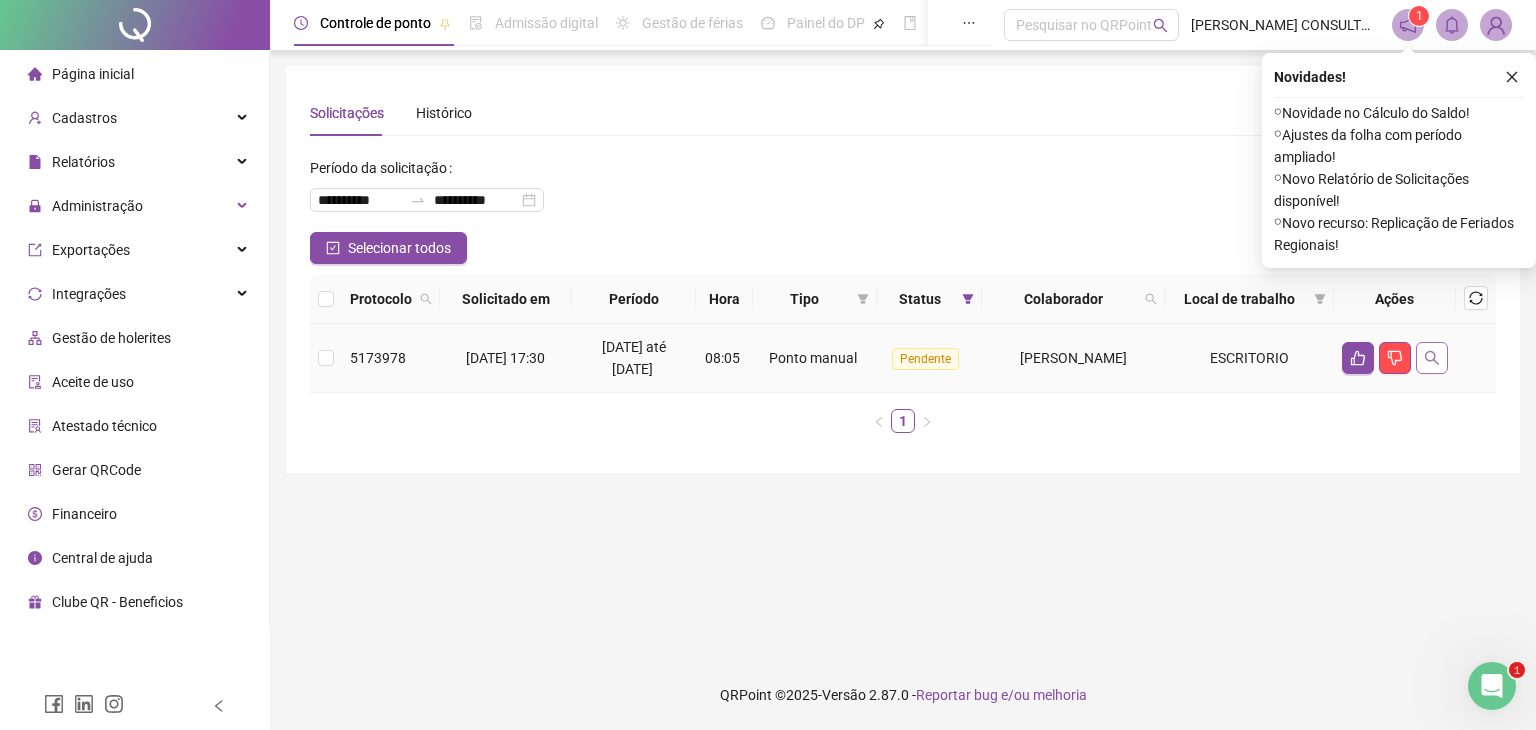 click 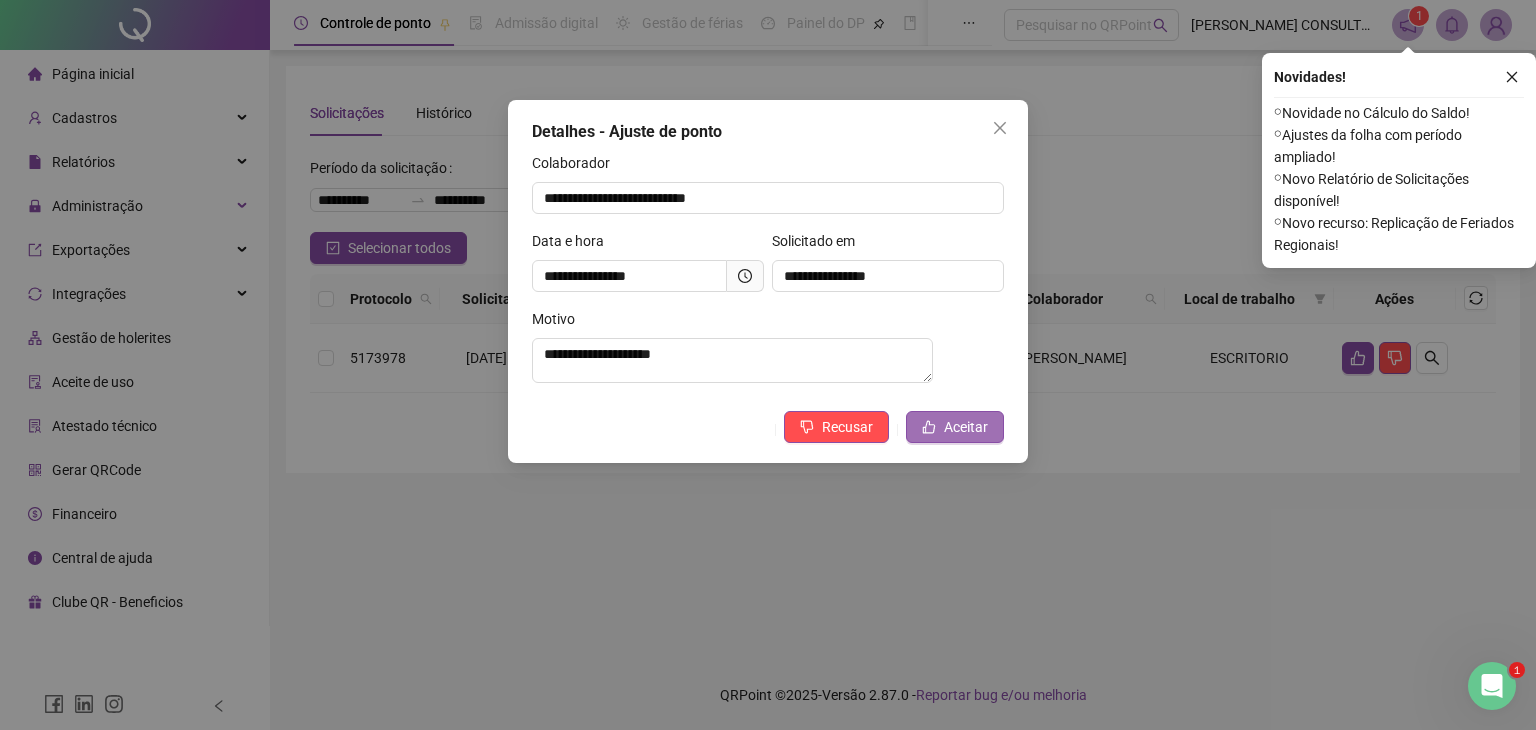 click on "Aceitar" at bounding box center [966, 427] 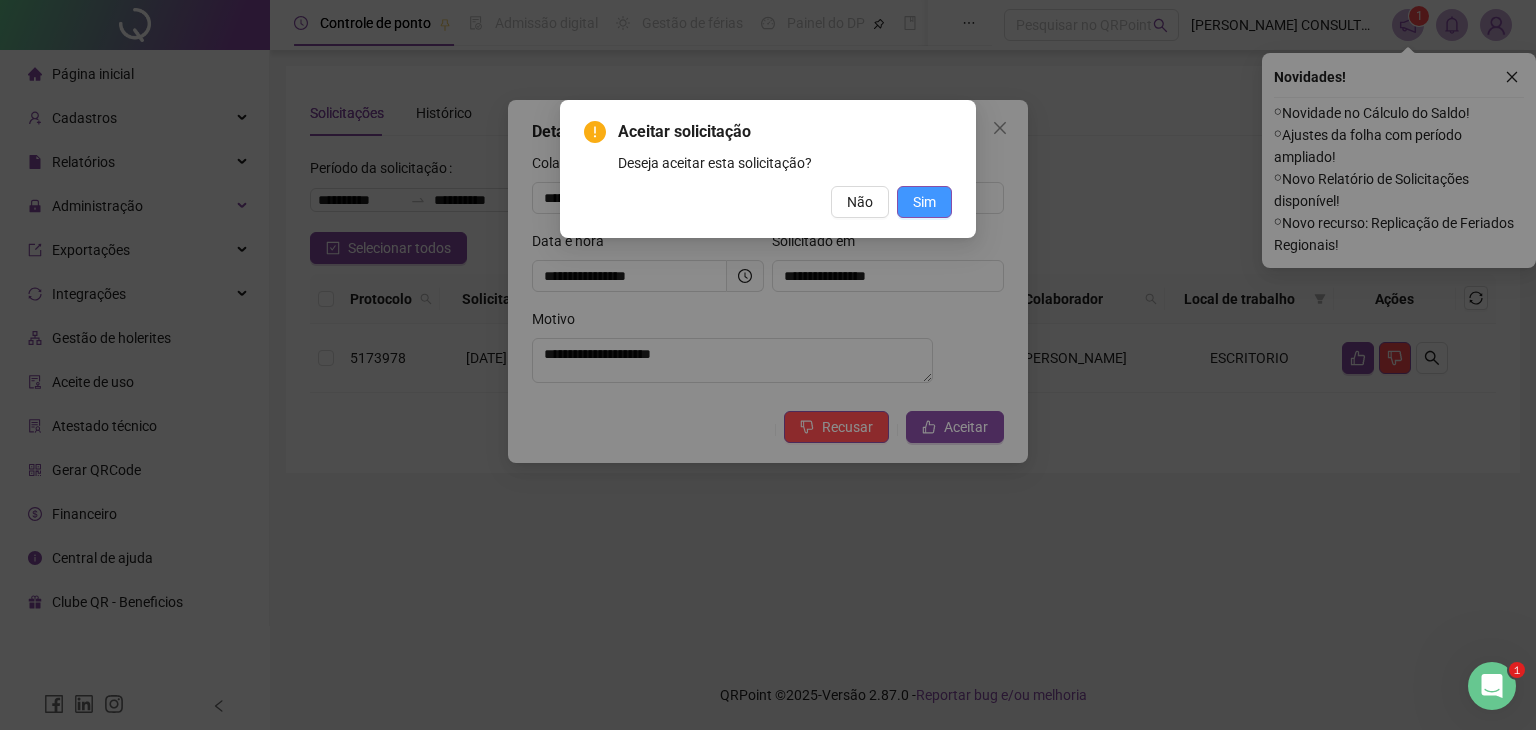 click on "Sim" at bounding box center (924, 202) 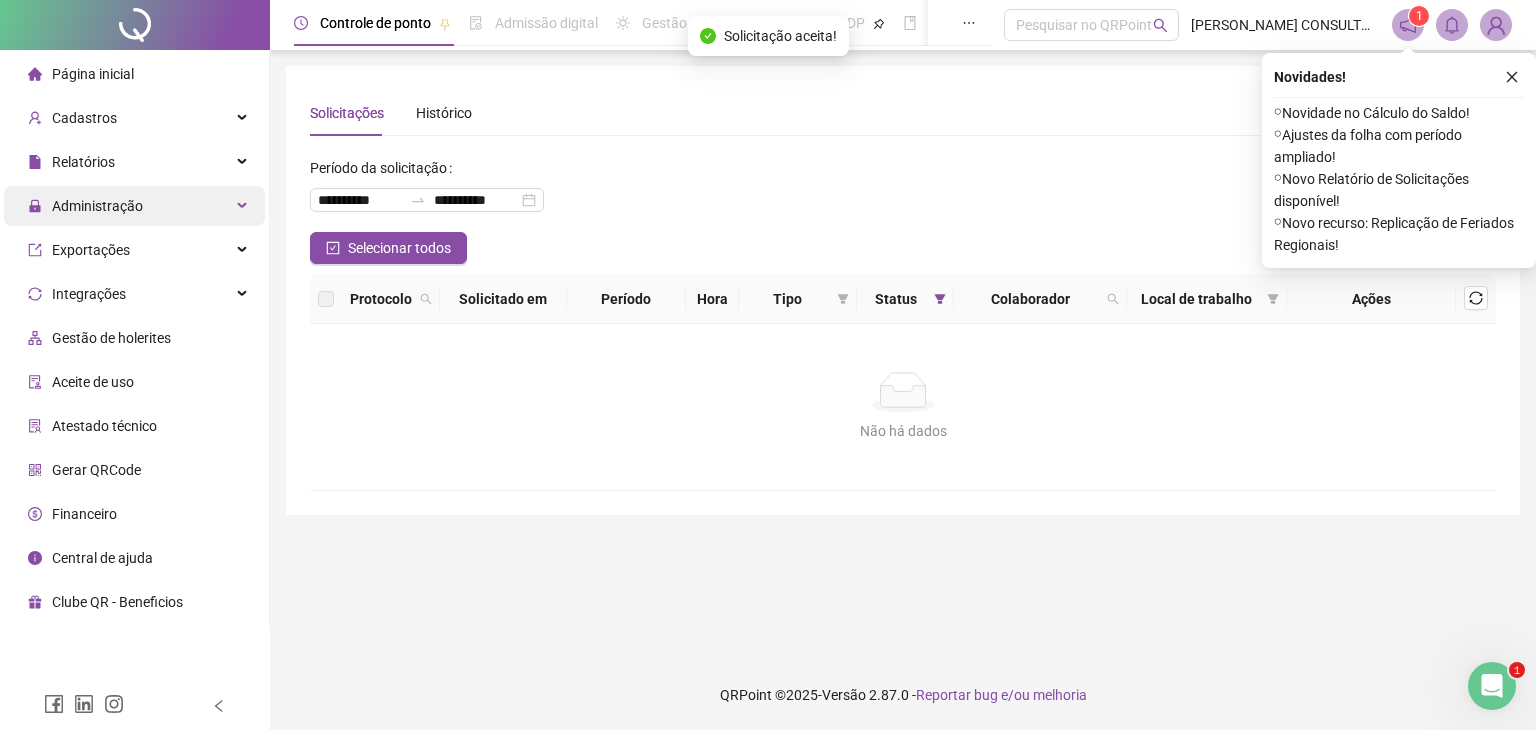 click on "Administração" at bounding box center [134, 206] 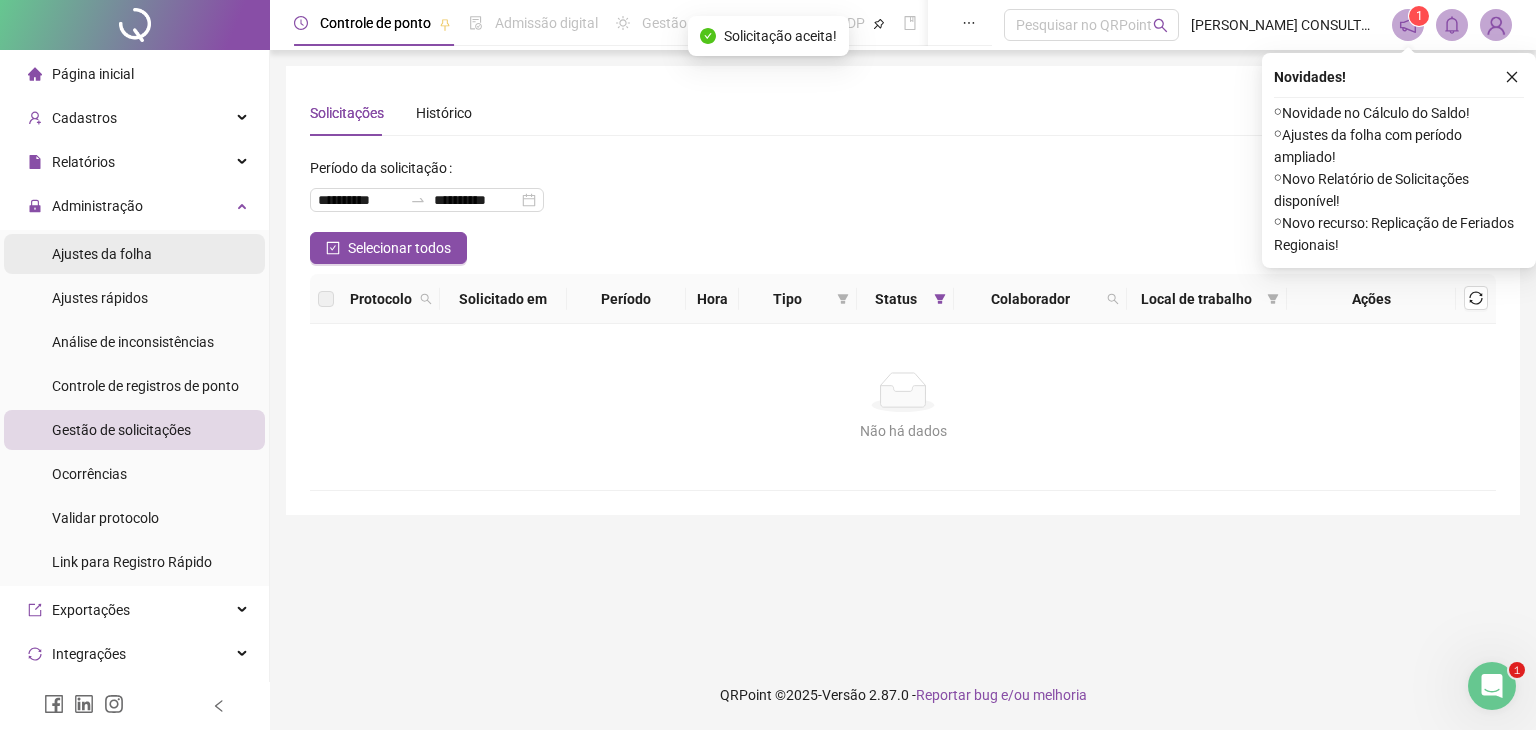 click on "Ajustes da folha" at bounding box center [134, 254] 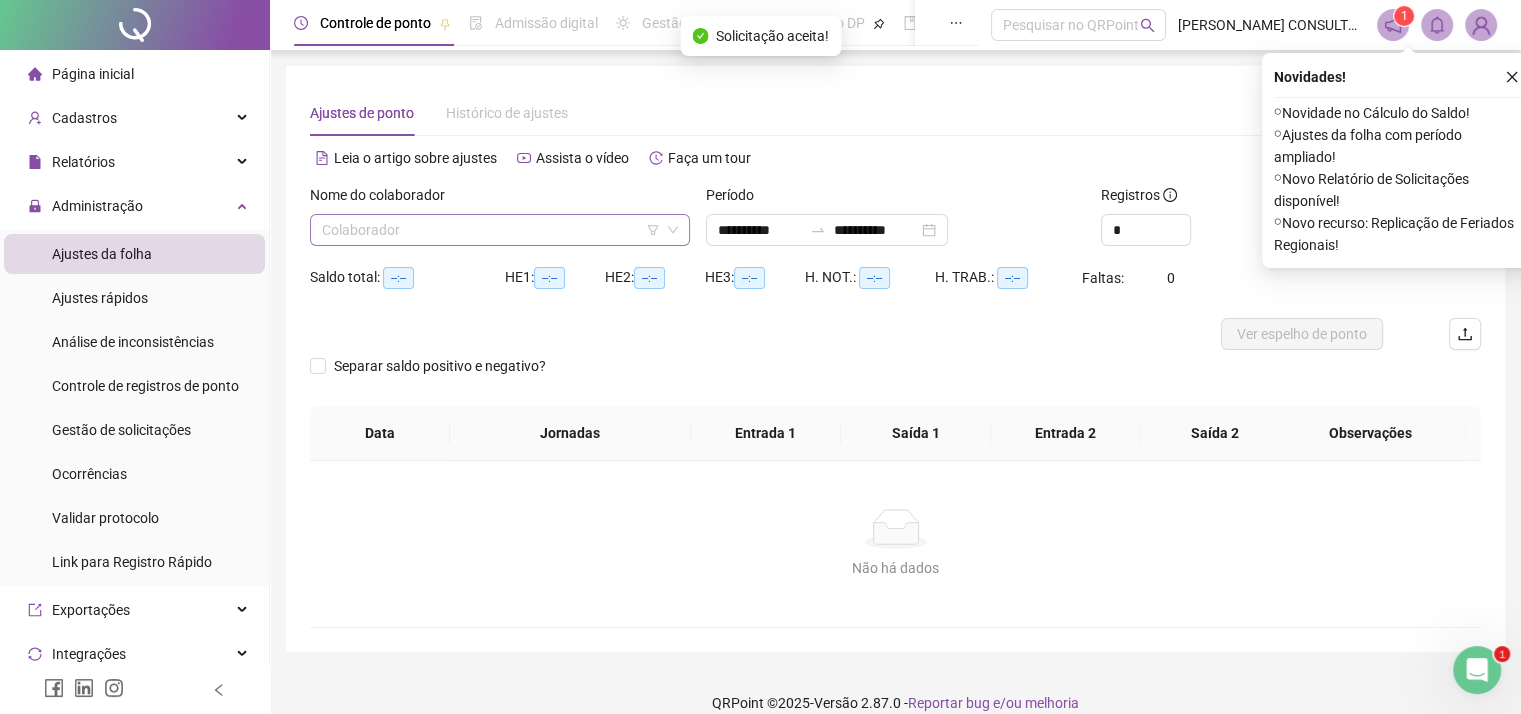 type on "**********" 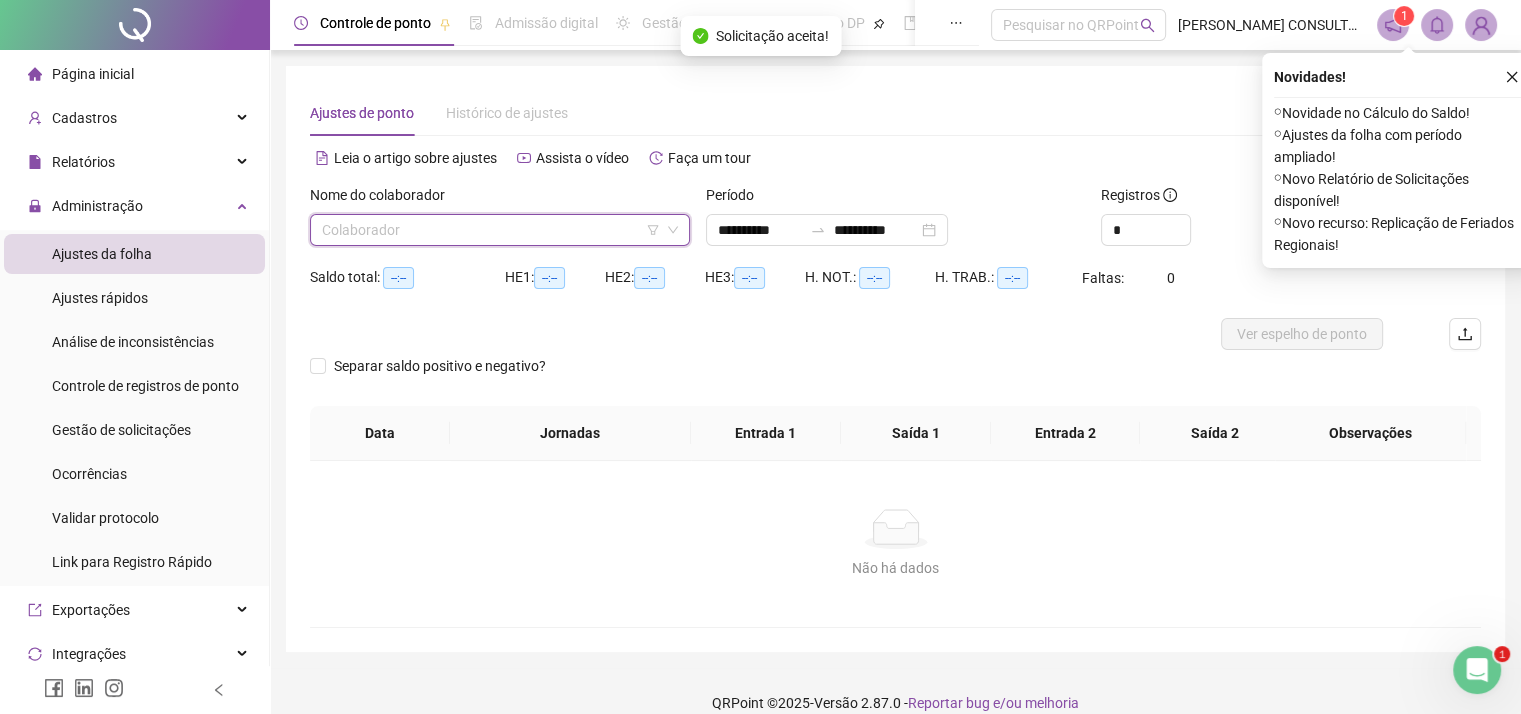 click at bounding box center (494, 230) 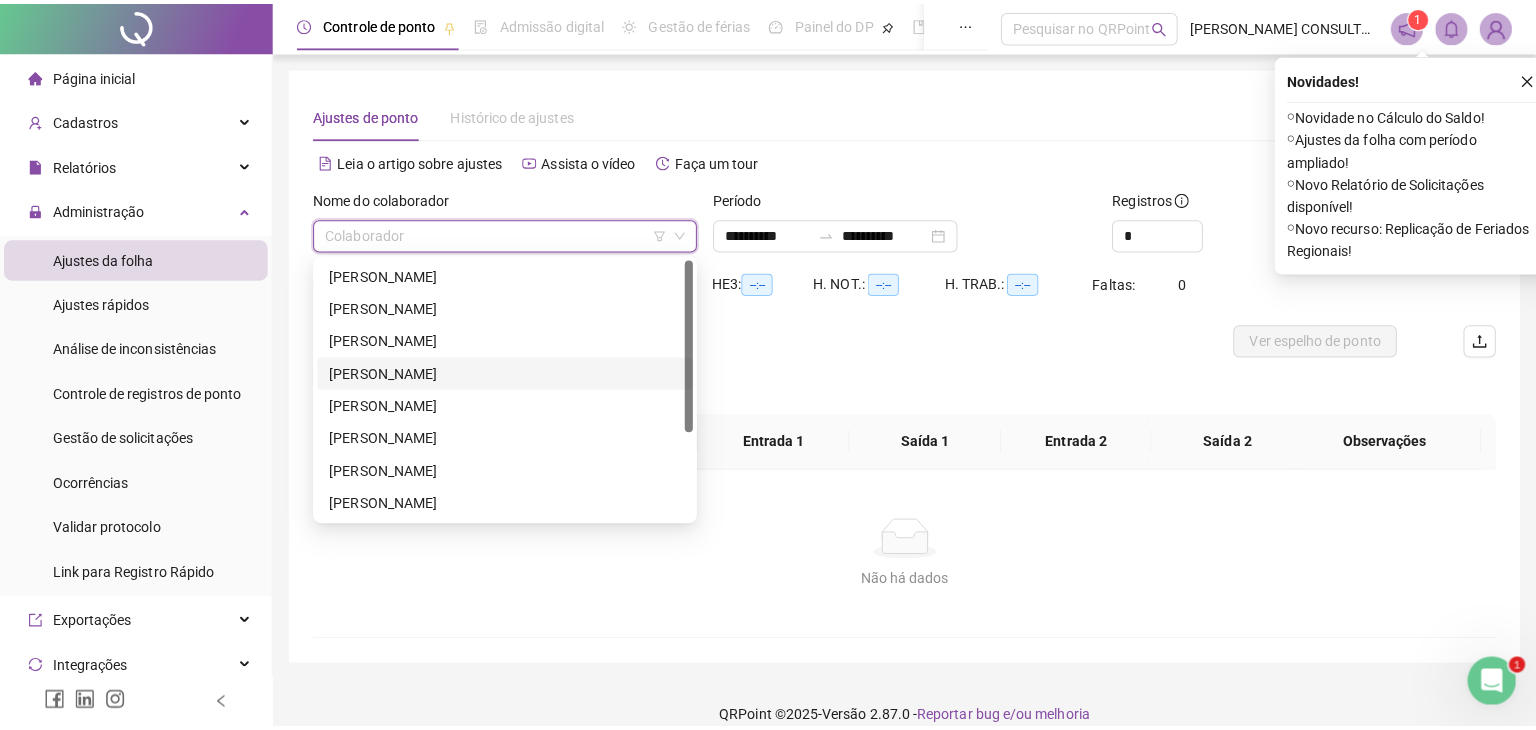 scroll, scrollTop: 100, scrollLeft: 0, axis: vertical 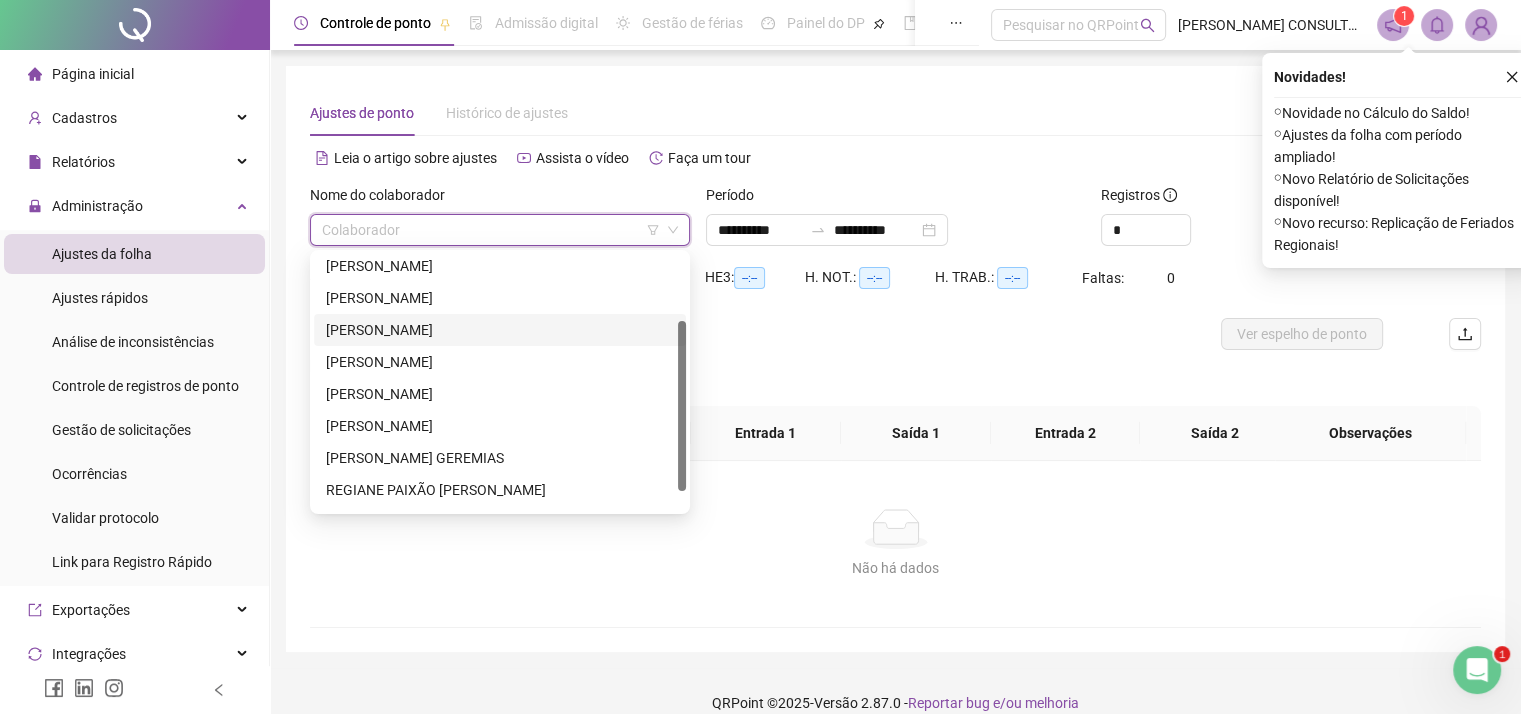 click on "[PERSON_NAME]" at bounding box center (500, 330) 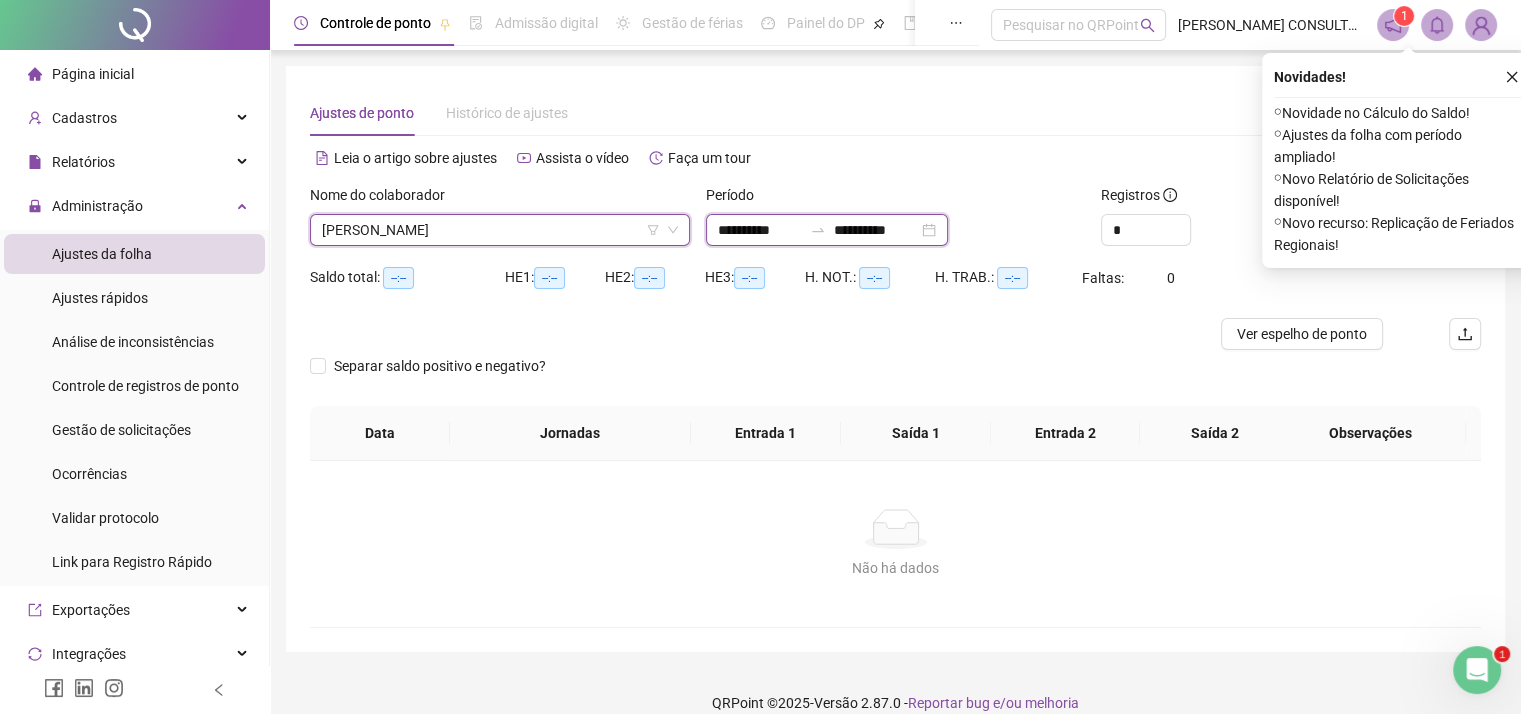 click on "**********" at bounding box center (760, 230) 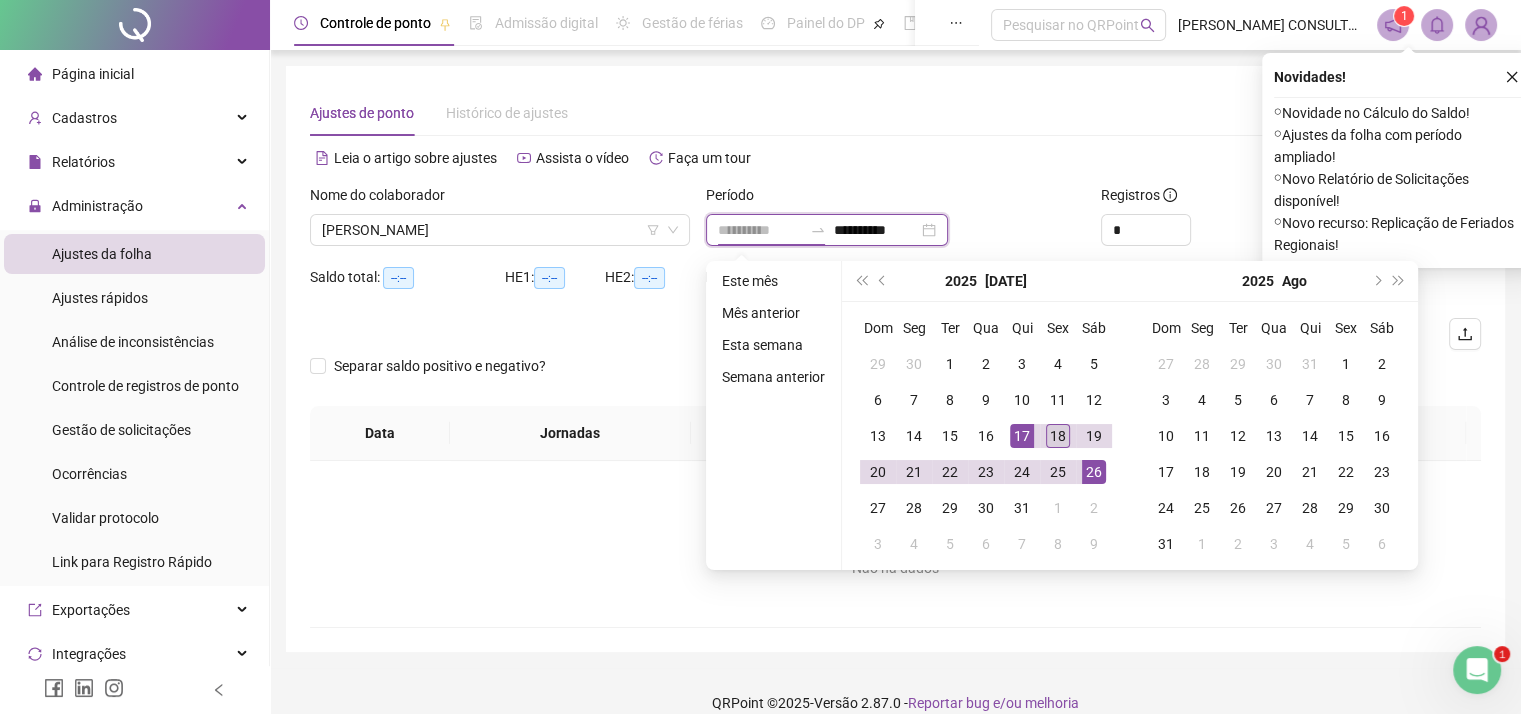 type on "**********" 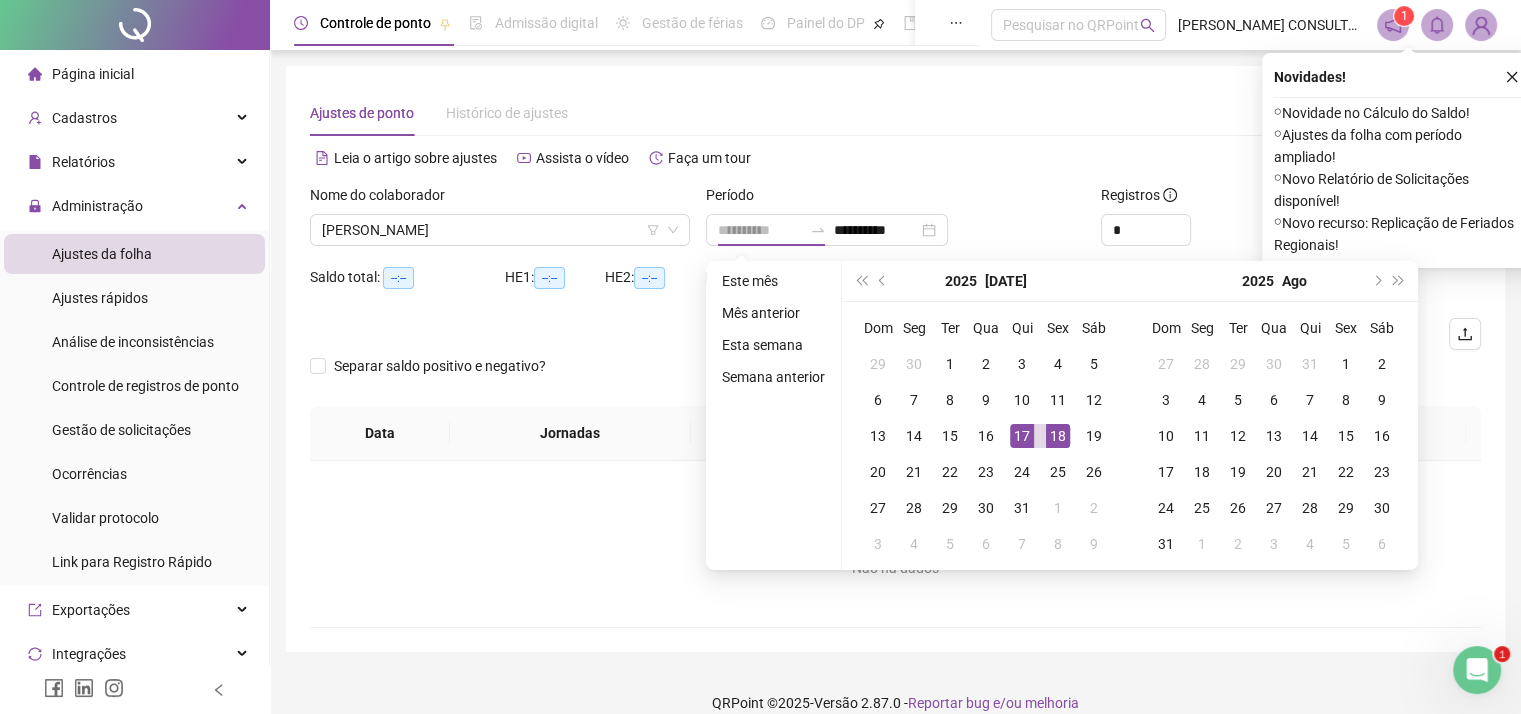 click on "18" at bounding box center (1058, 436) 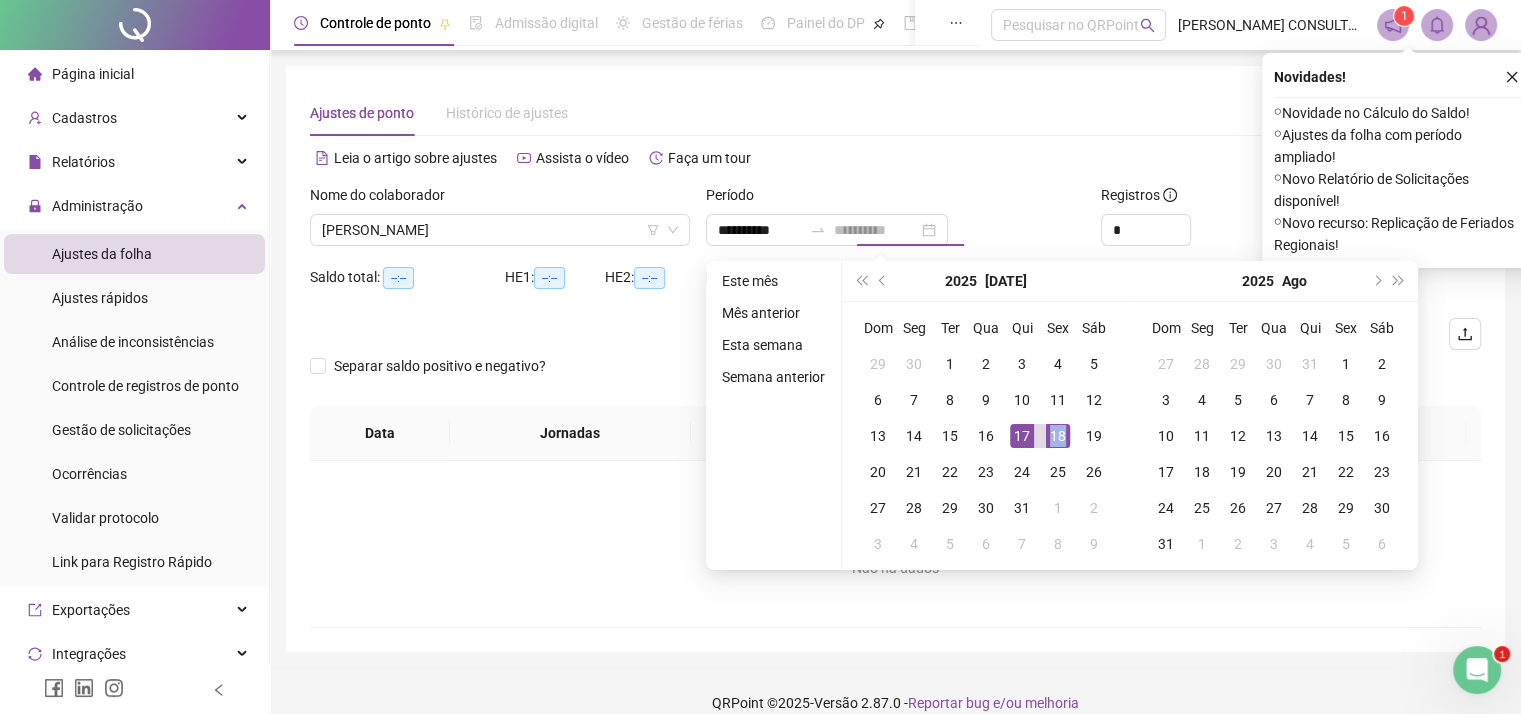 click on "18" at bounding box center [1058, 436] 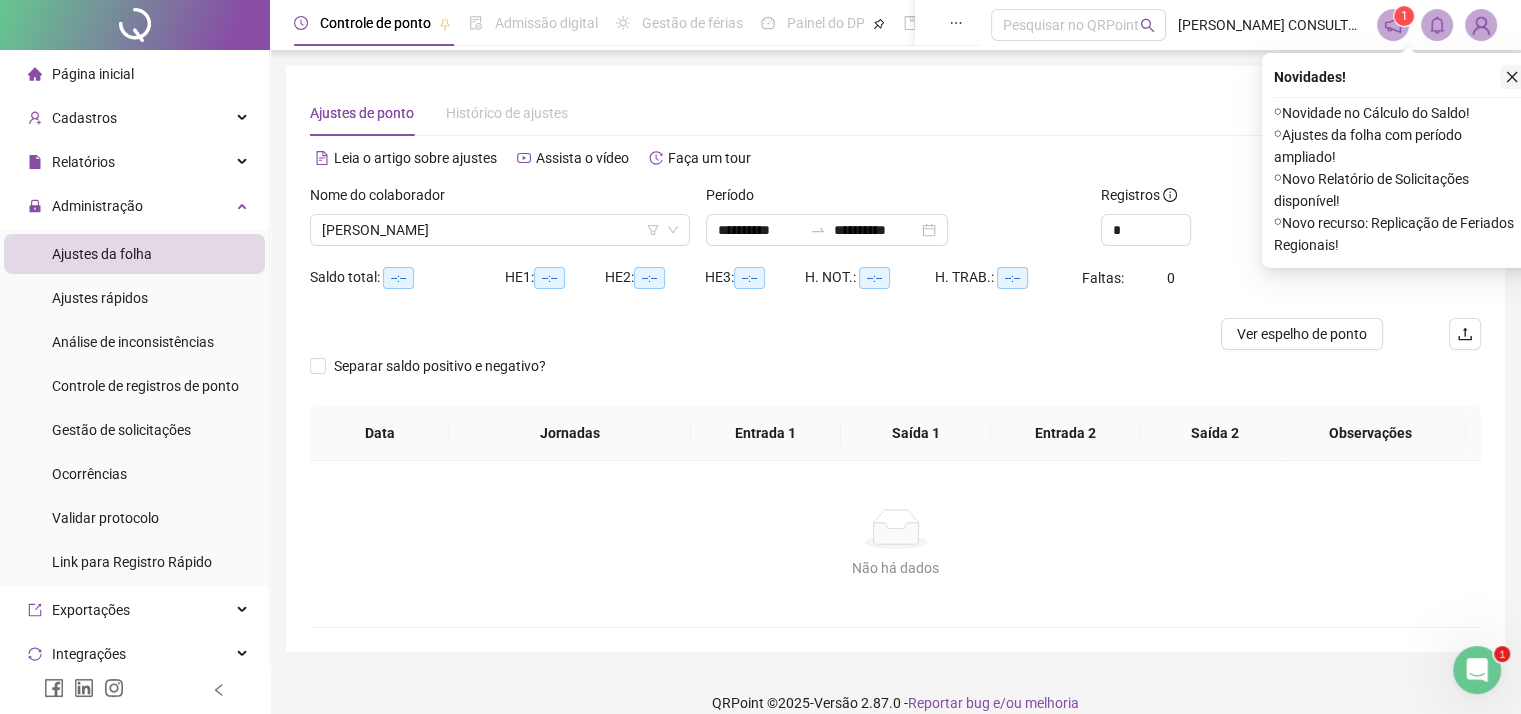 click at bounding box center (1512, 77) 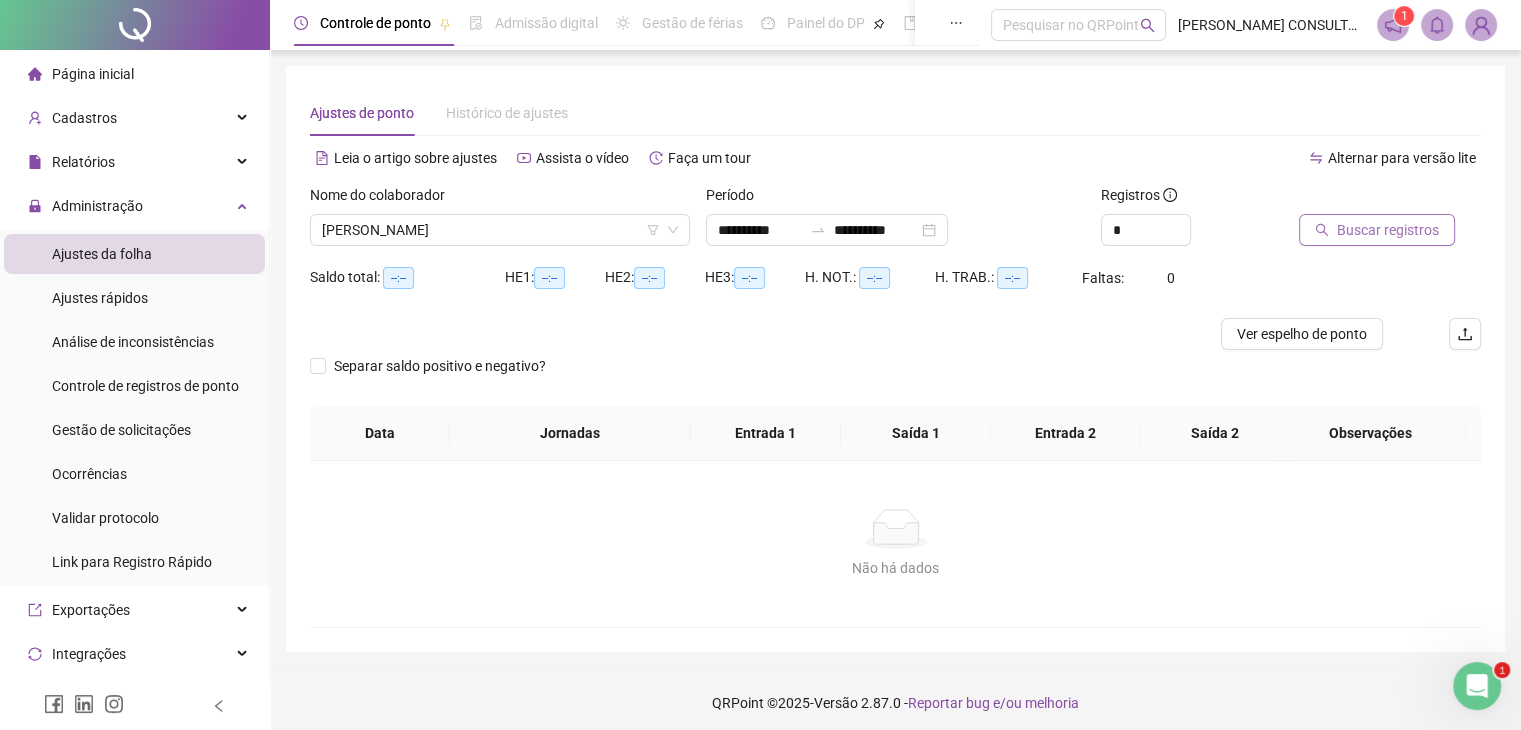 click on "Buscar registros" at bounding box center (1388, 230) 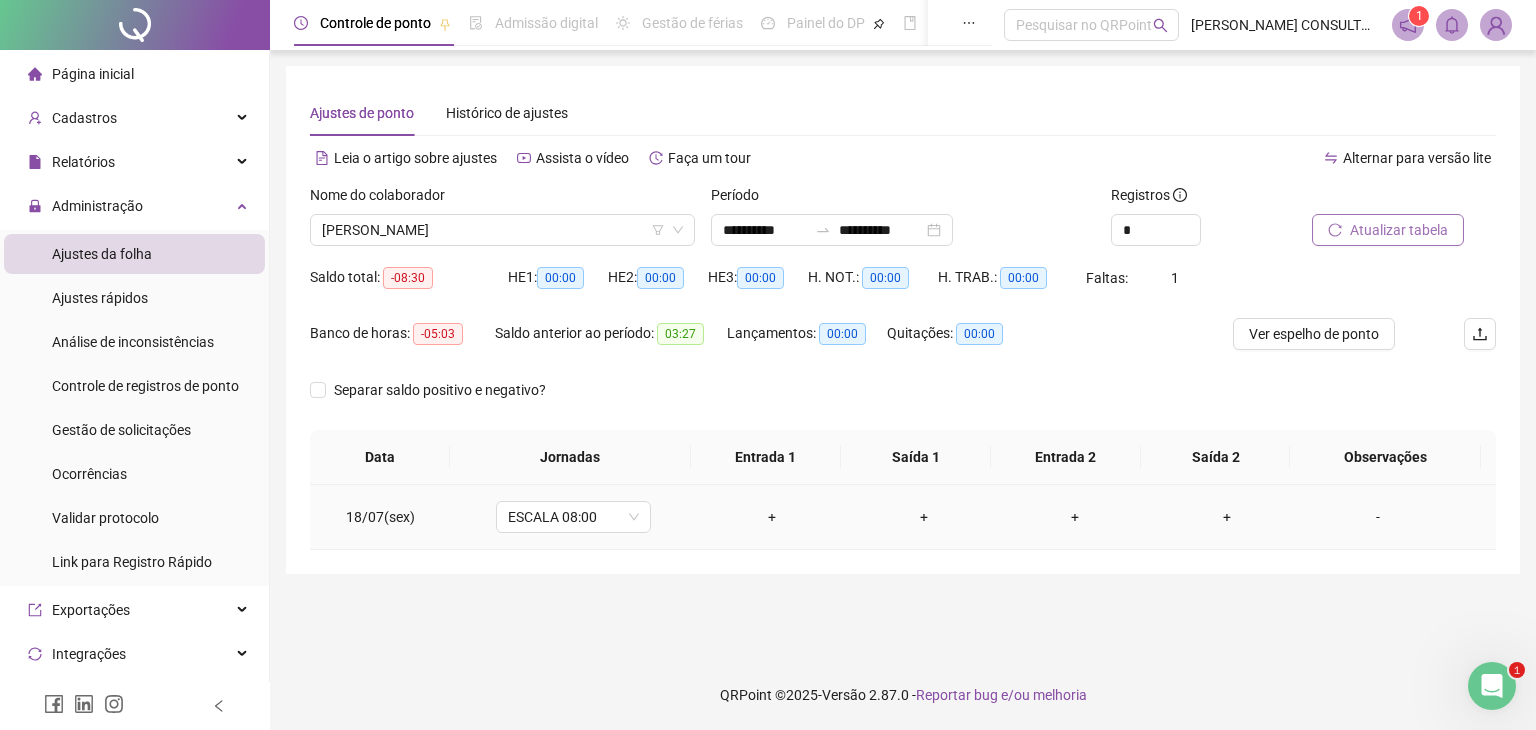 click on "+" at bounding box center (772, 517) 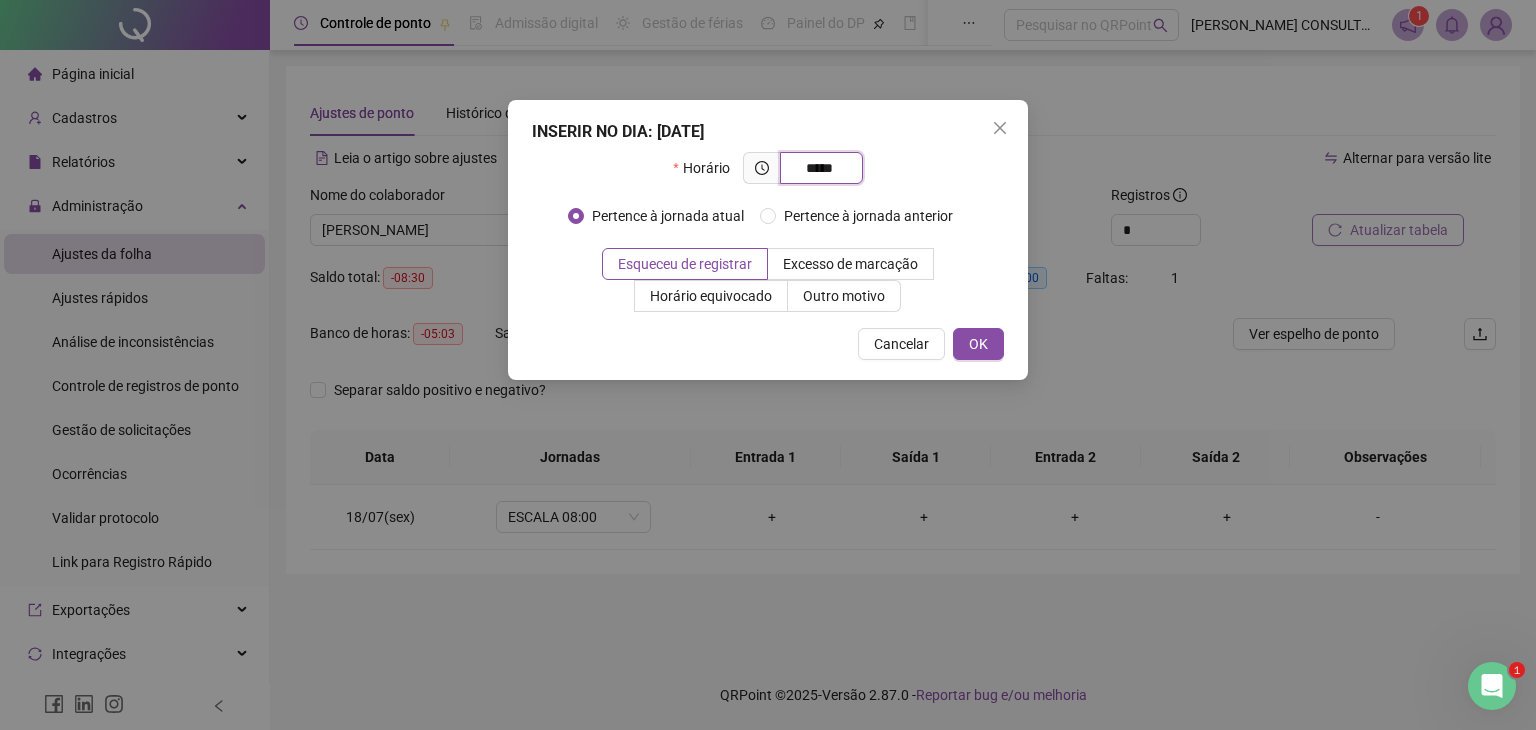 type on "*****" 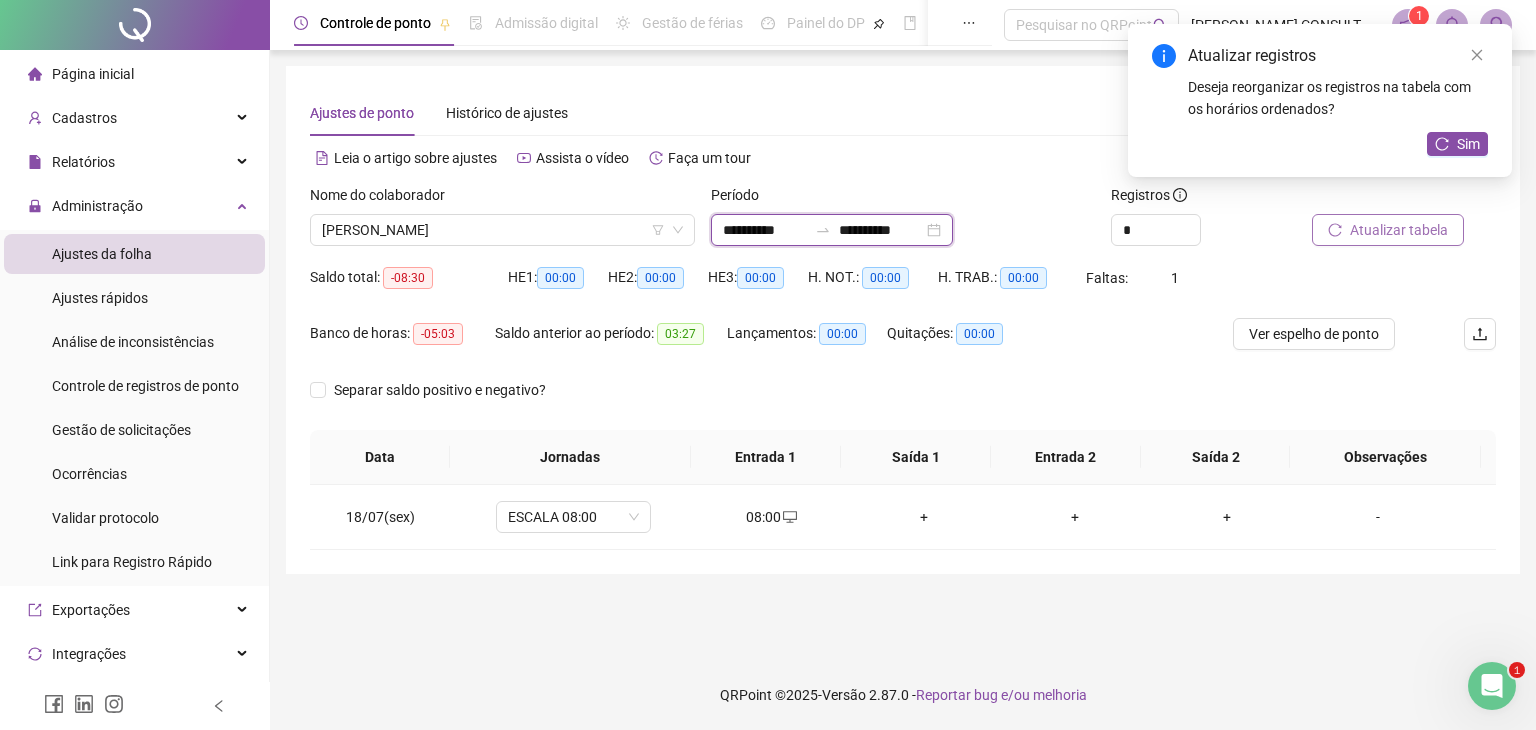 click on "**********" at bounding box center [765, 230] 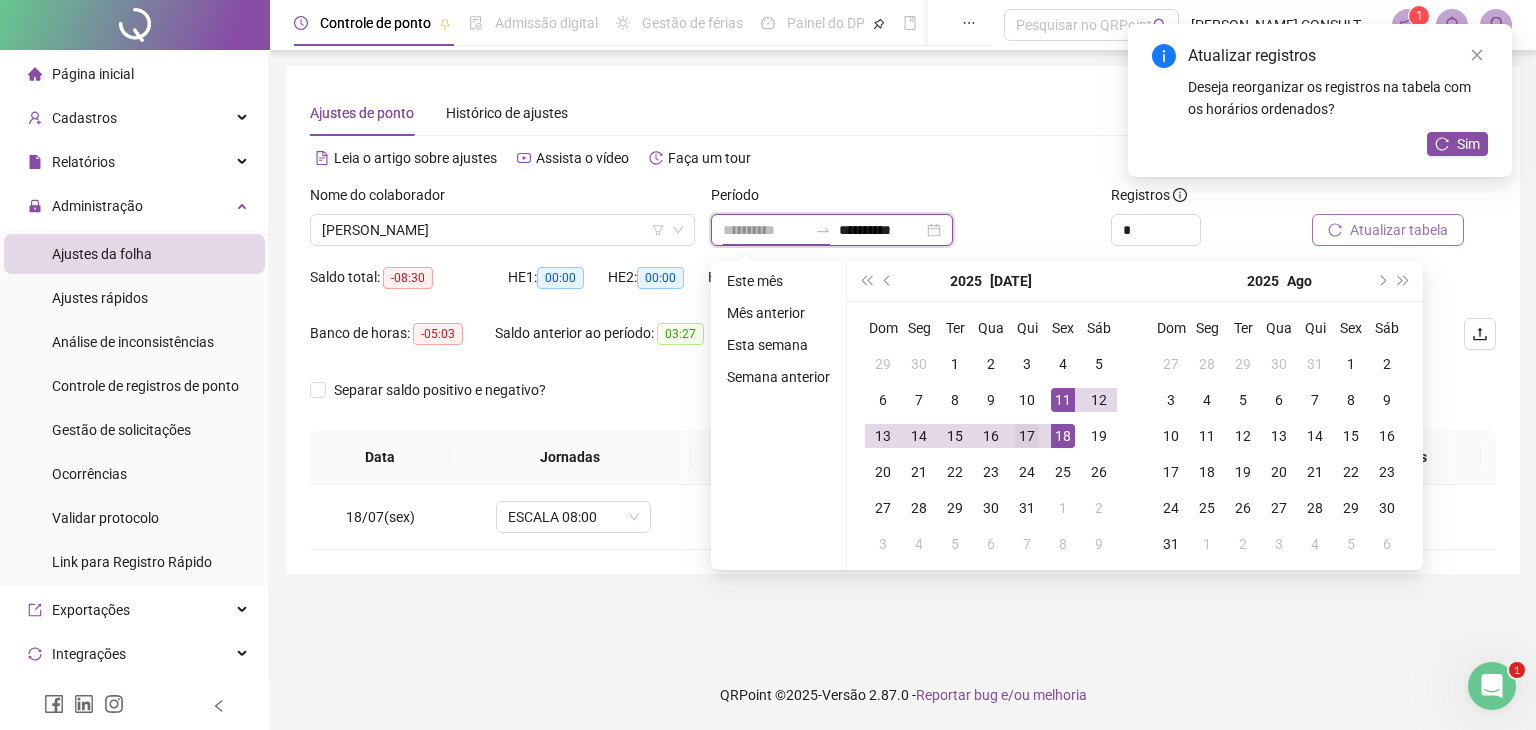 type on "**********" 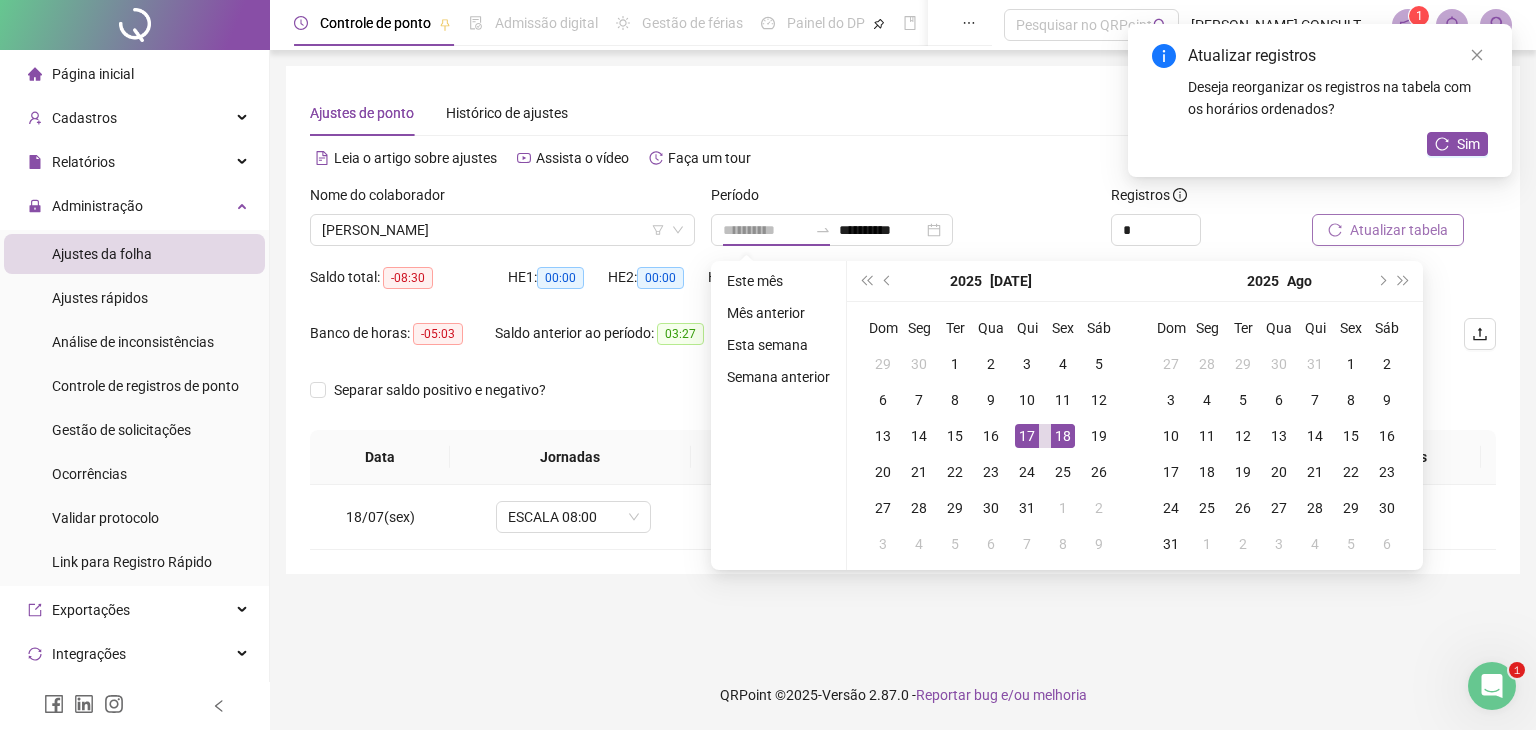 click on "17" at bounding box center (1027, 436) 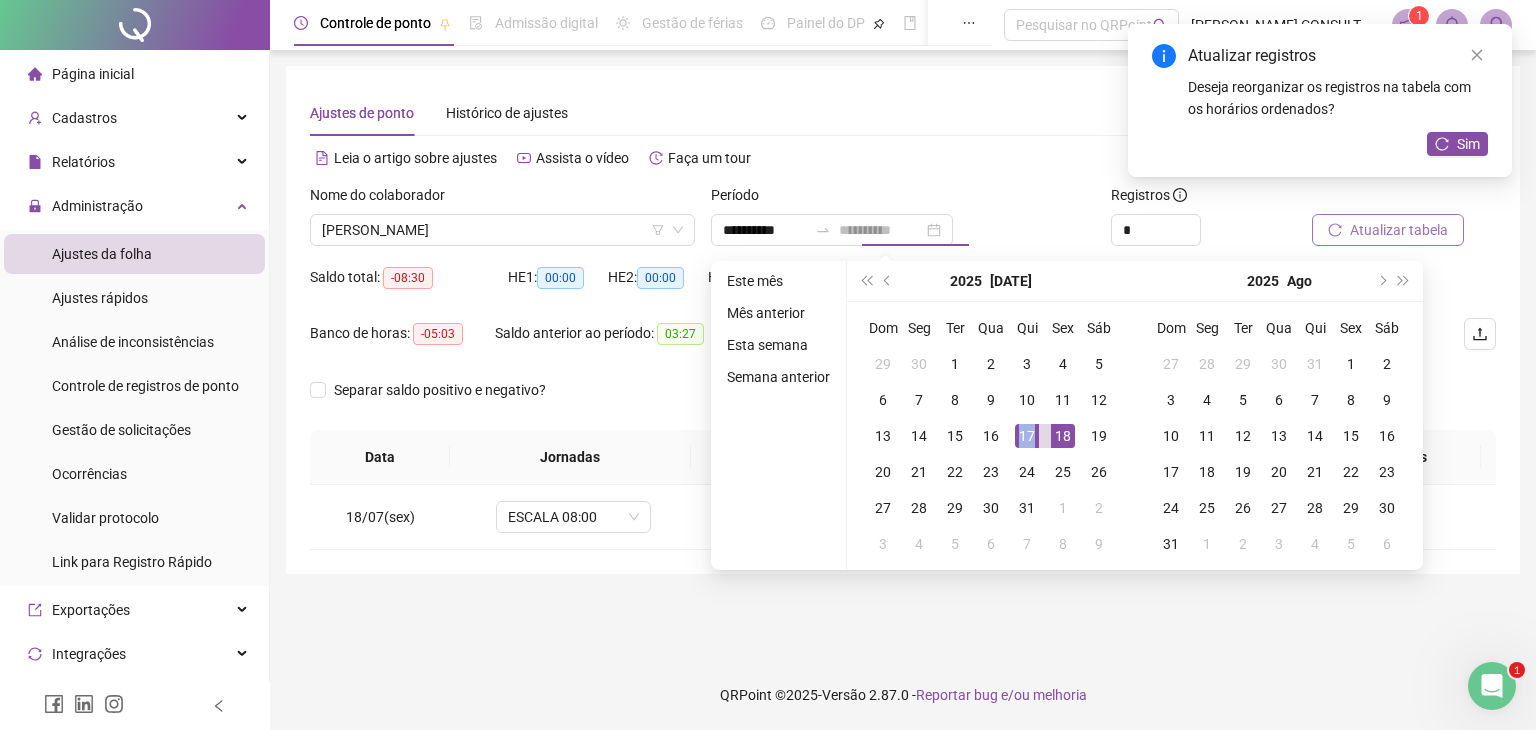 click on "17" at bounding box center (1027, 436) 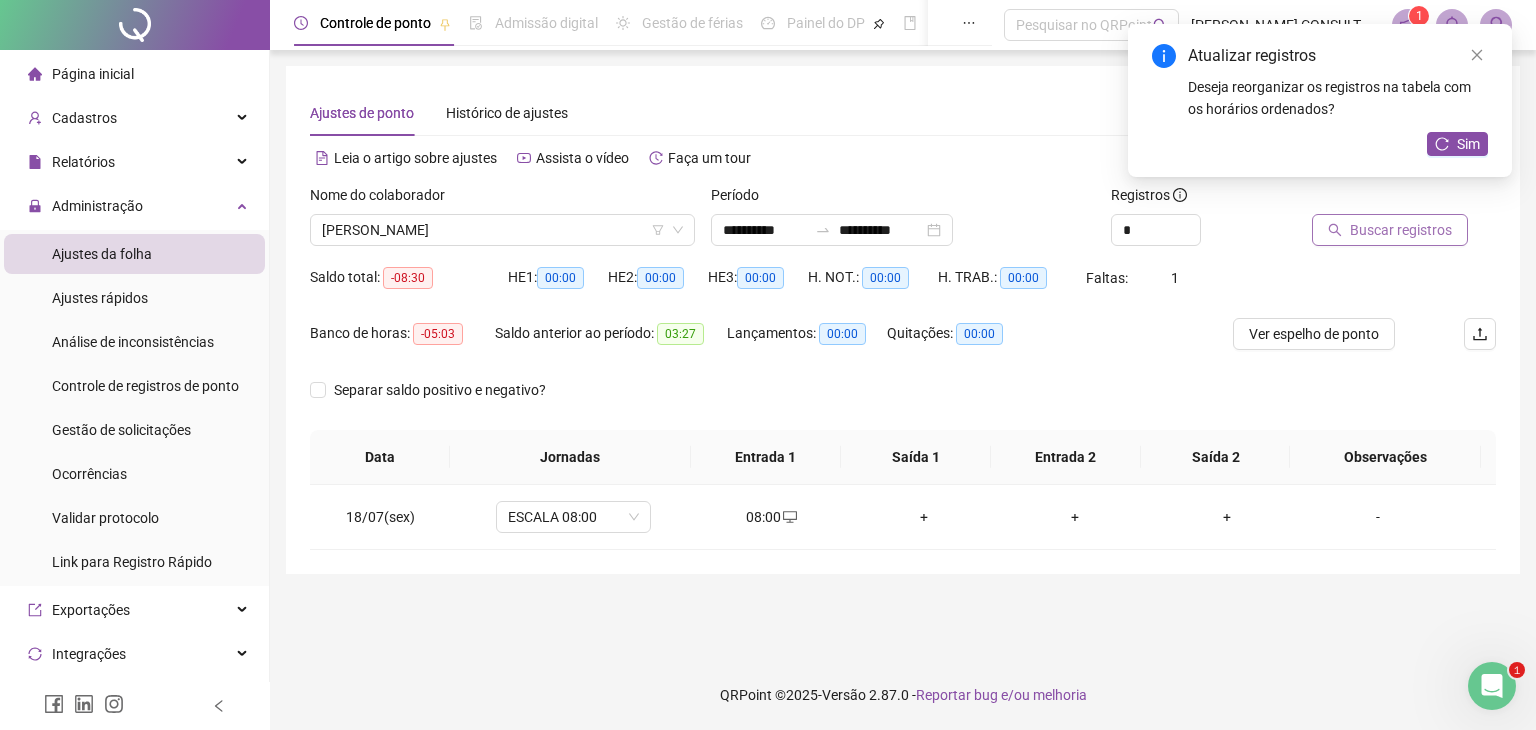 click on "Buscar registros" at bounding box center [1401, 230] 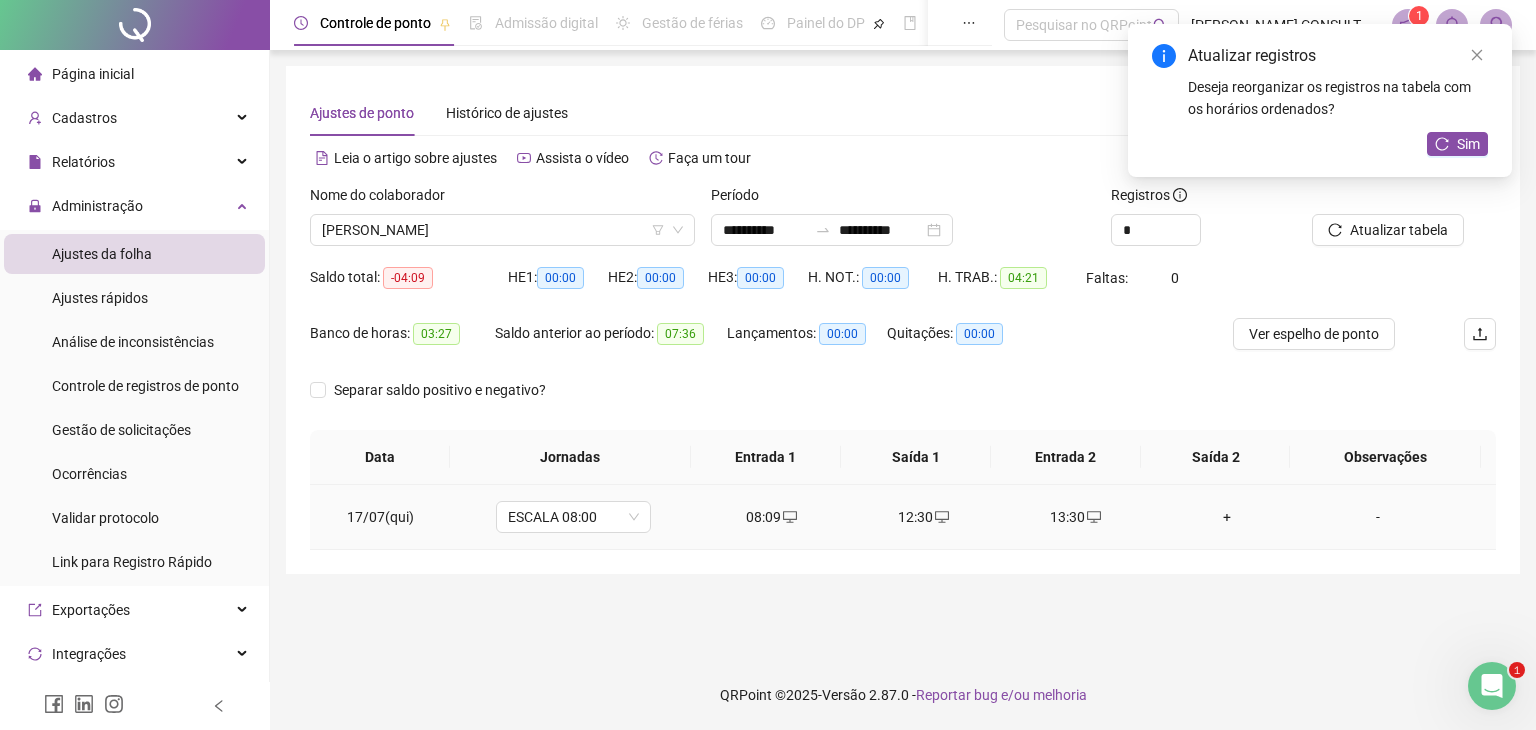 click on "+" at bounding box center [1227, 517] 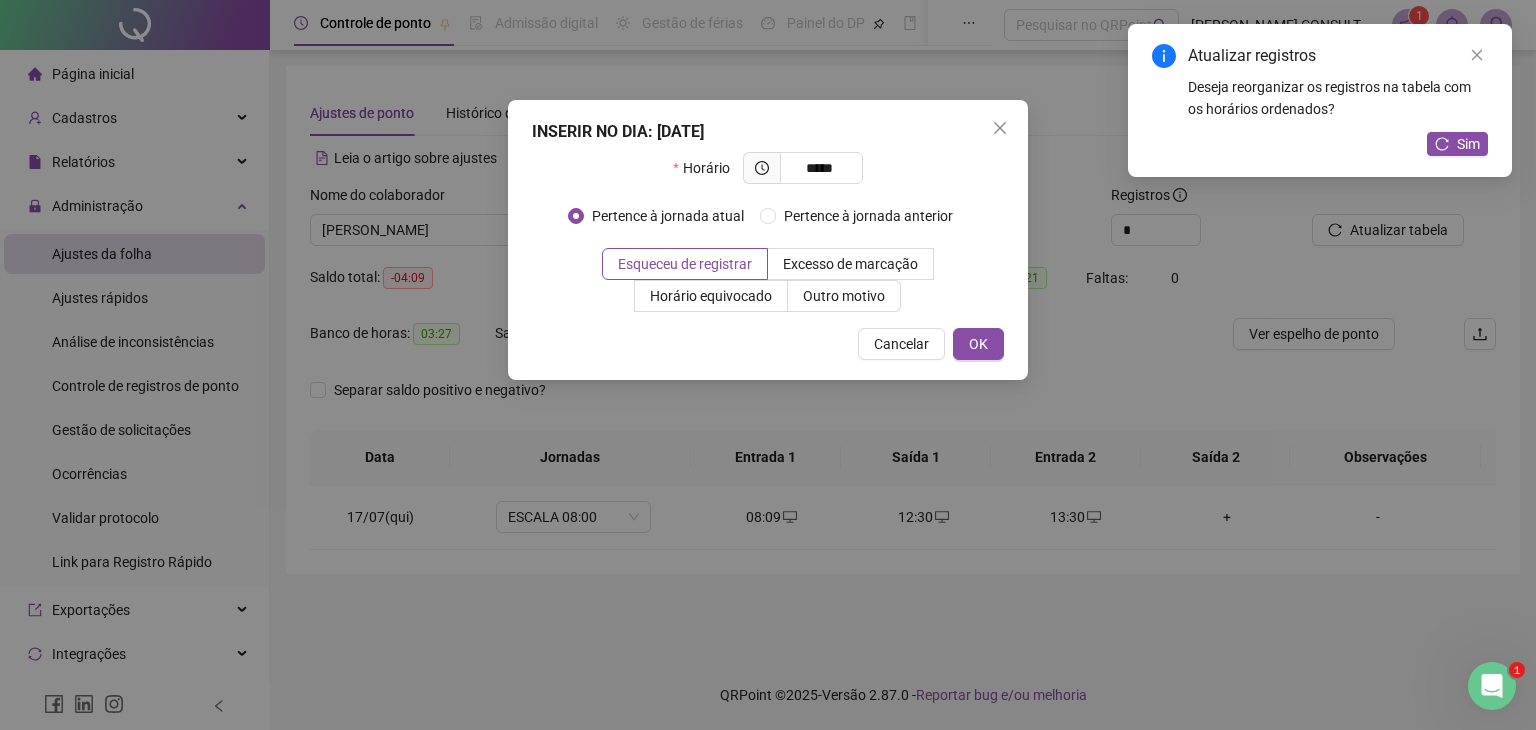 type on "*****" 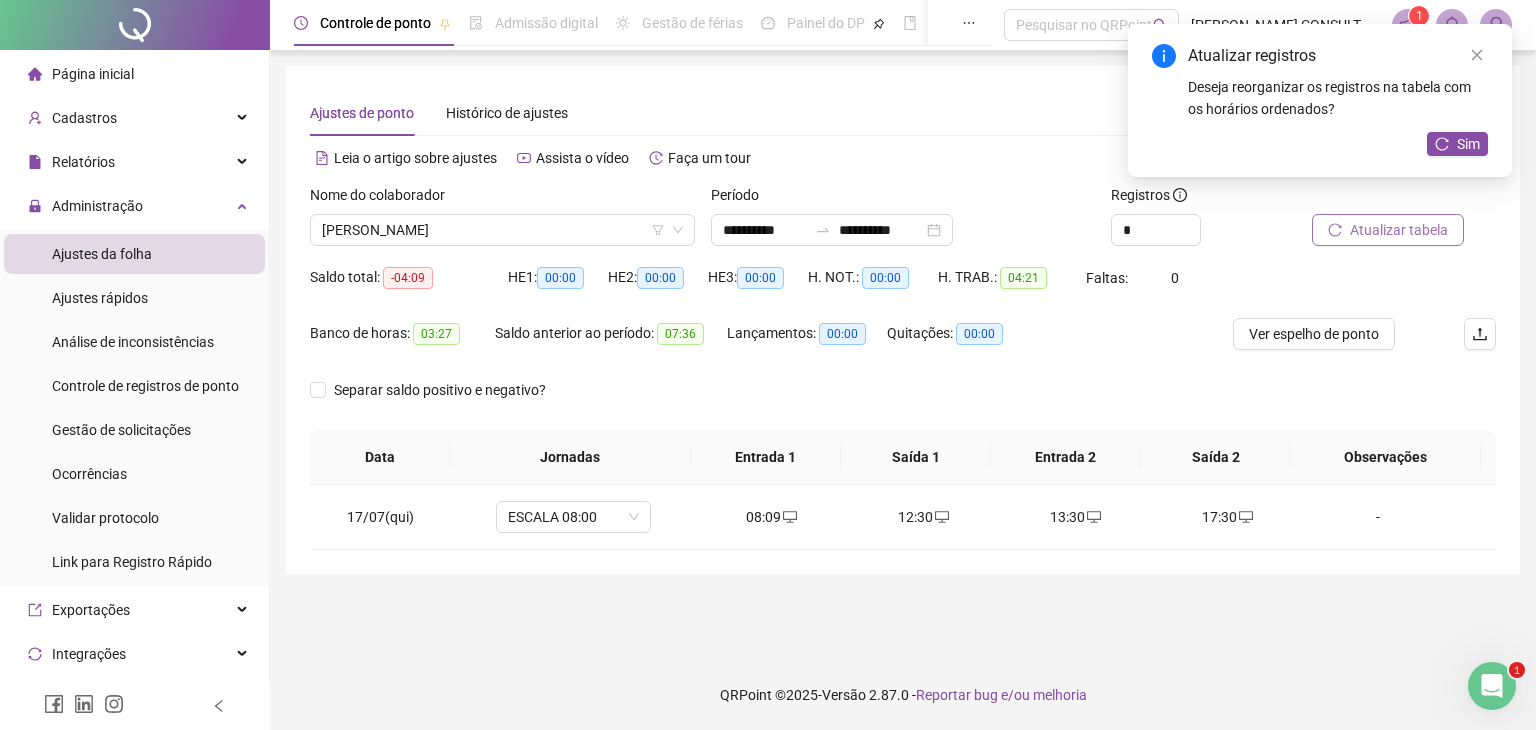 click on "Atualizar tabela" at bounding box center (1399, 230) 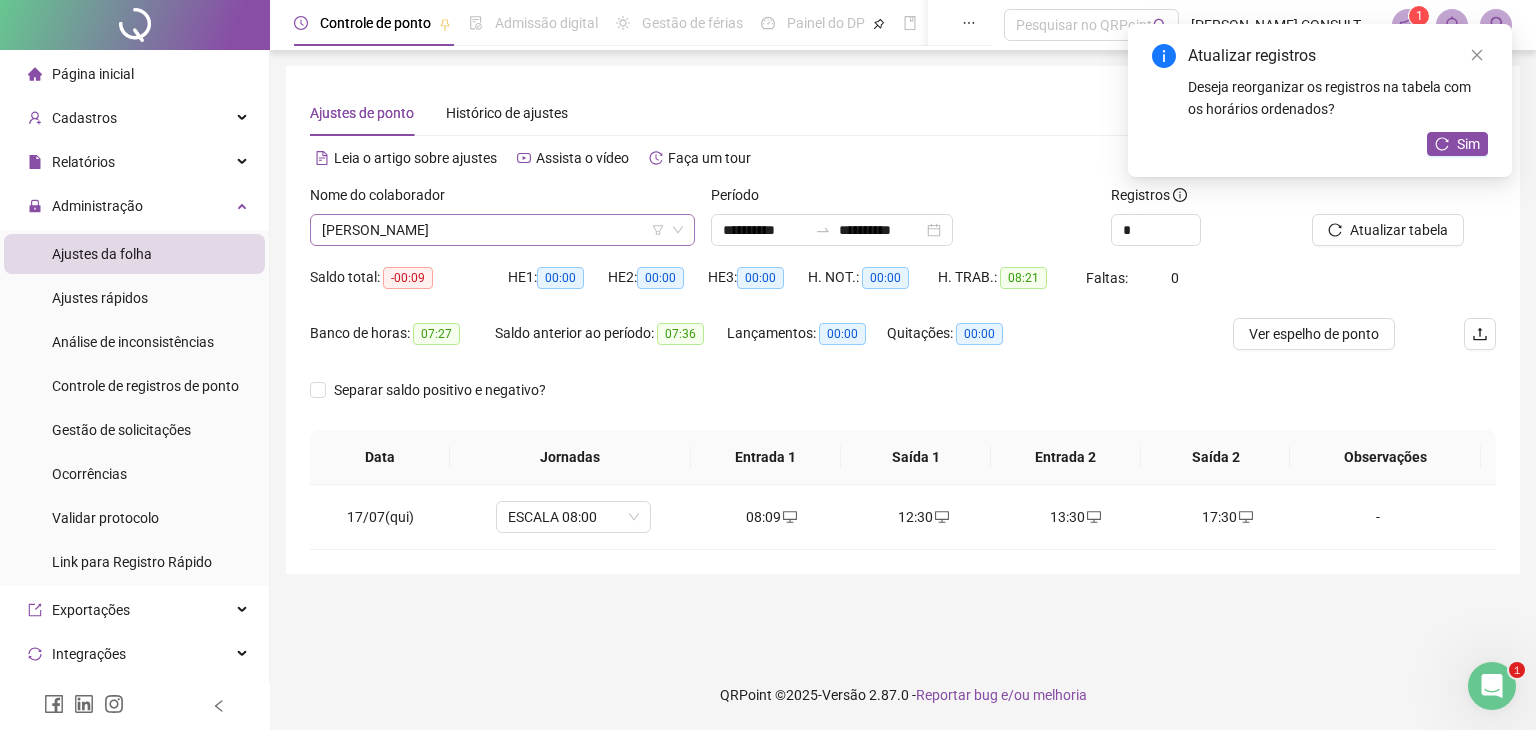 click on "[PERSON_NAME]" at bounding box center [502, 230] 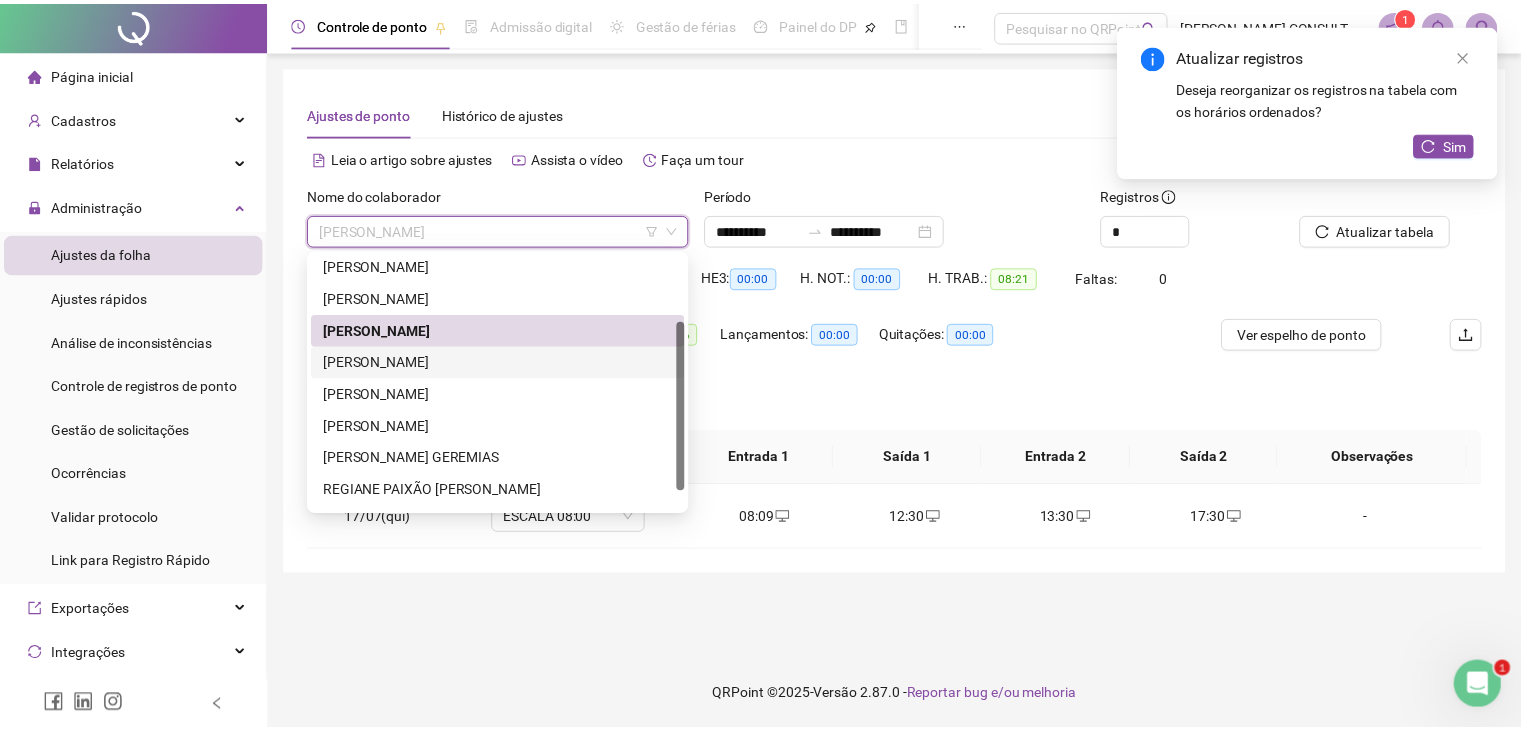 scroll, scrollTop: 128, scrollLeft: 0, axis: vertical 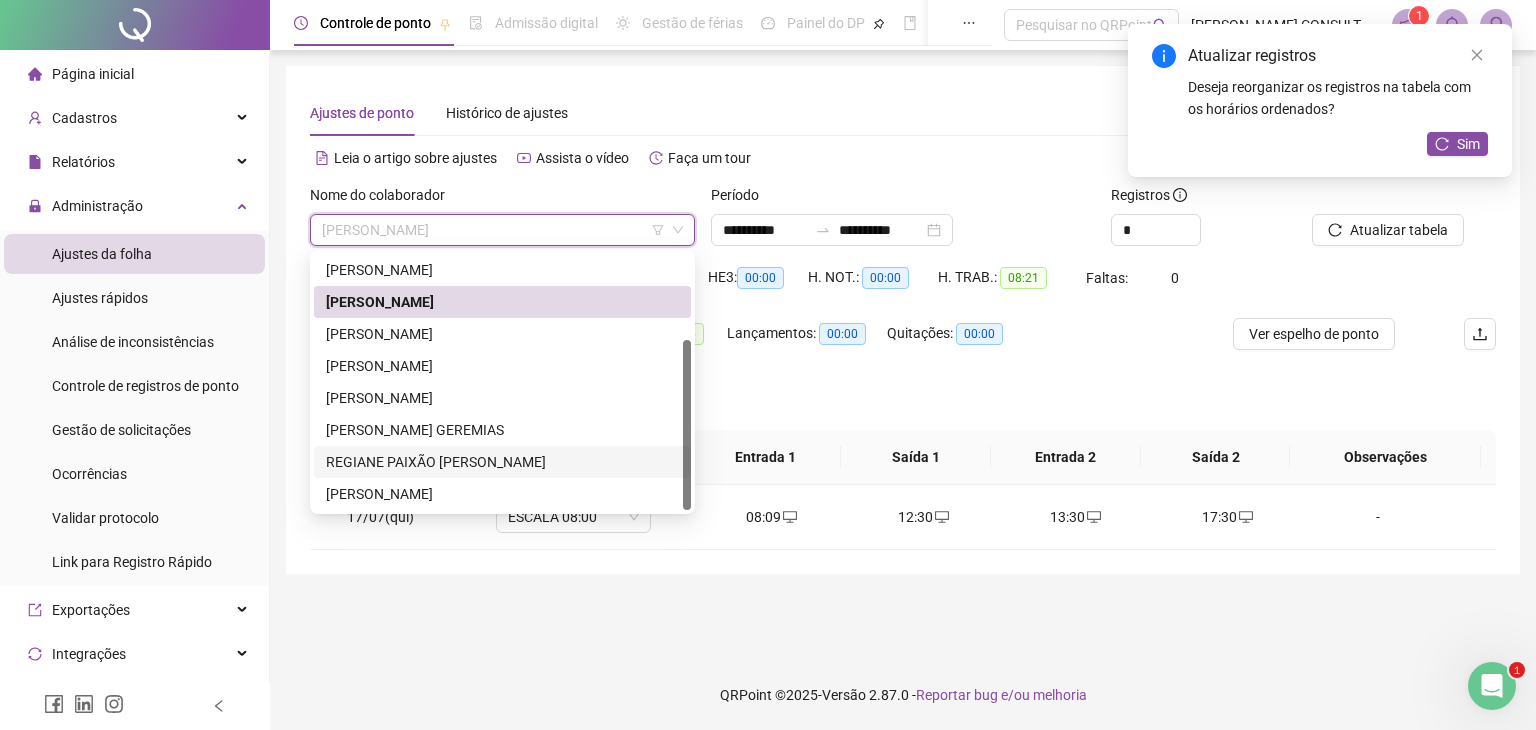 click on "REGIANE PAIXÃO [PERSON_NAME]" at bounding box center (502, 462) 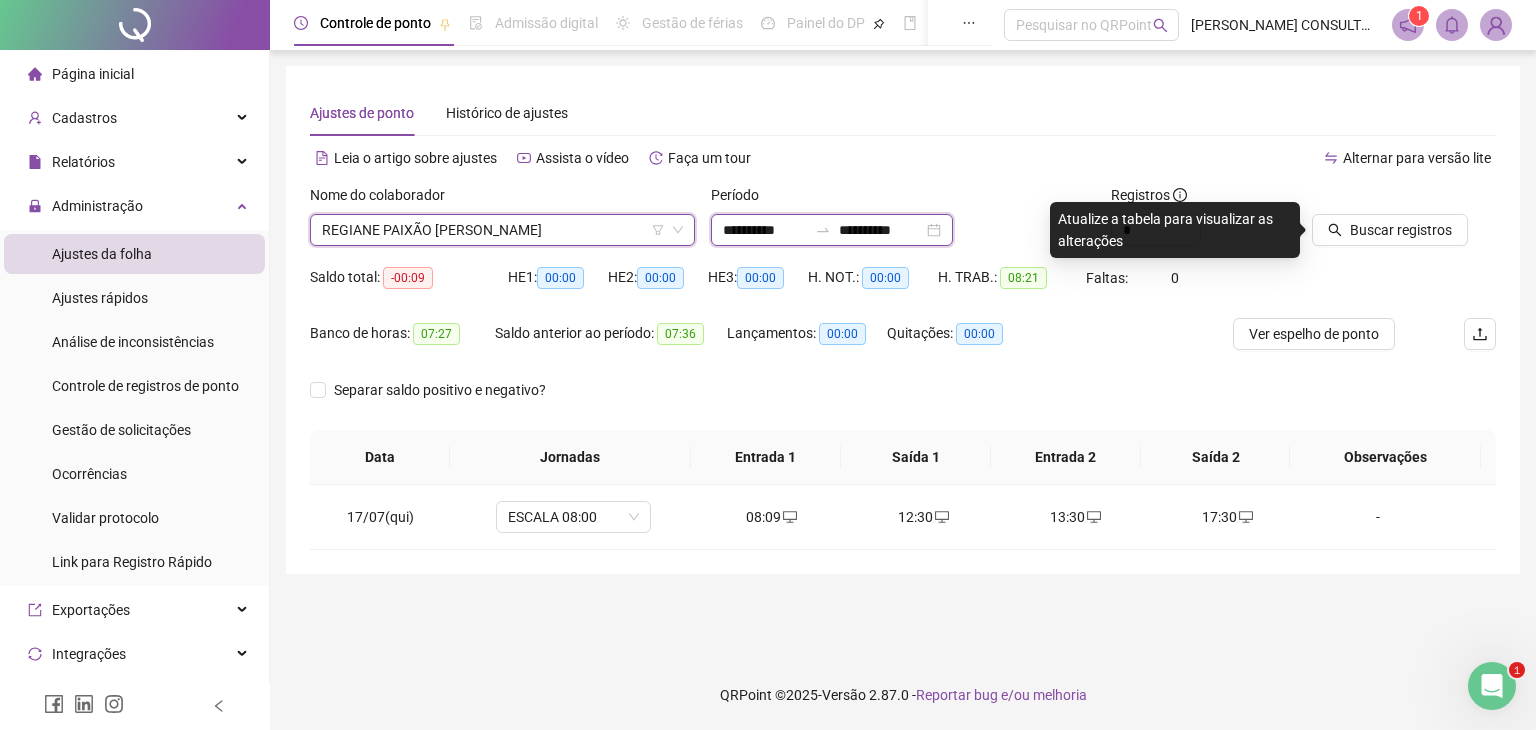 click on "**********" at bounding box center [765, 230] 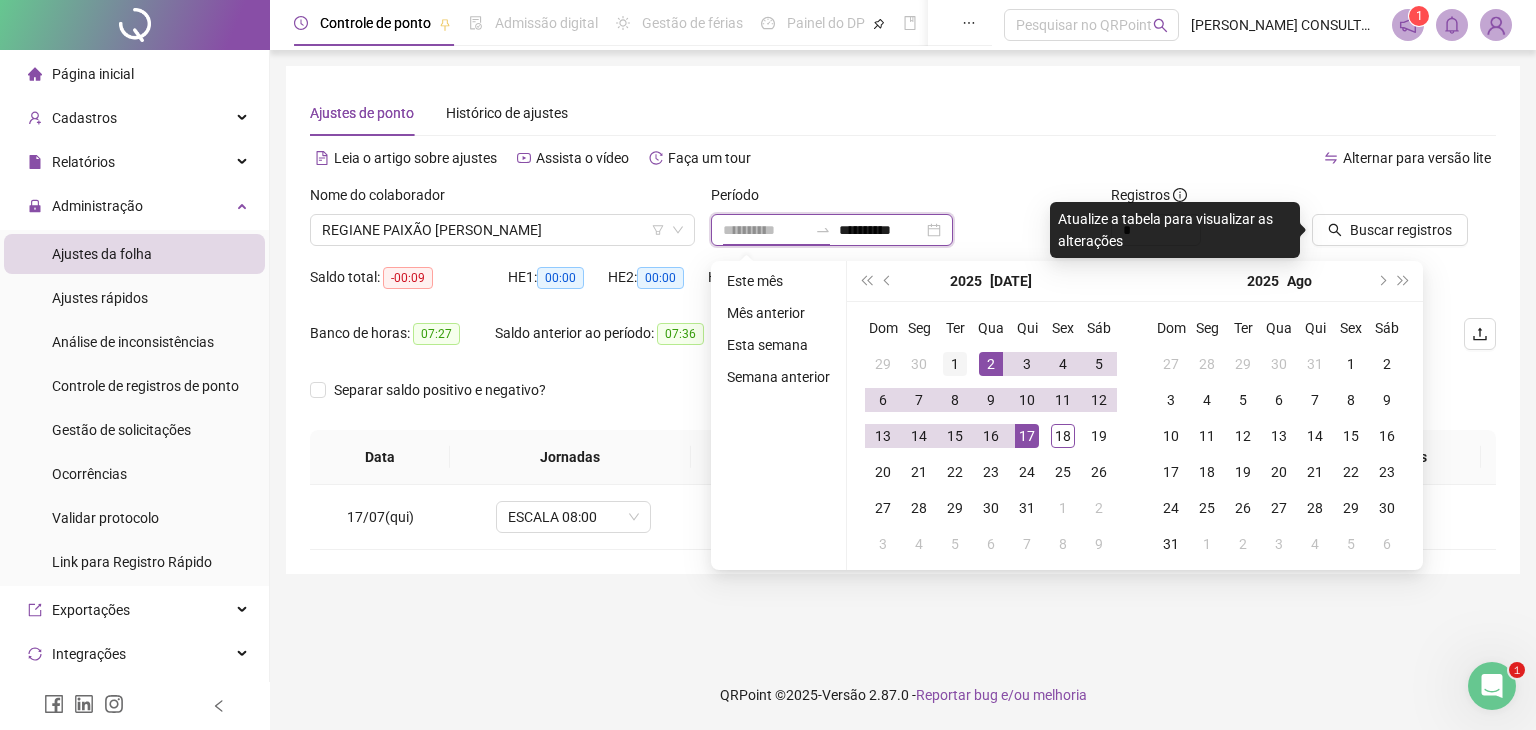 type on "**********" 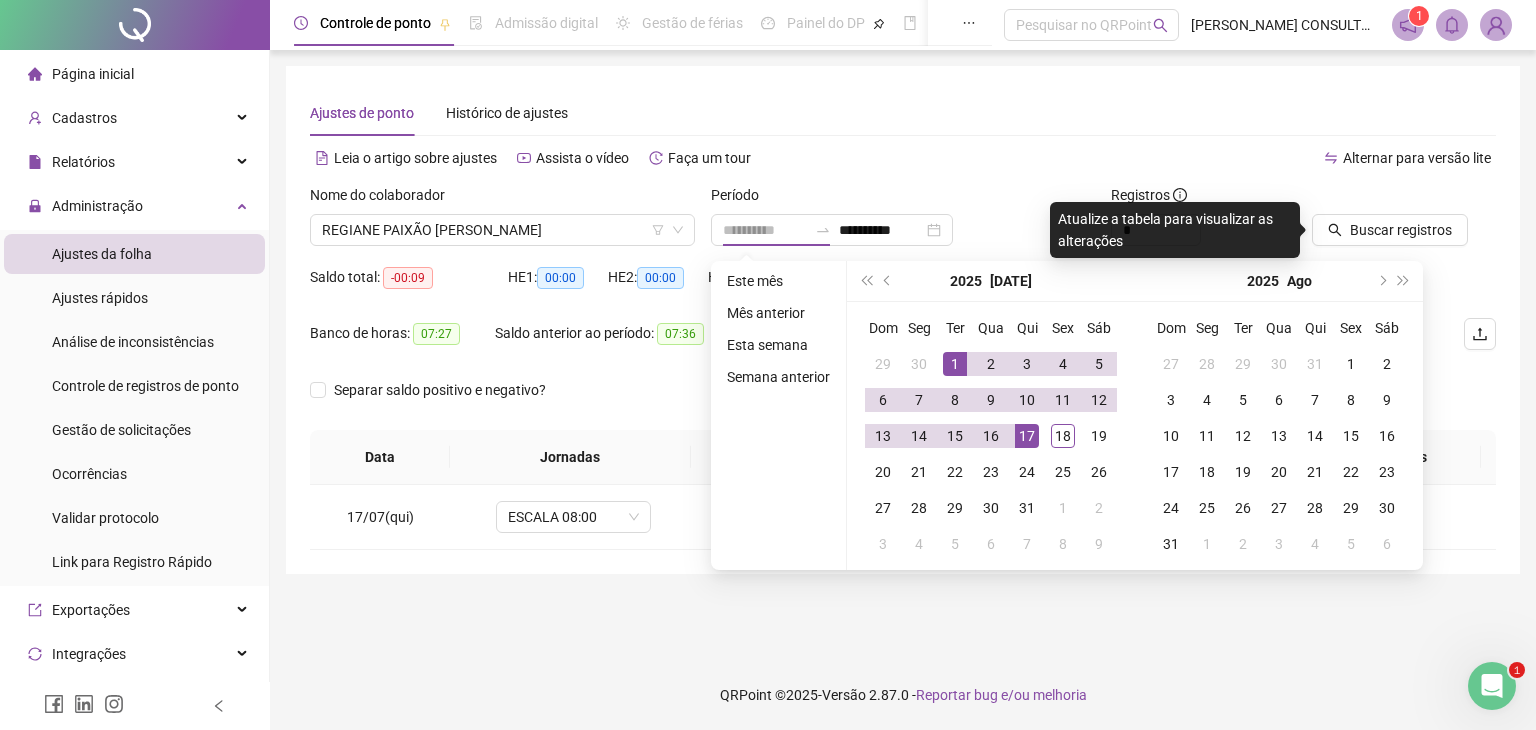 click on "1" at bounding box center (955, 364) 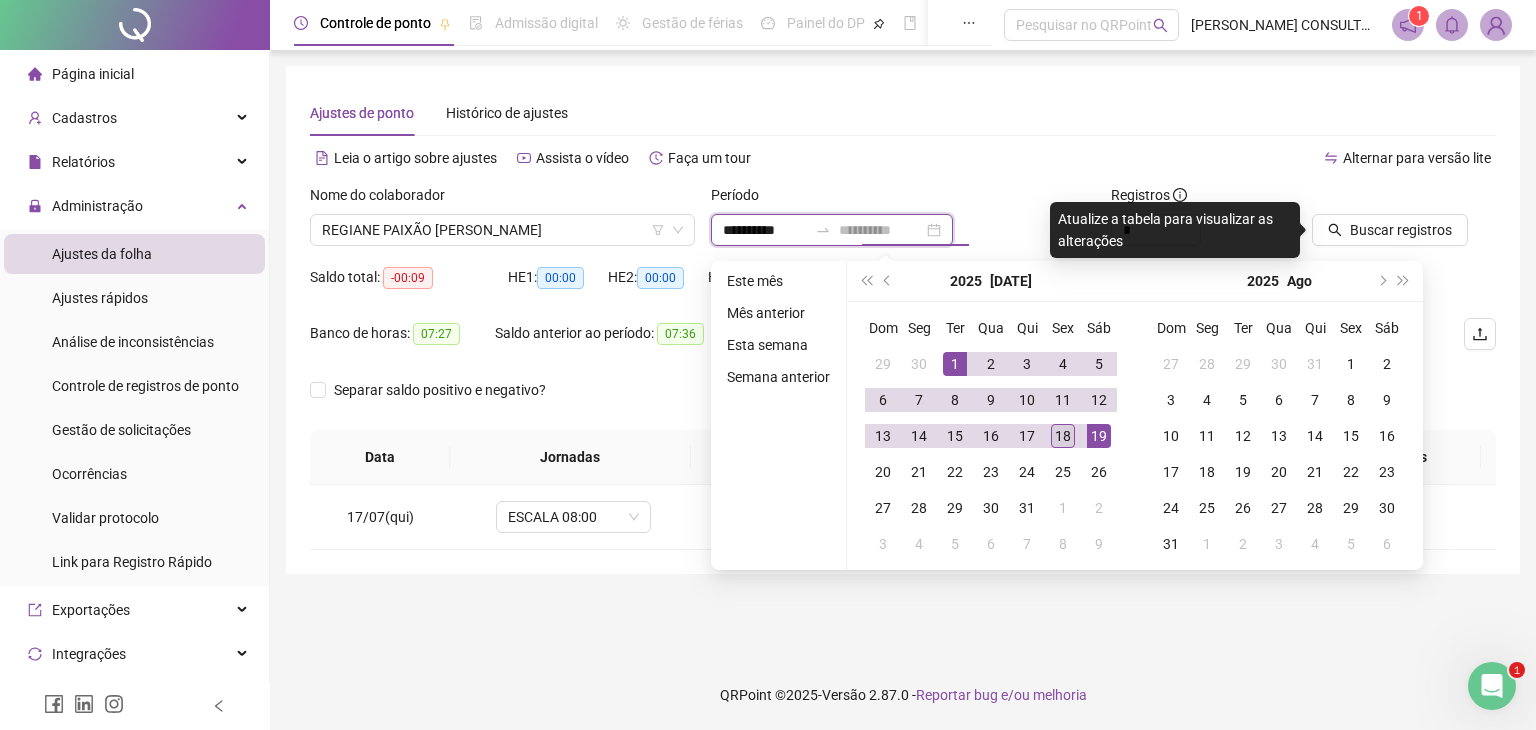 type on "**********" 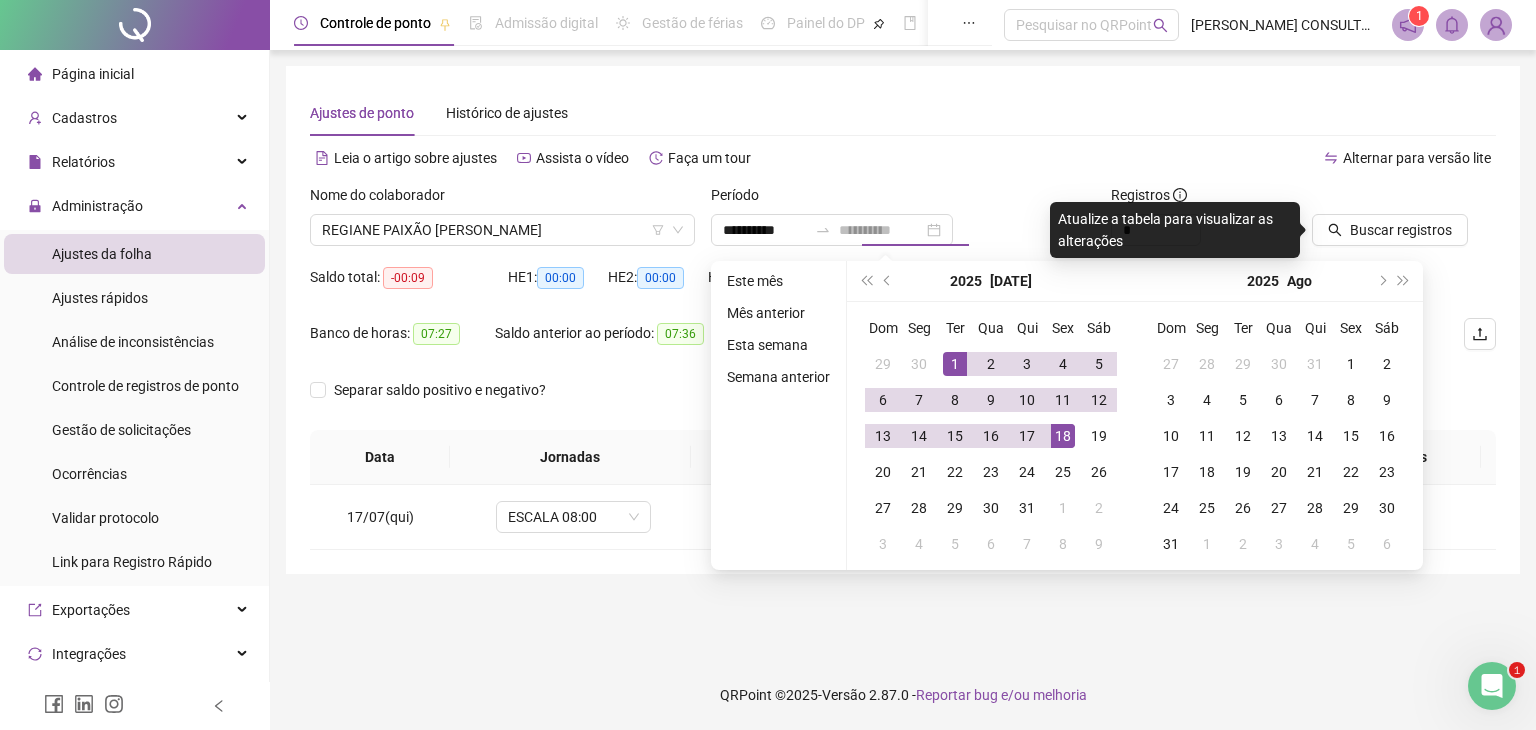 click on "18" at bounding box center [1063, 436] 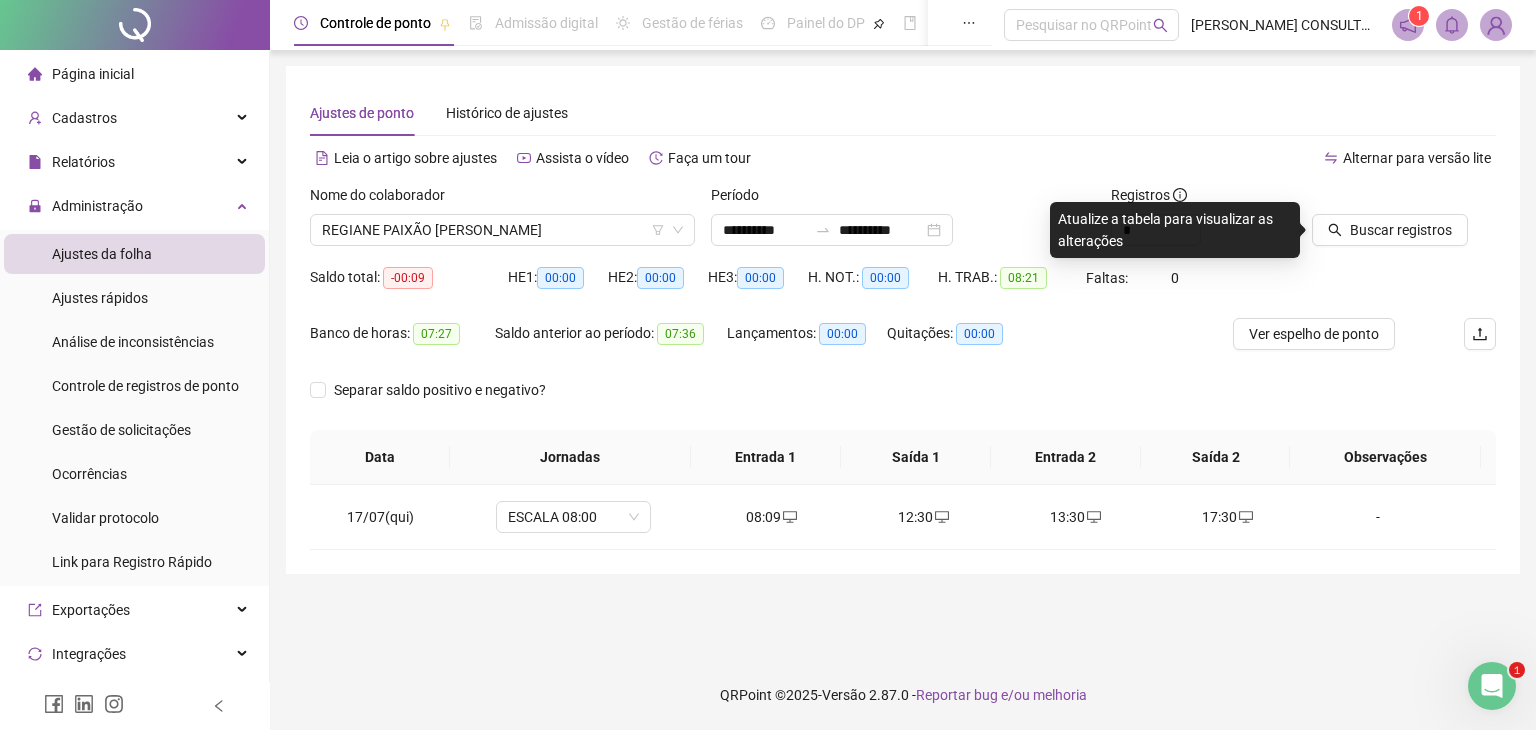 drag, startPoint x: 1387, startPoint y: 233, endPoint x: 1322, endPoint y: 302, distance: 94.79452 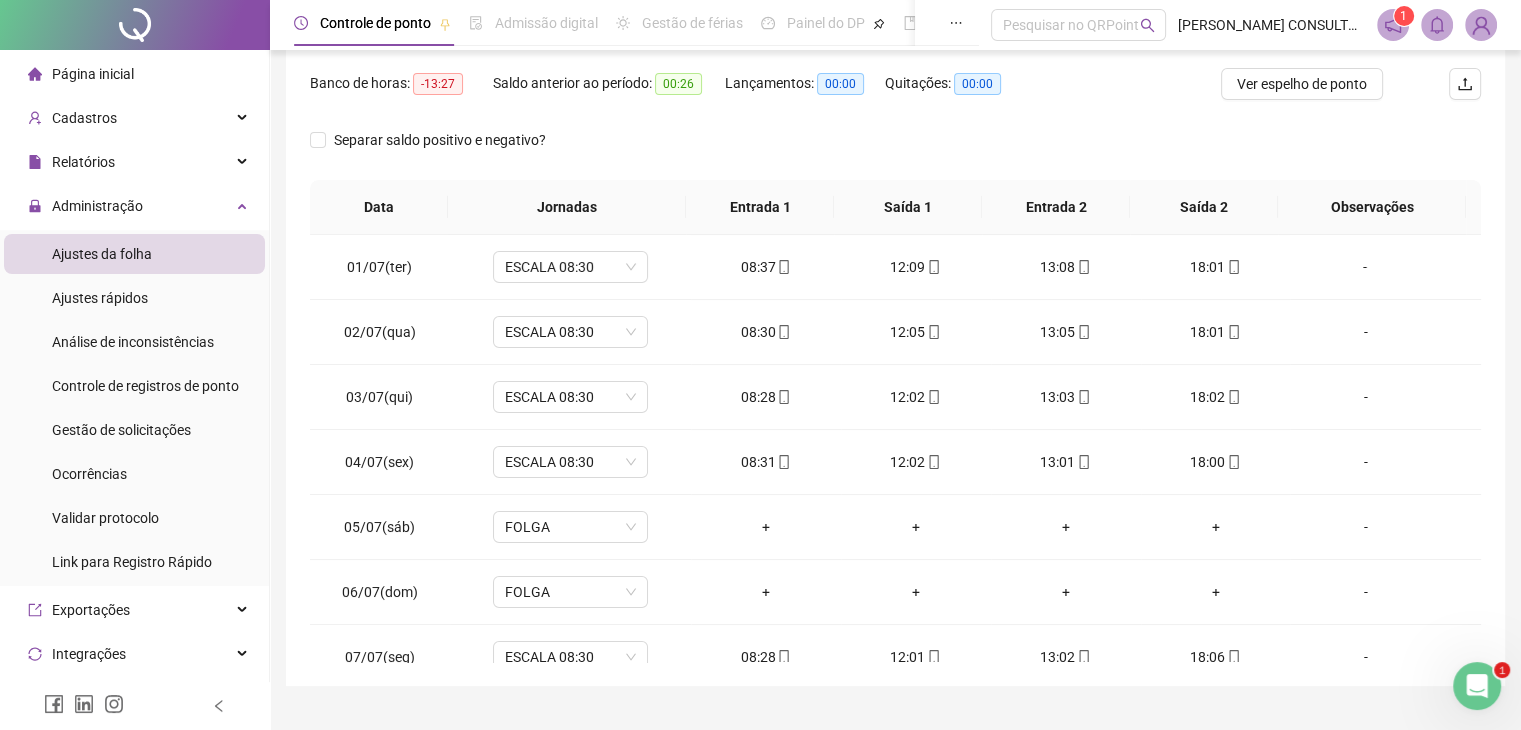 scroll, scrollTop: 292, scrollLeft: 0, axis: vertical 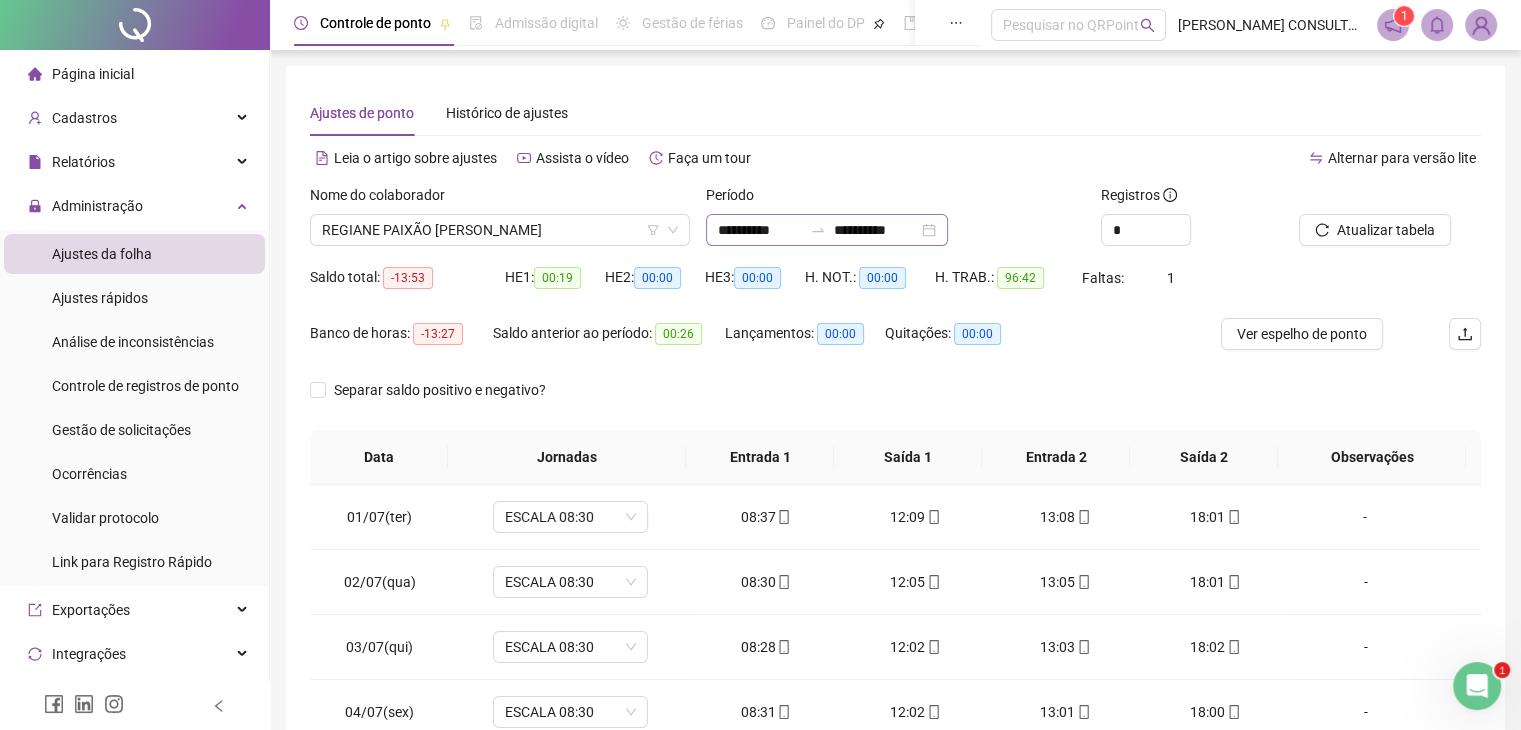 click on "**********" at bounding box center (827, 230) 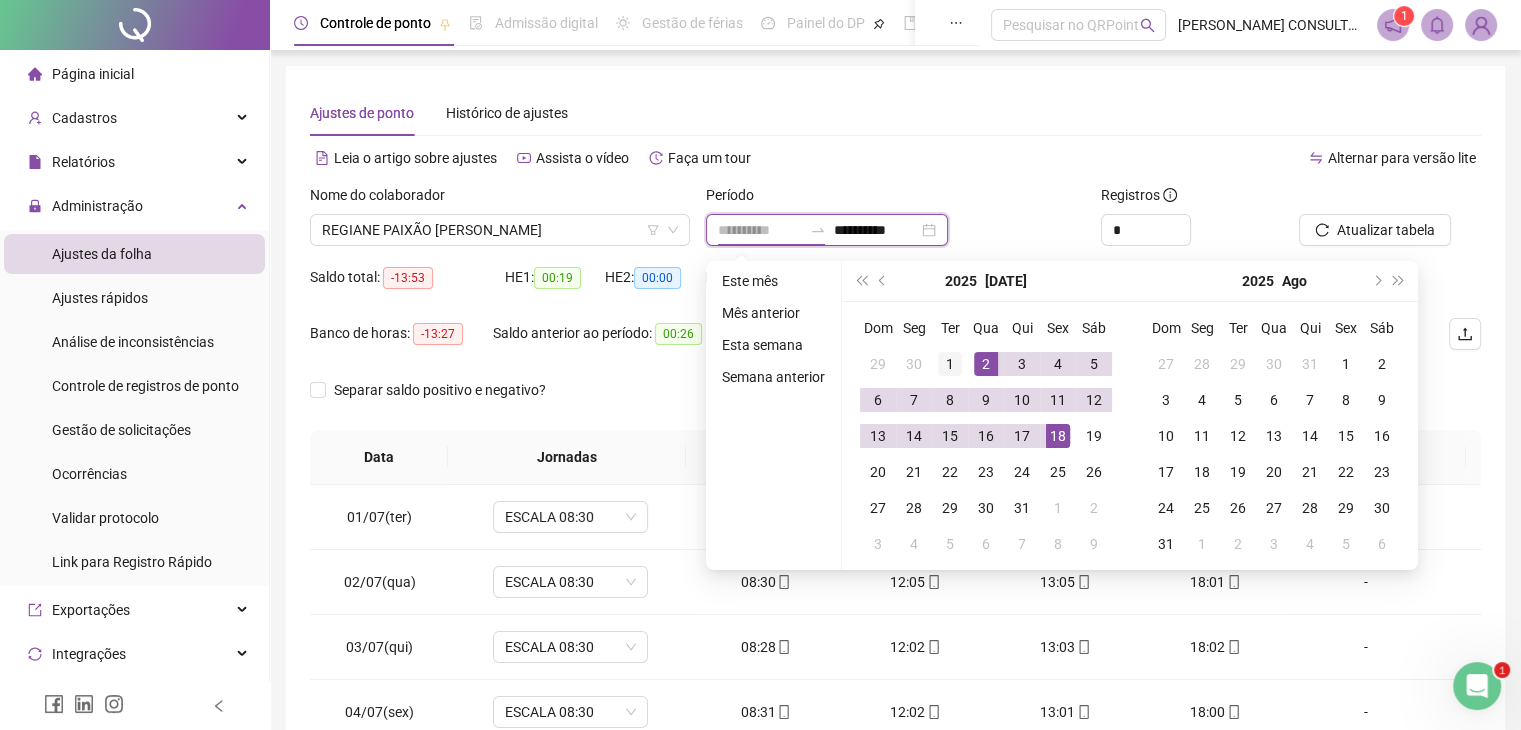 type on "**********" 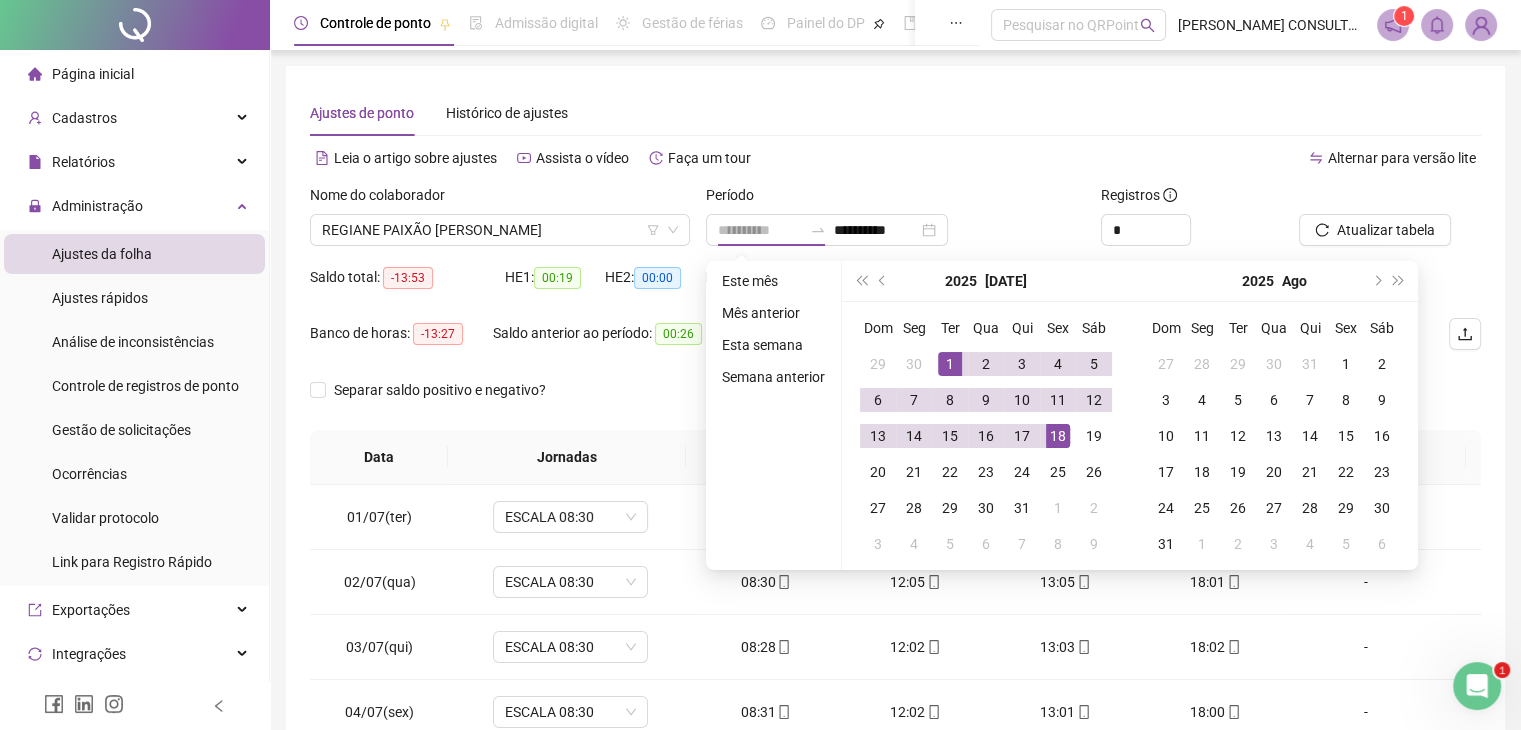 click on "1" at bounding box center [950, 364] 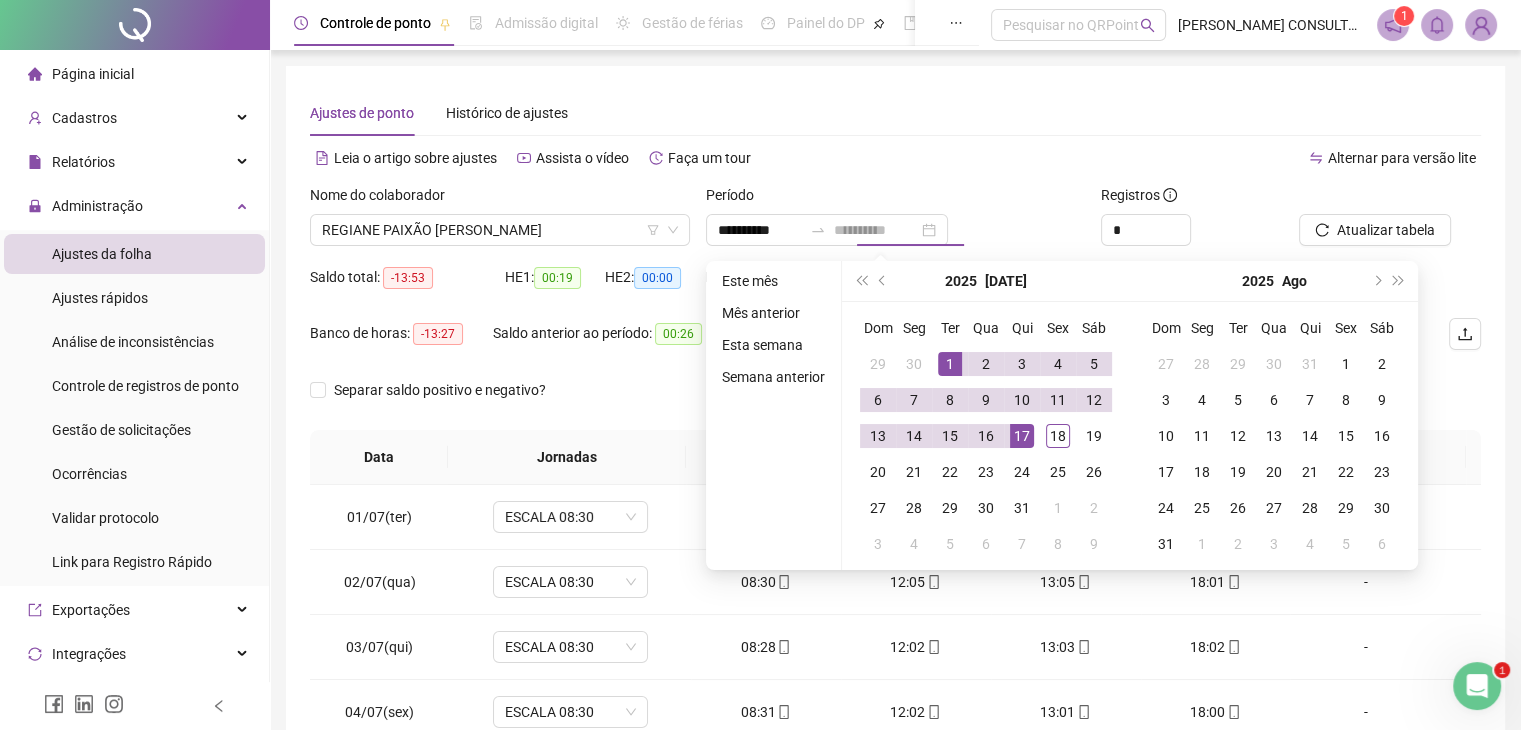 click on "17" at bounding box center (1022, 436) 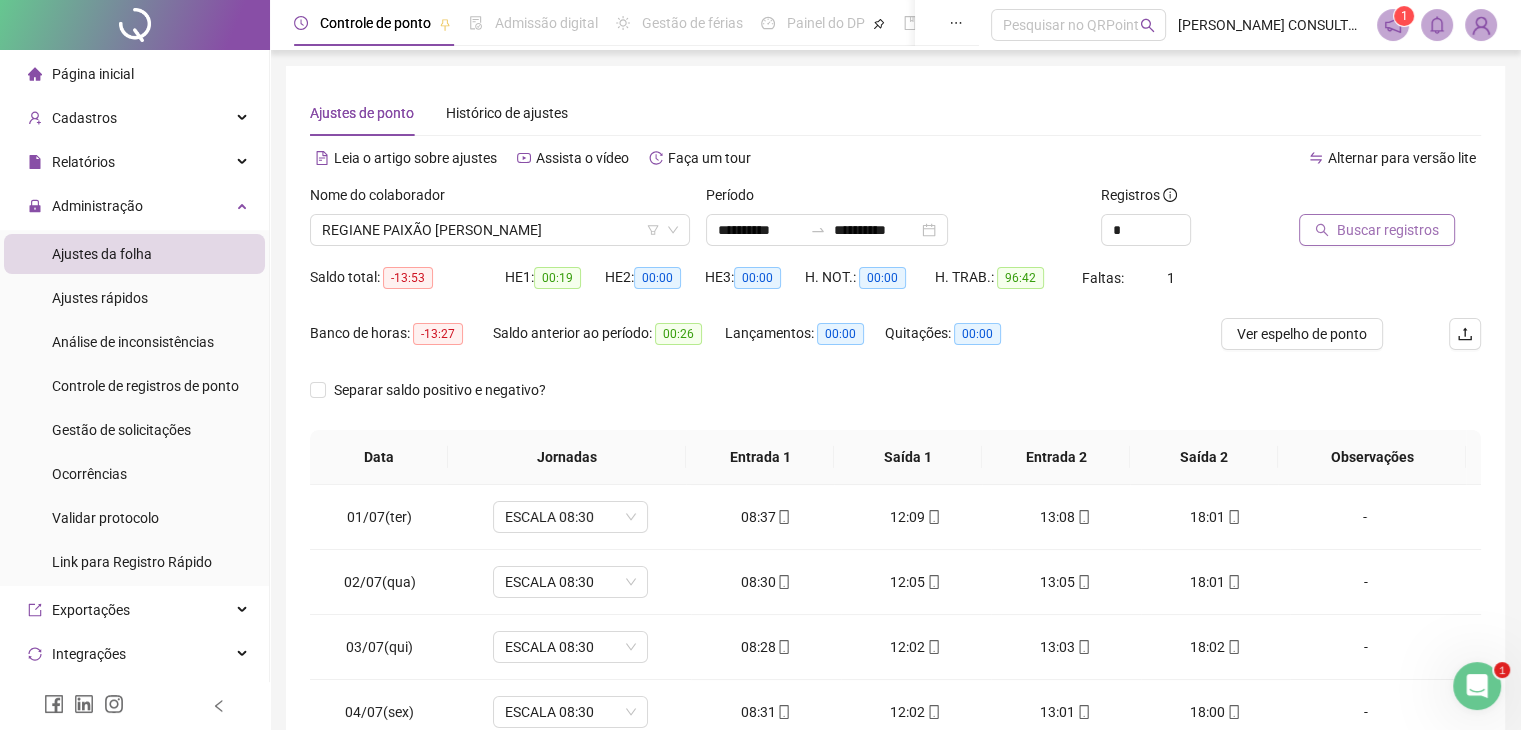 click on "Buscar registros" at bounding box center [1388, 230] 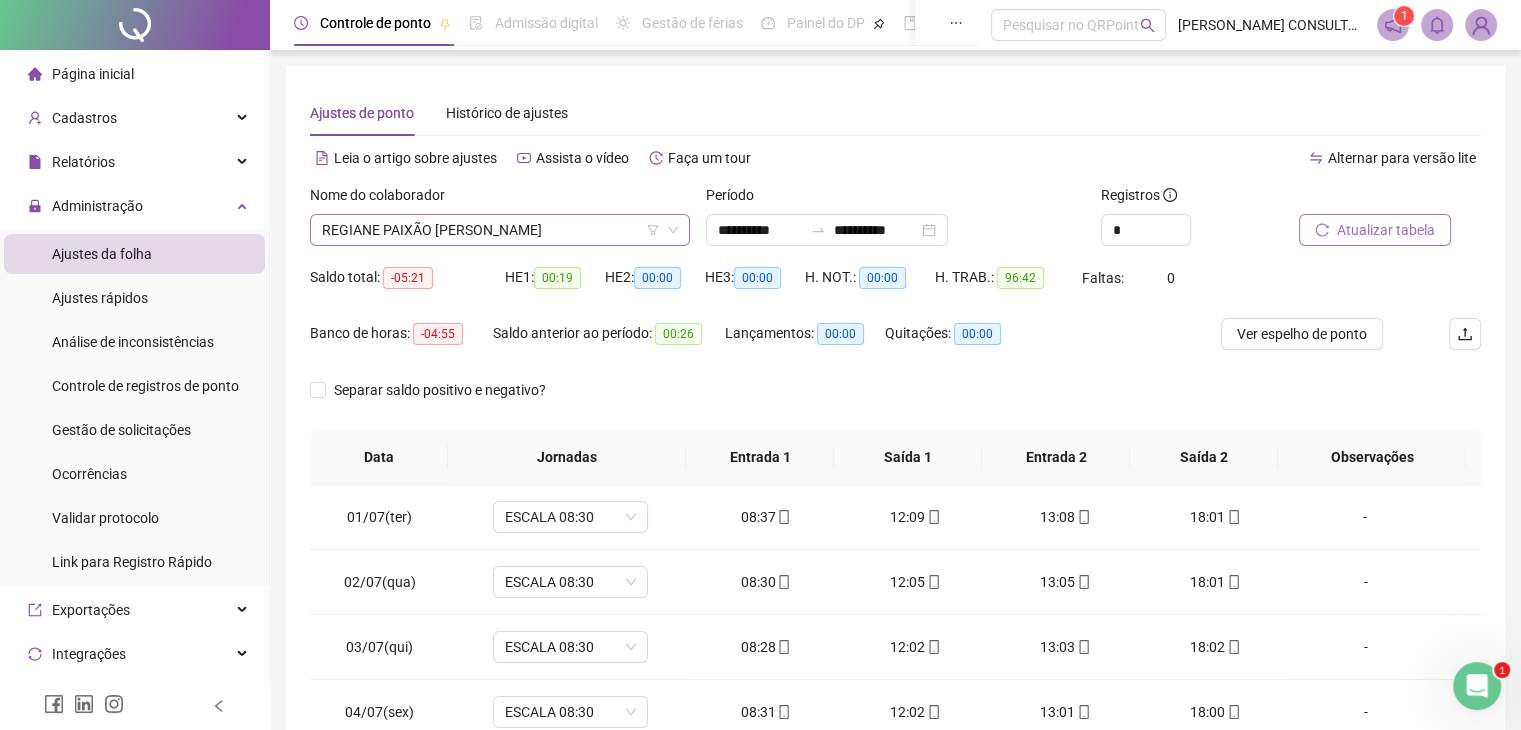 click on "REGIANE PAIXÃO [PERSON_NAME]" at bounding box center (500, 230) 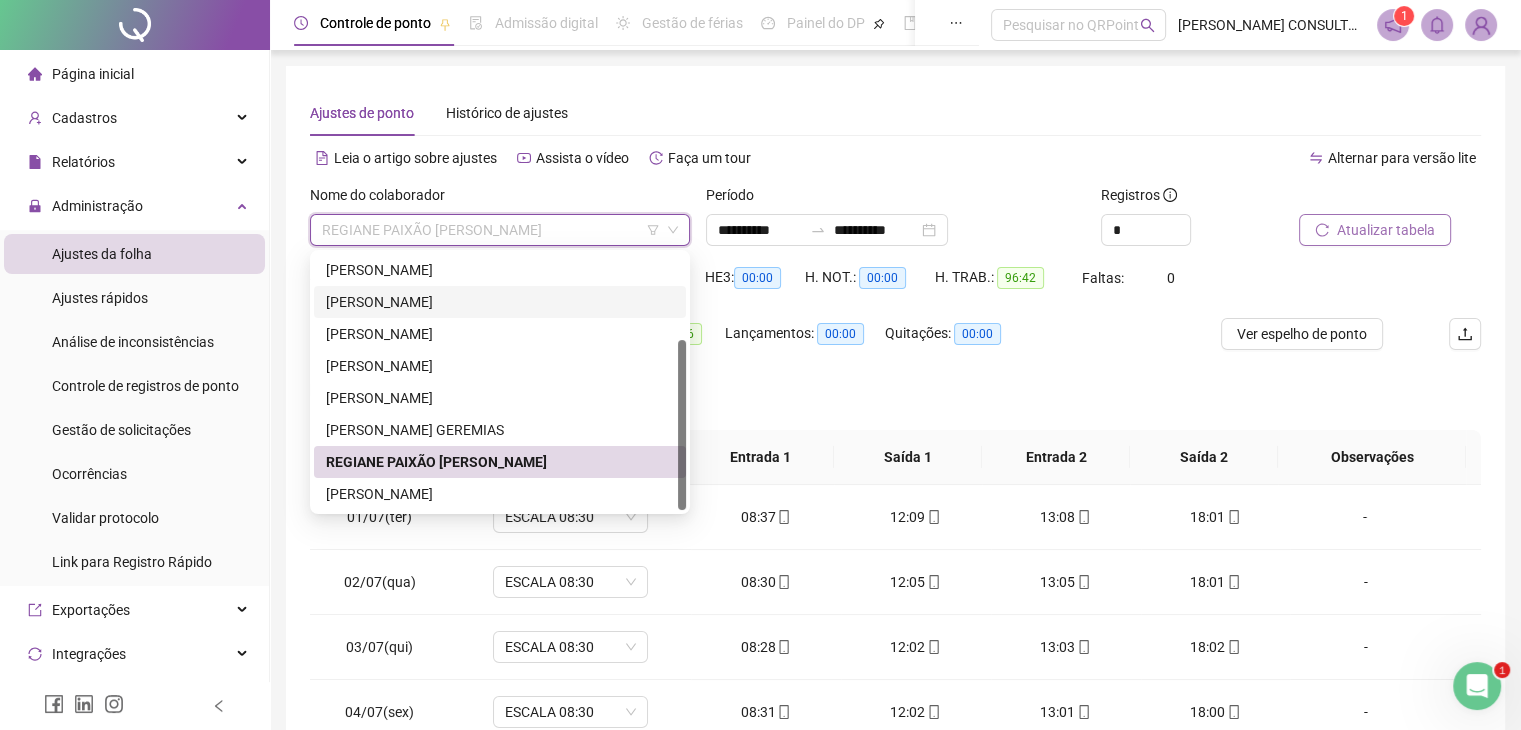 click on "[PERSON_NAME]" at bounding box center (500, 302) 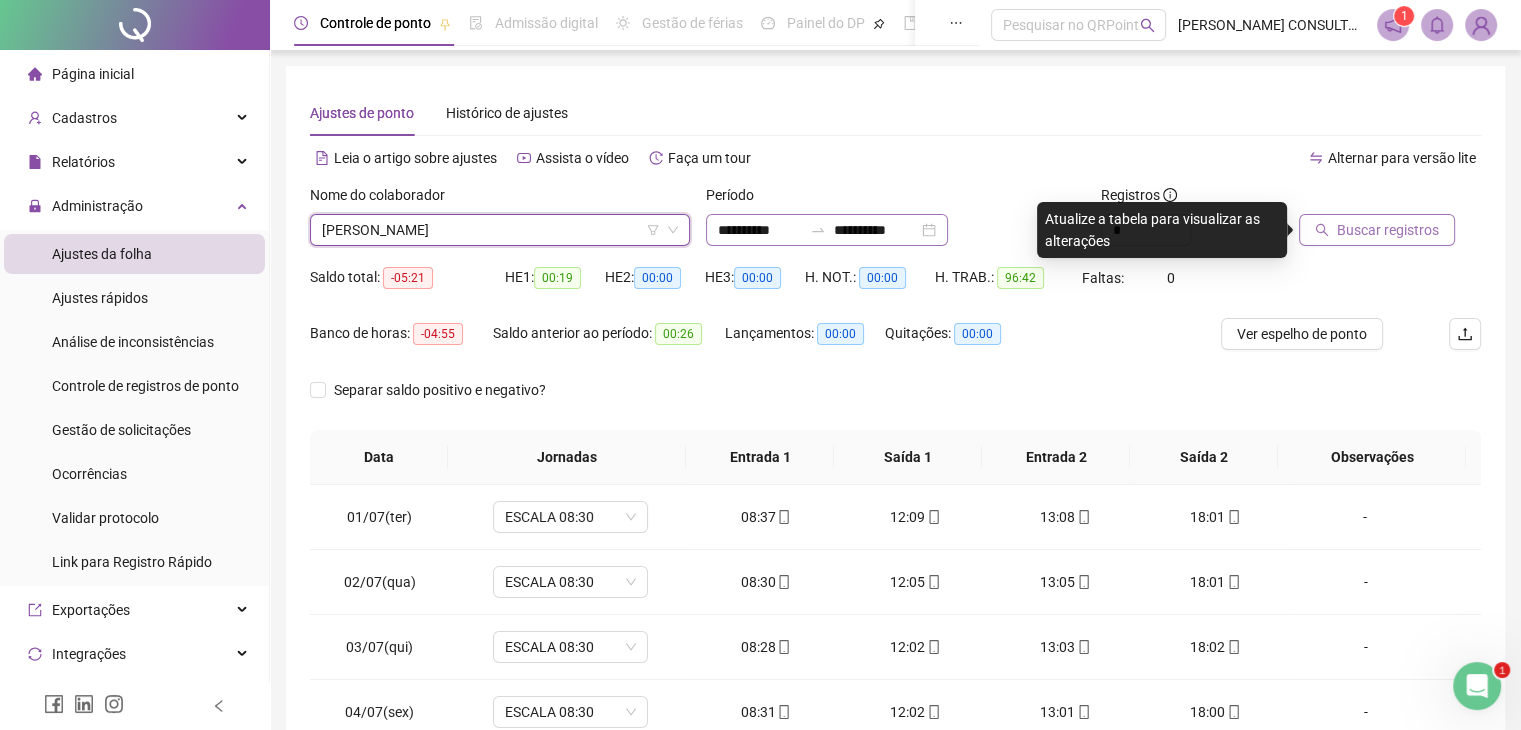 click on "**********" at bounding box center [827, 230] 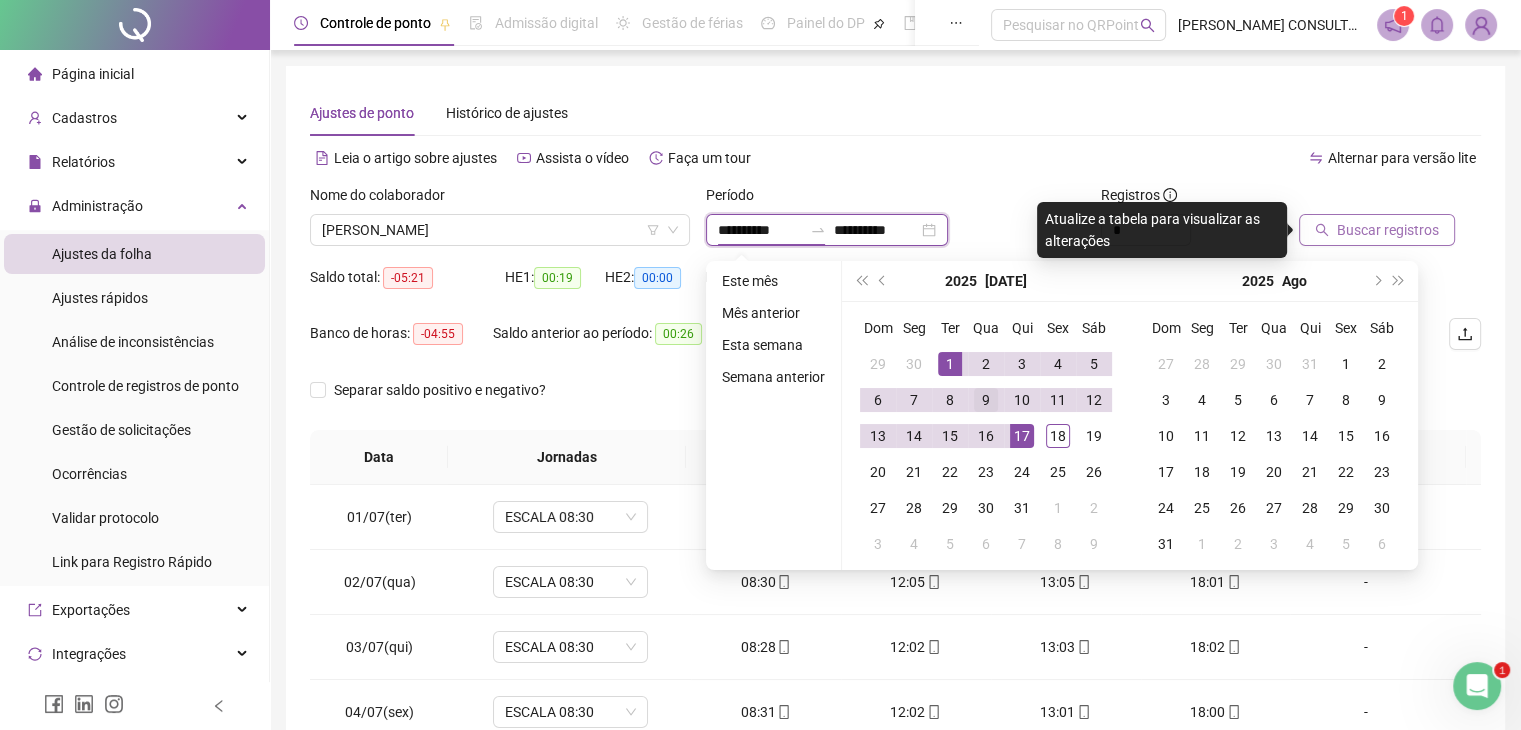 type on "**********" 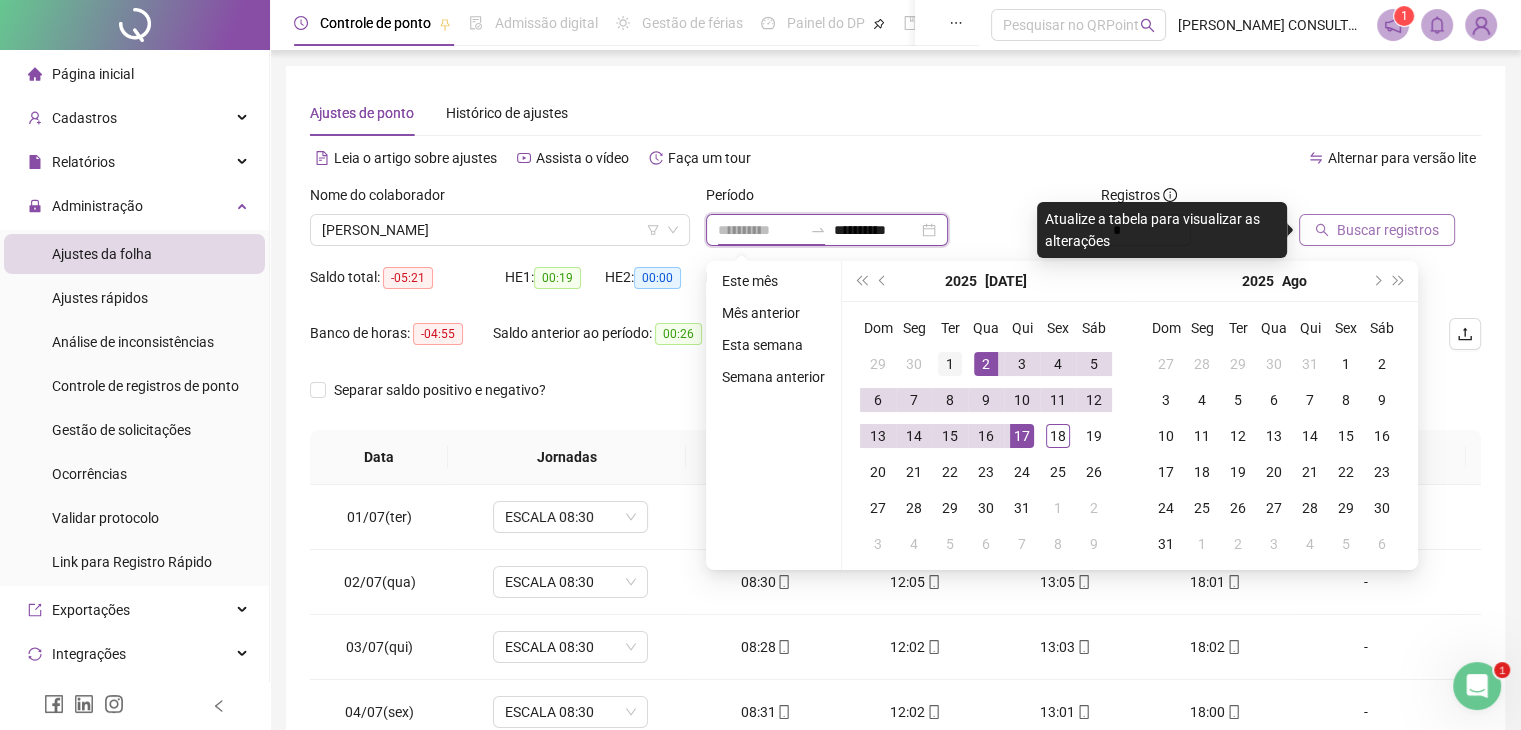 type on "**********" 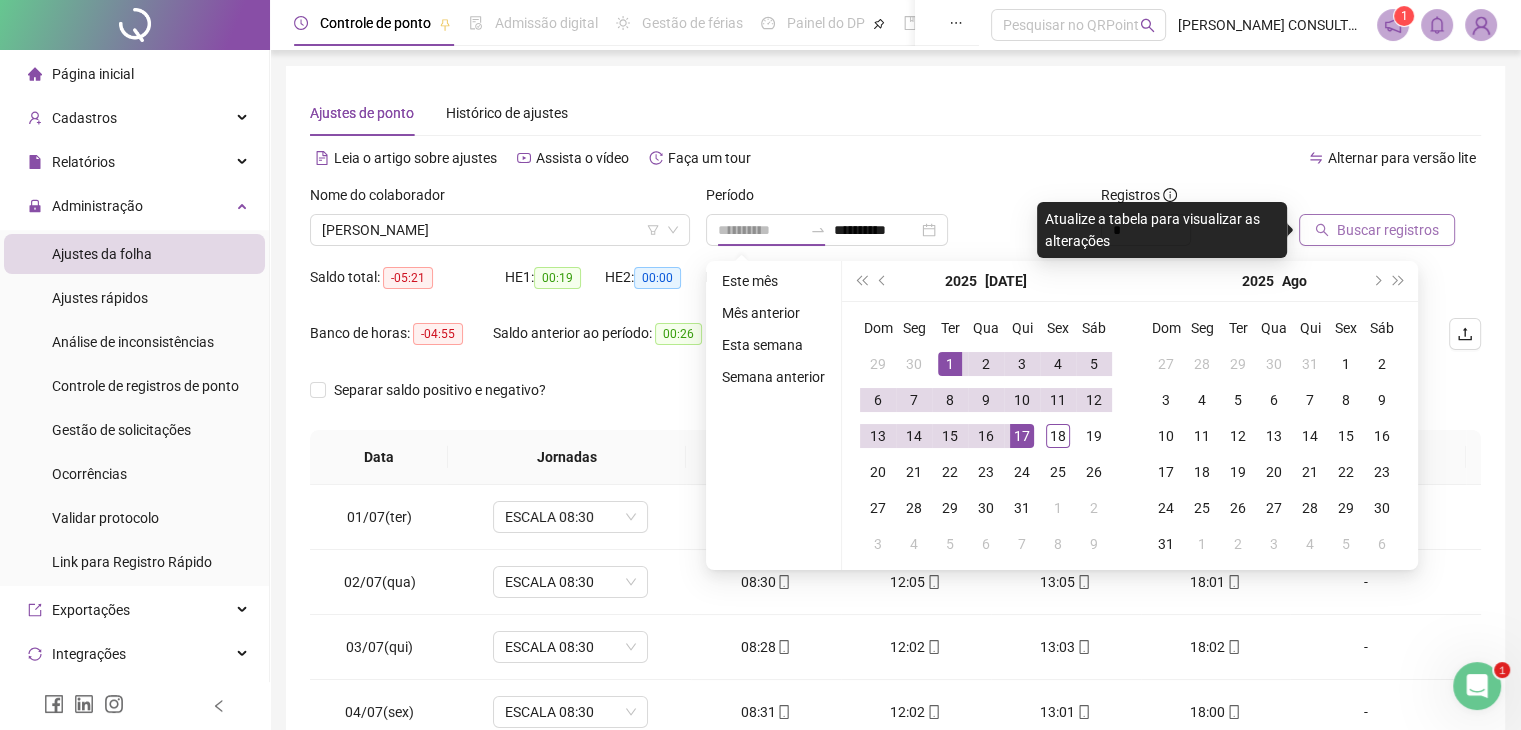 click on "1" at bounding box center (950, 364) 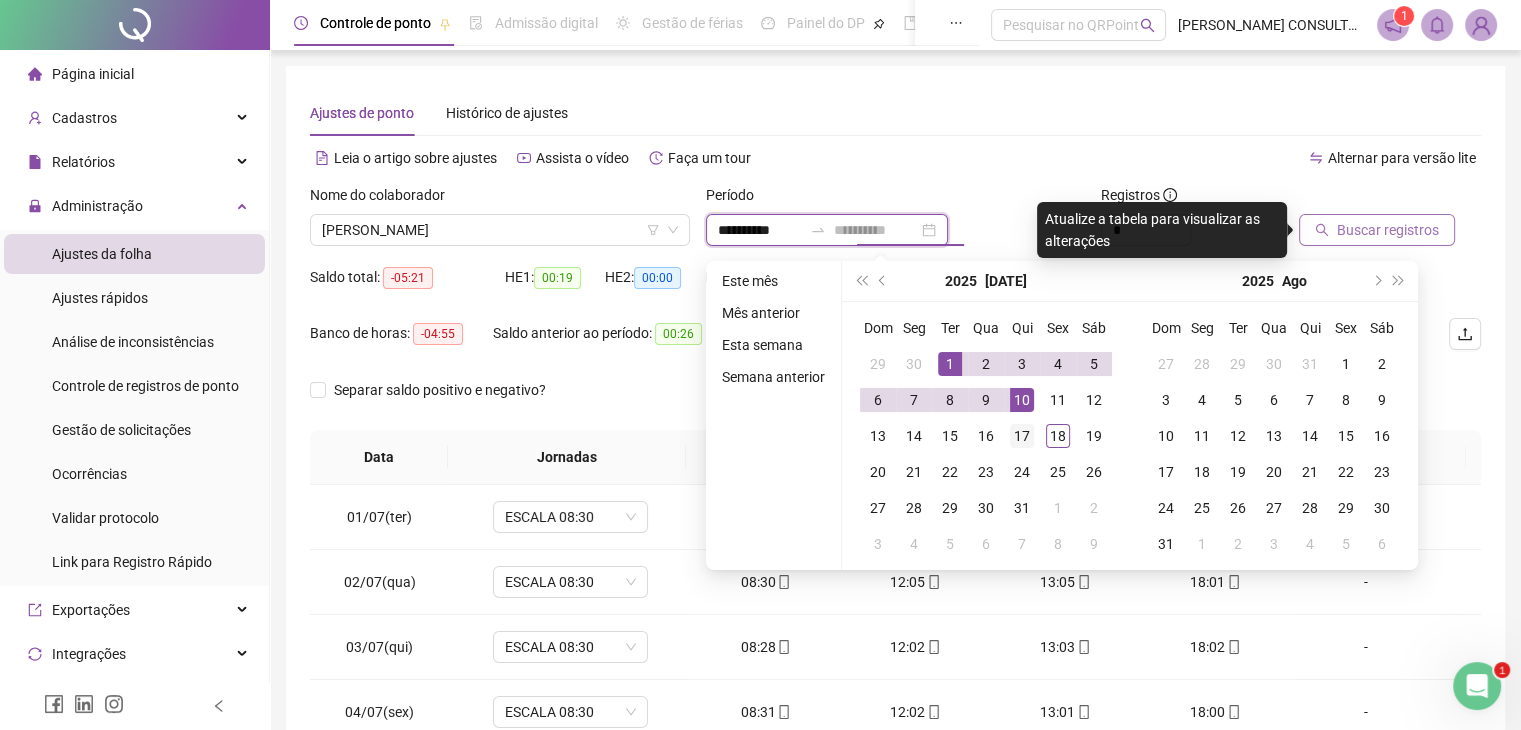 type on "**********" 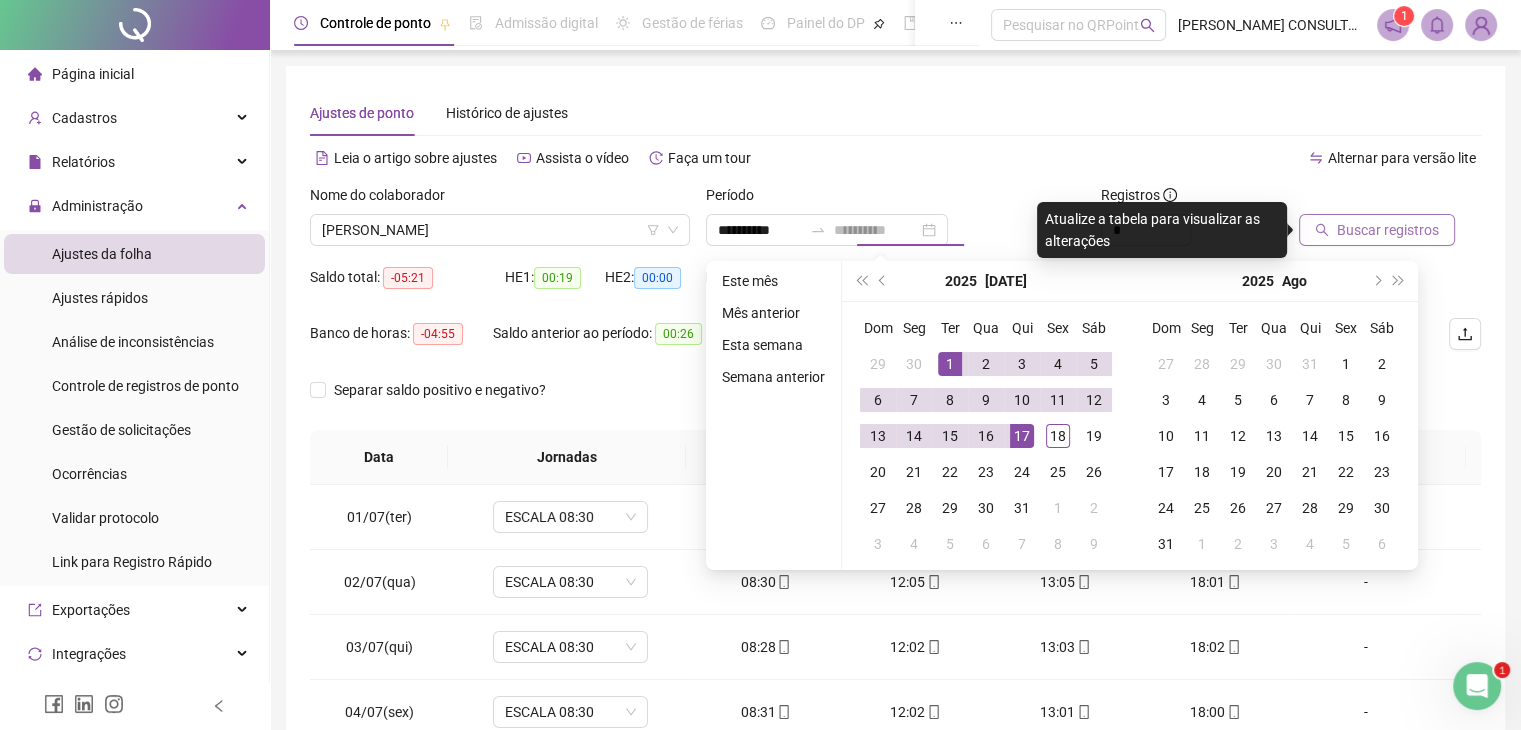 click on "17" at bounding box center (1022, 436) 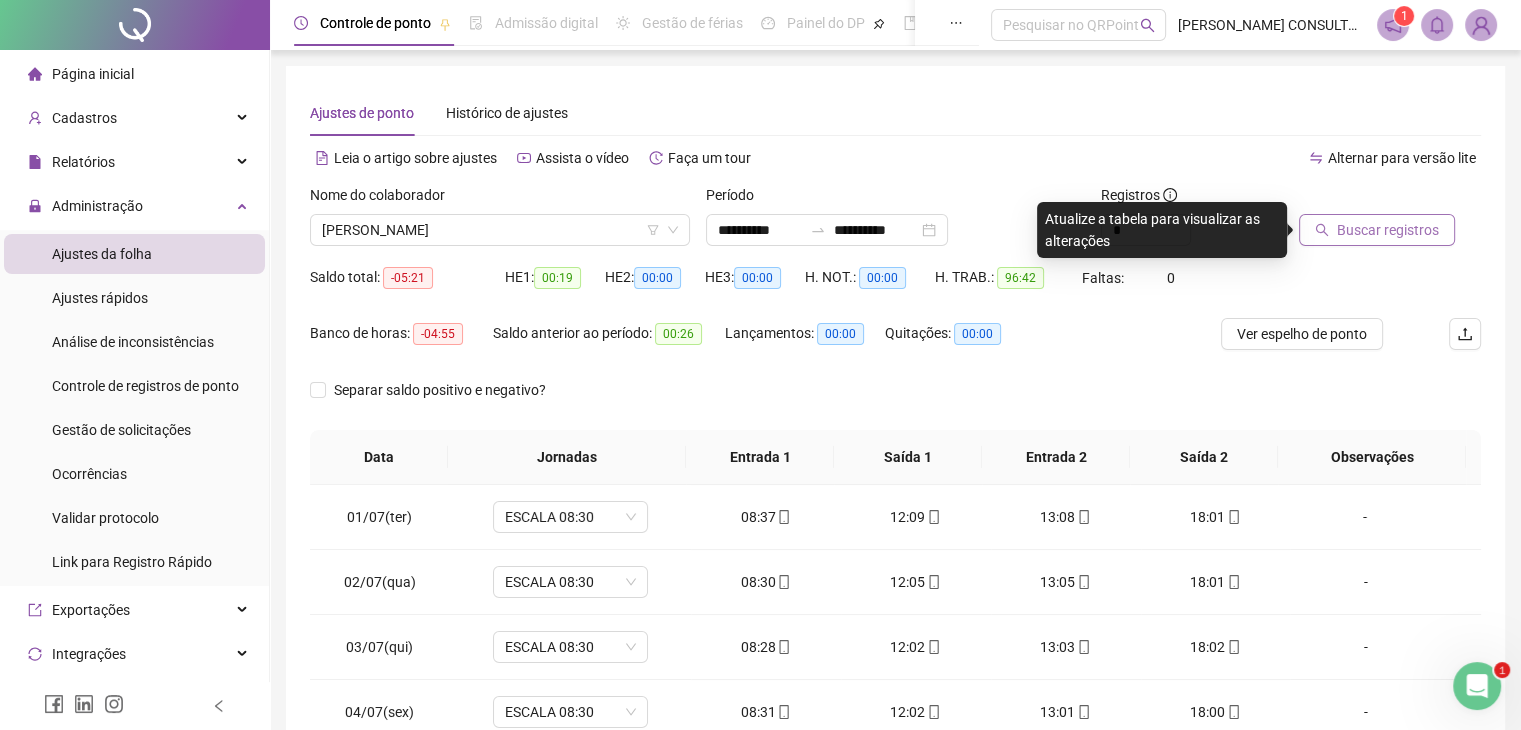 click on "Buscar registros" at bounding box center [1388, 230] 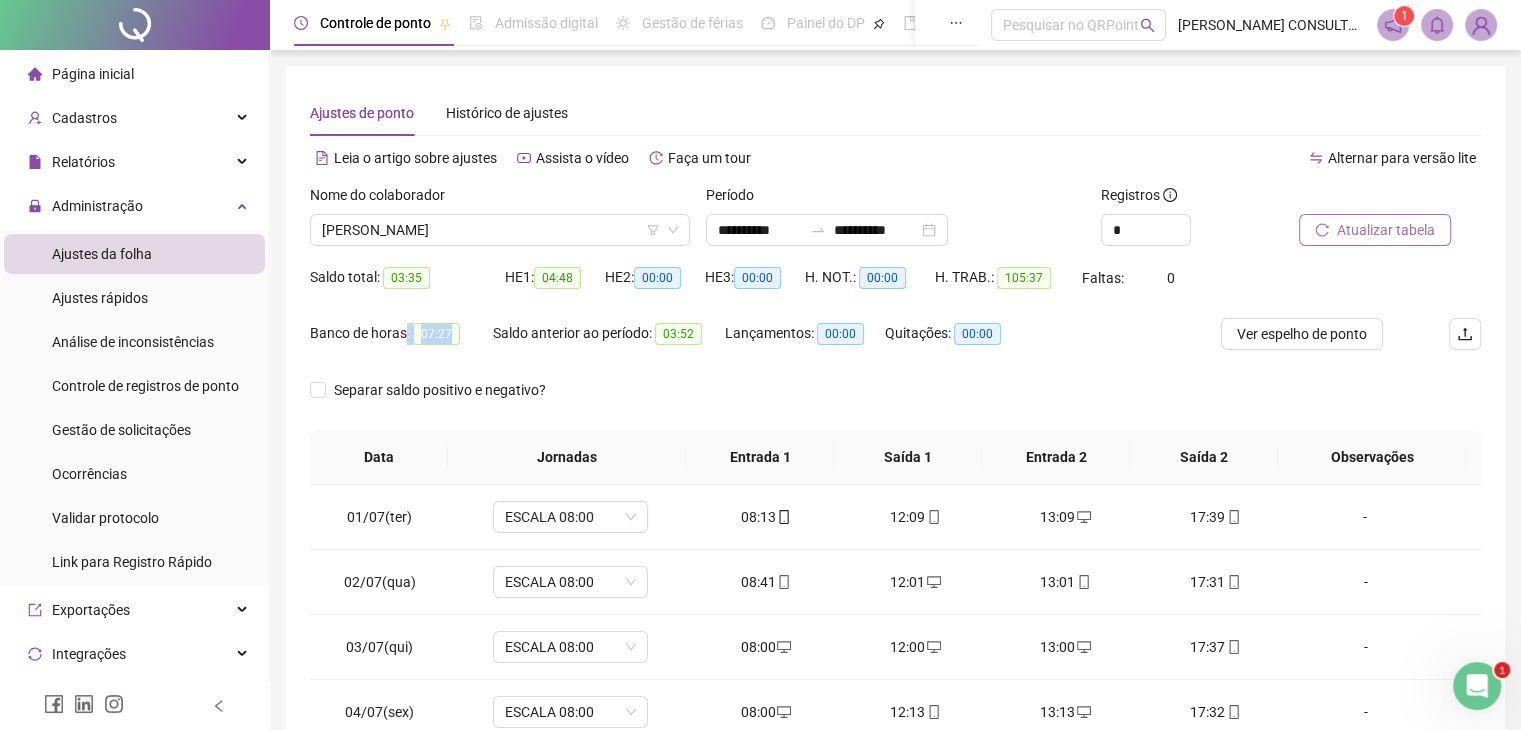 drag, startPoint x: 402, startPoint y: 334, endPoint x: 466, endPoint y: 338, distance: 64.12488 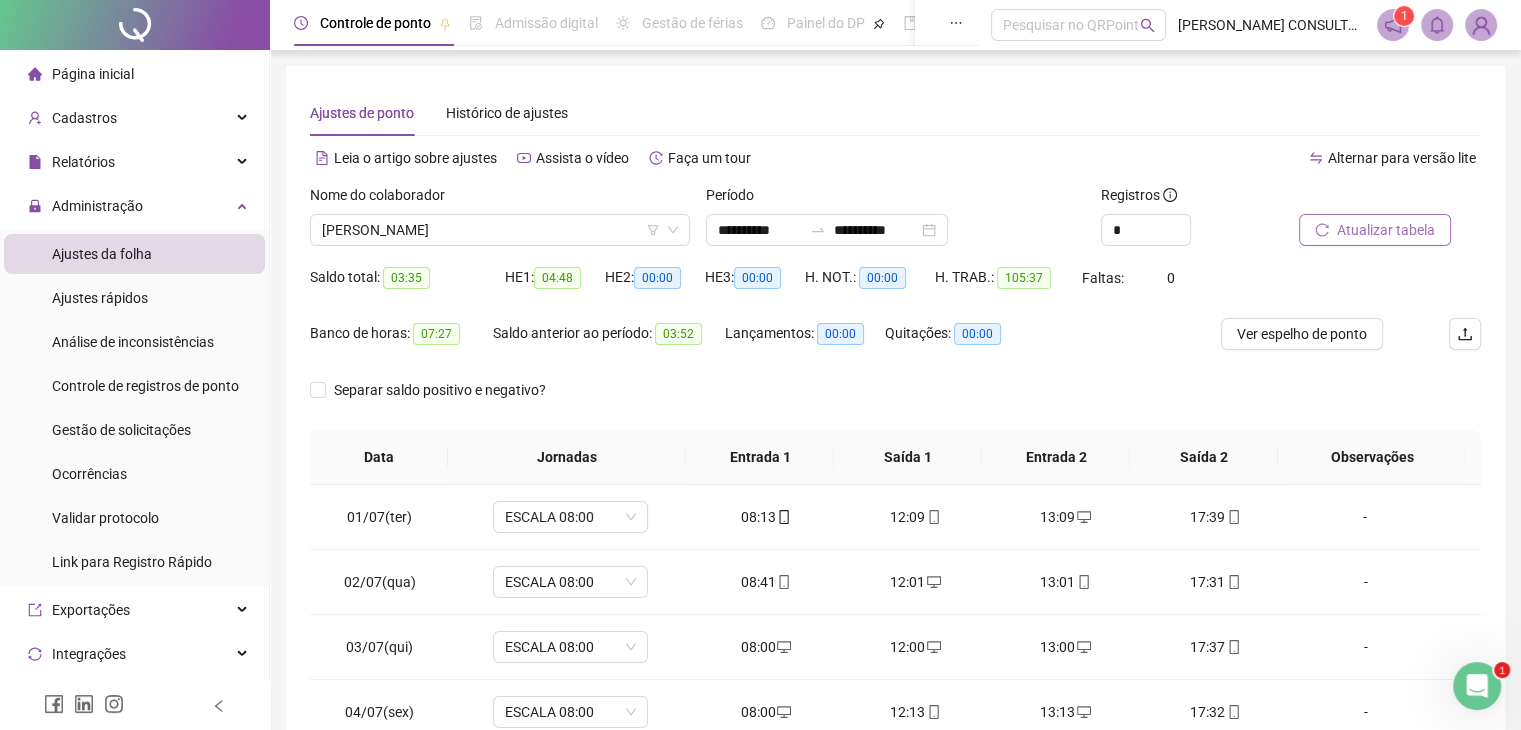 click on "Saldo total:   03:35" at bounding box center (407, 290) 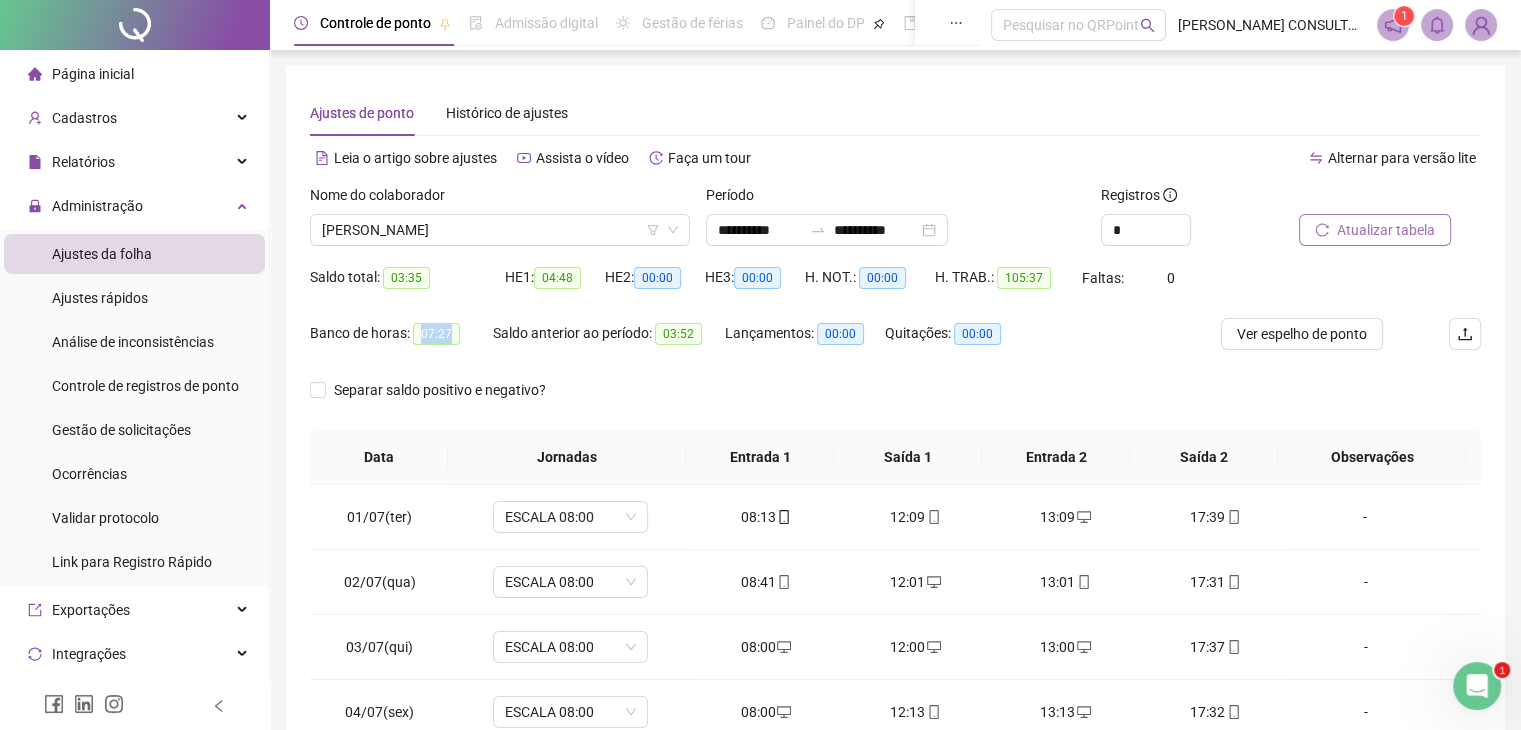 drag, startPoint x: 411, startPoint y: 328, endPoint x: 468, endPoint y: 337, distance: 57.706154 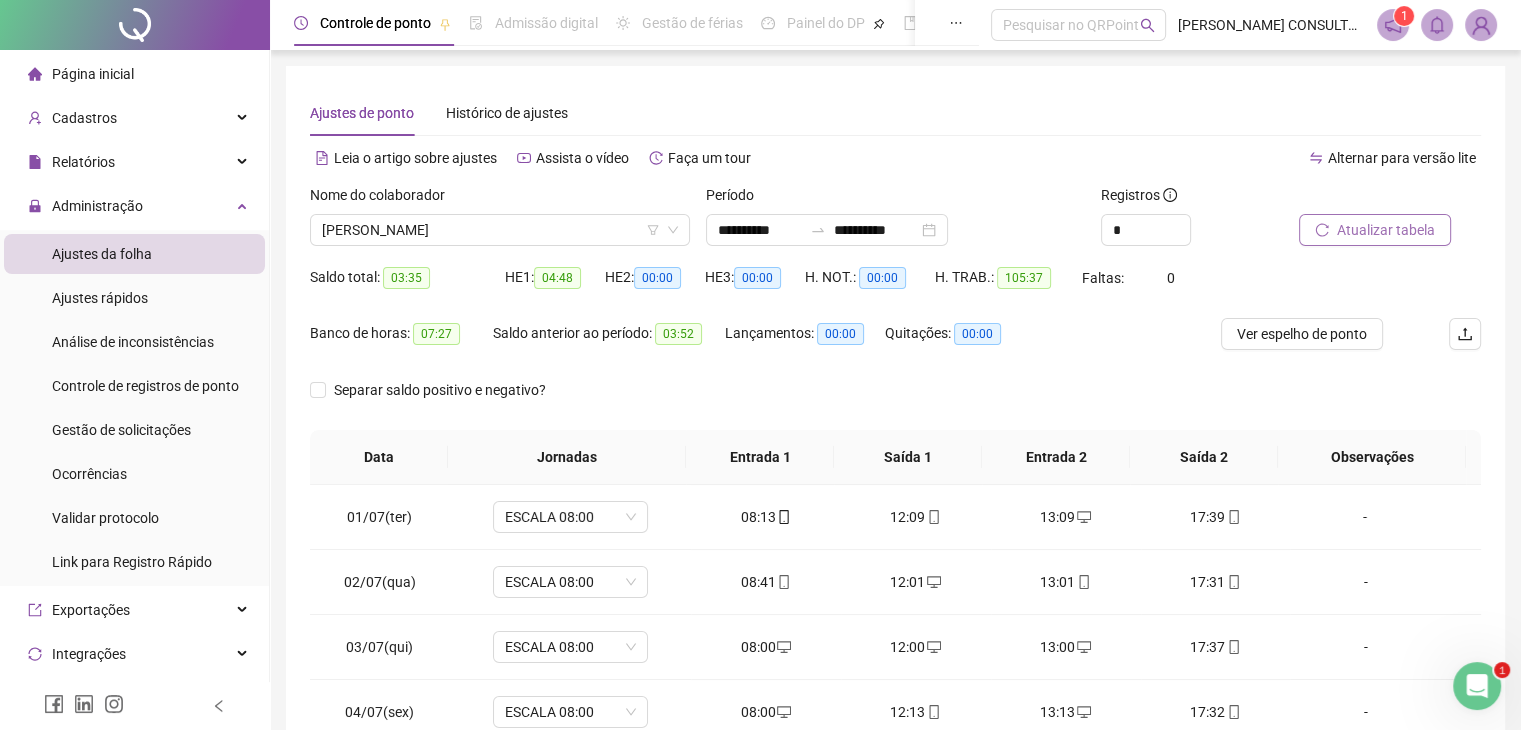 click on "Página inicial" at bounding box center [134, 74] 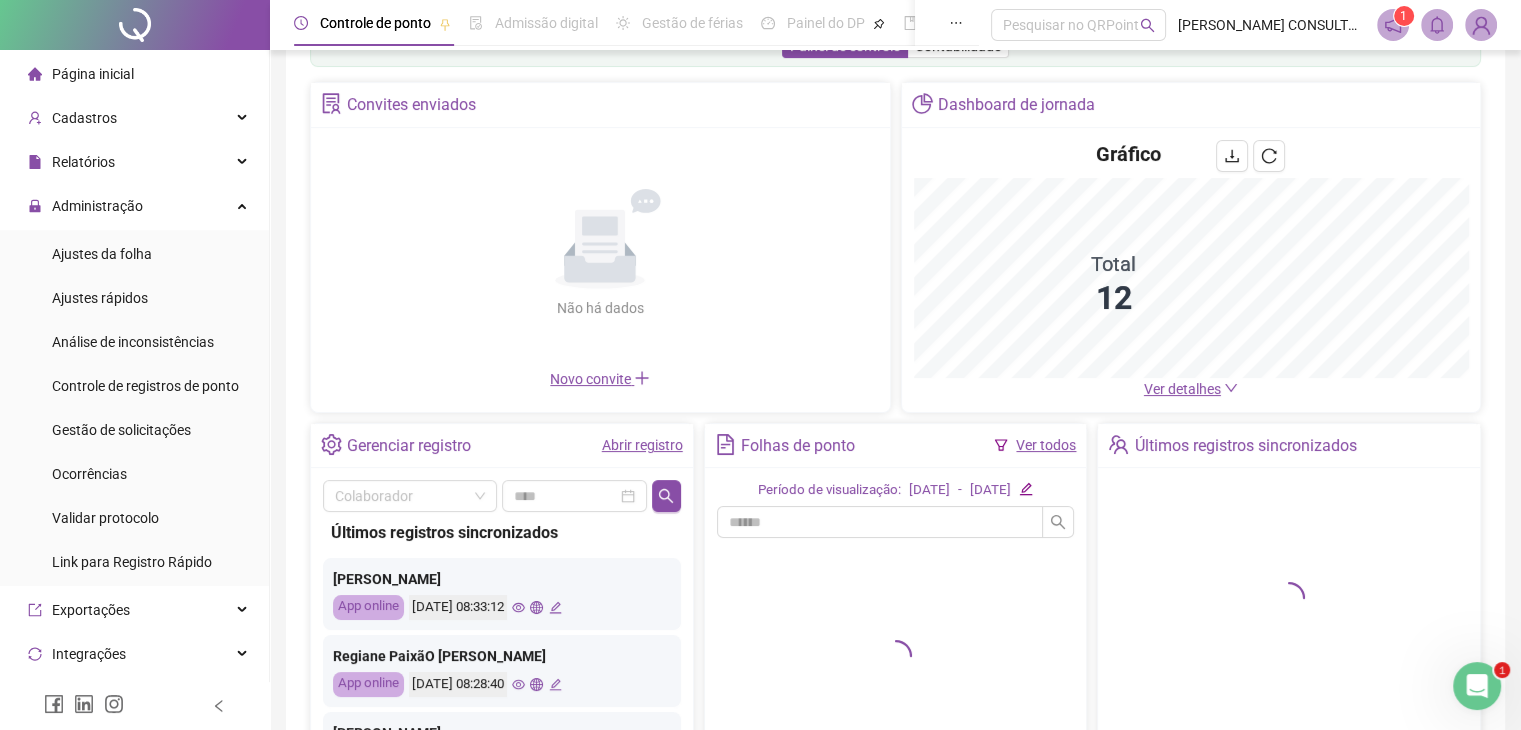 scroll, scrollTop: 100, scrollLeft: 0, axis: vertical 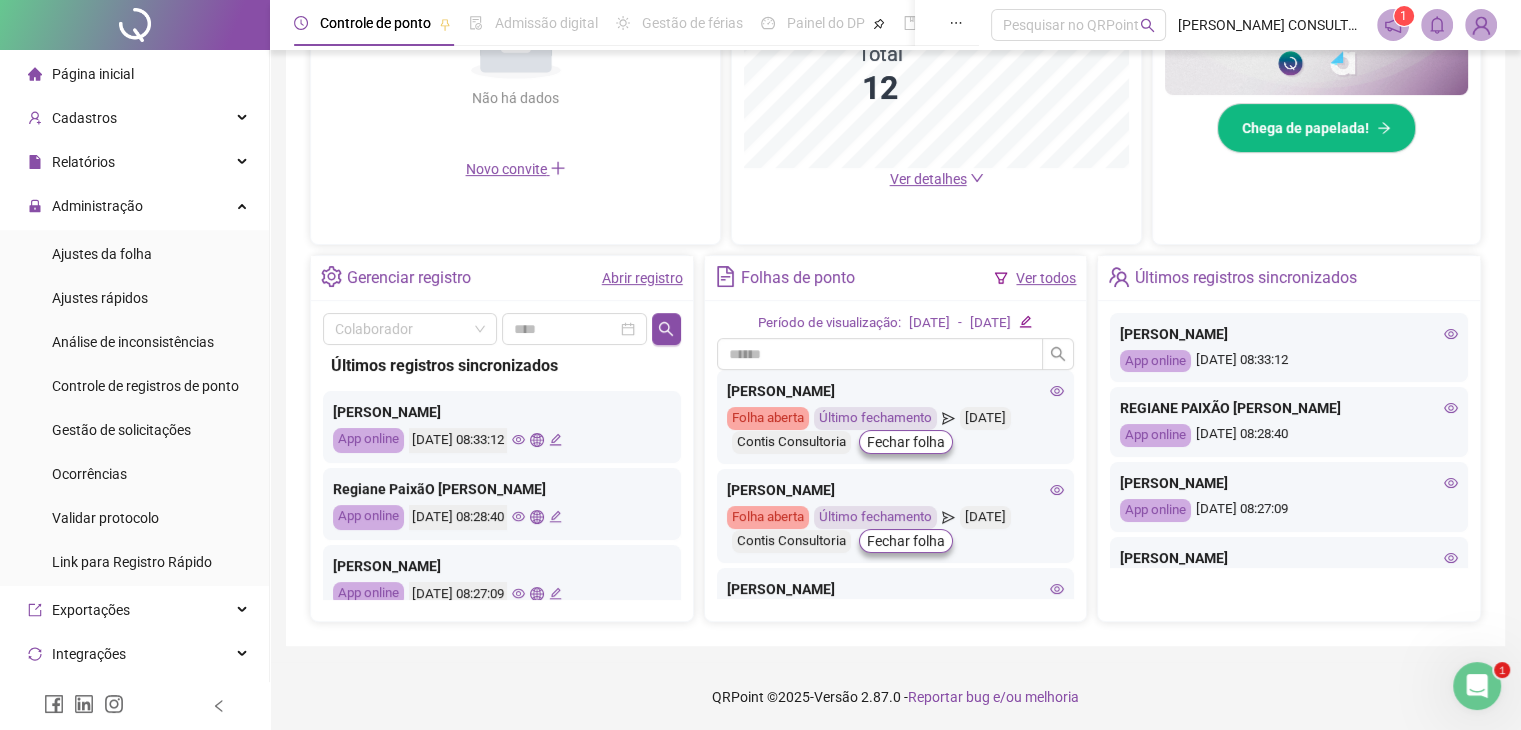 click on "Página inicial" at bounding box center [93, 74] 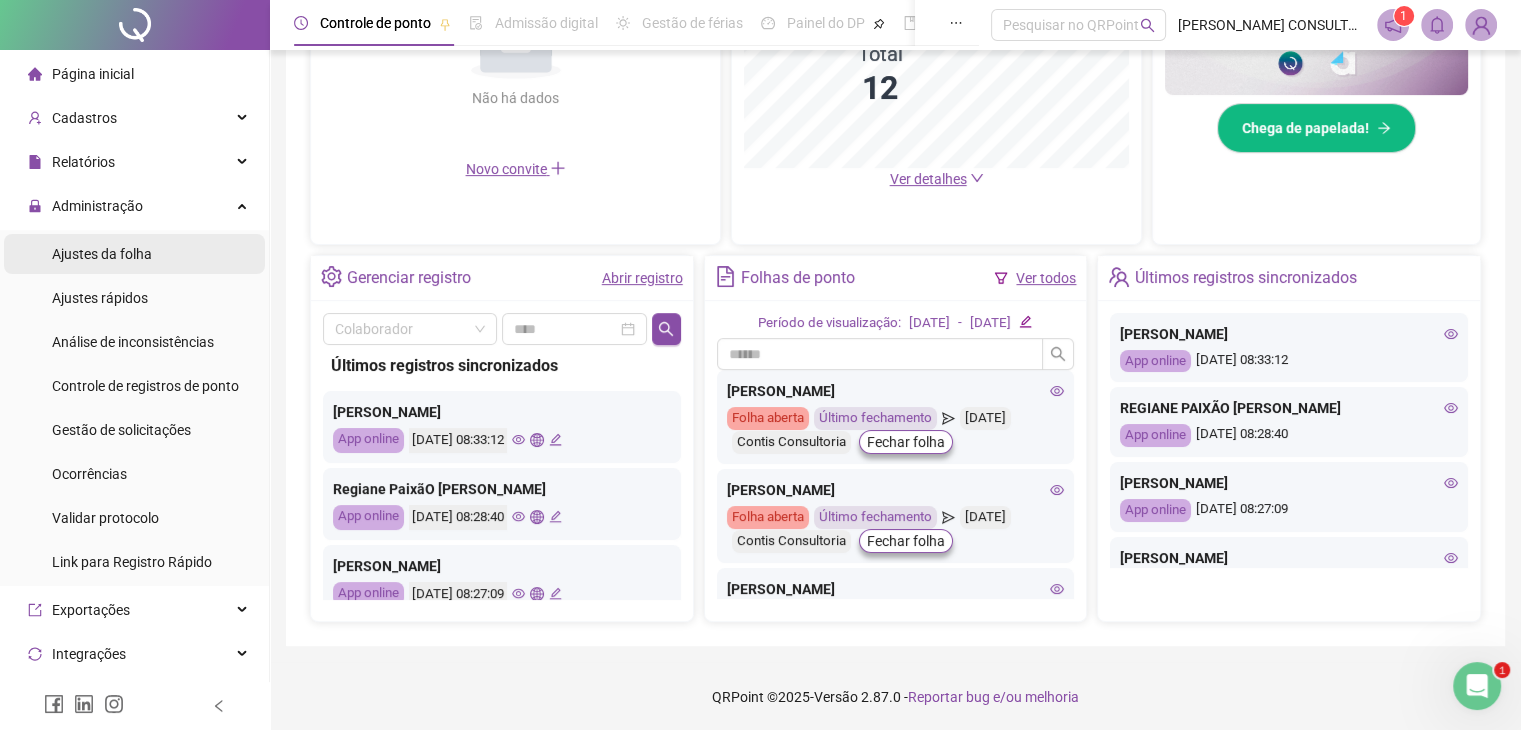 click on "Ajustes da folha" at bounding box center (134, 254) 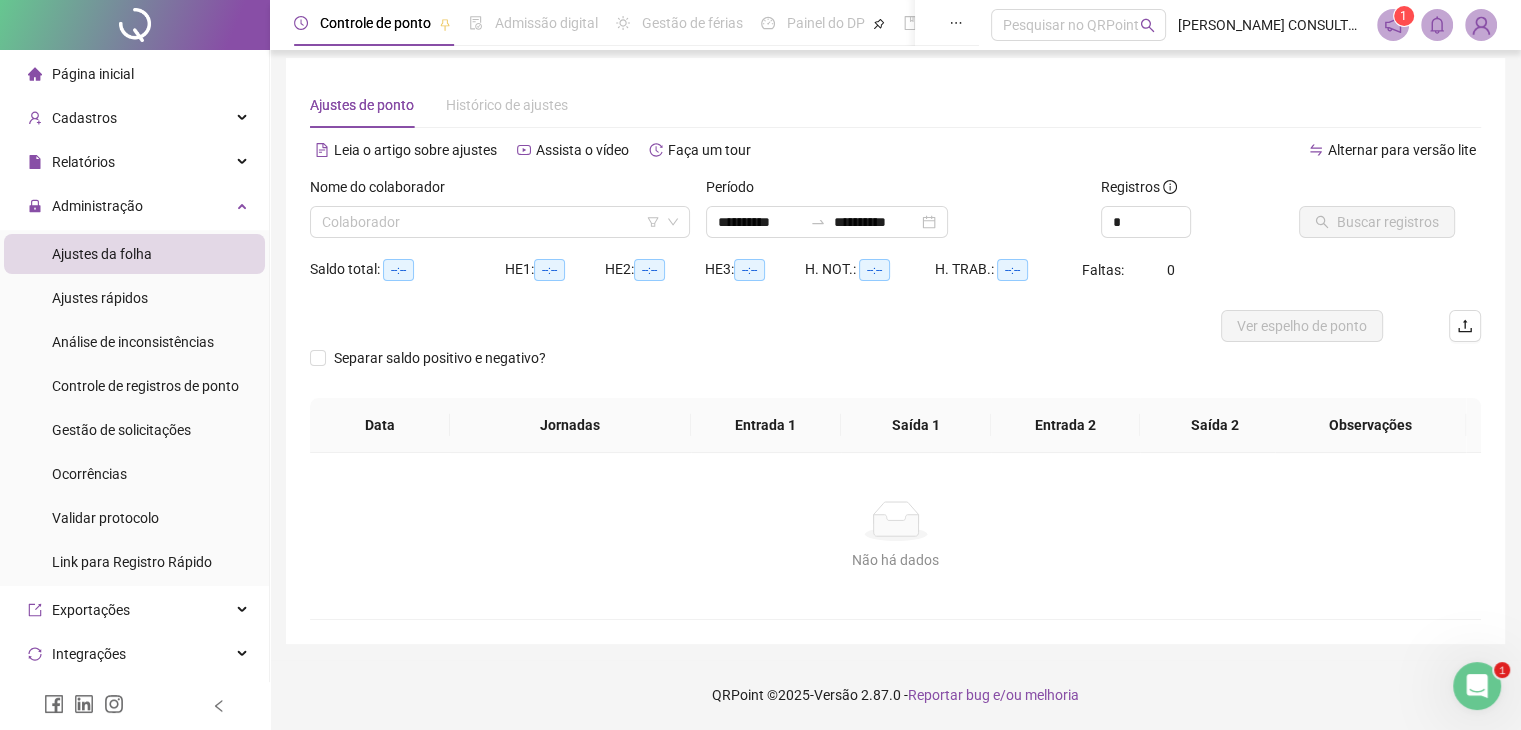 scroll, scrollTop: 8, scrollLeft: 0, axis: vertical 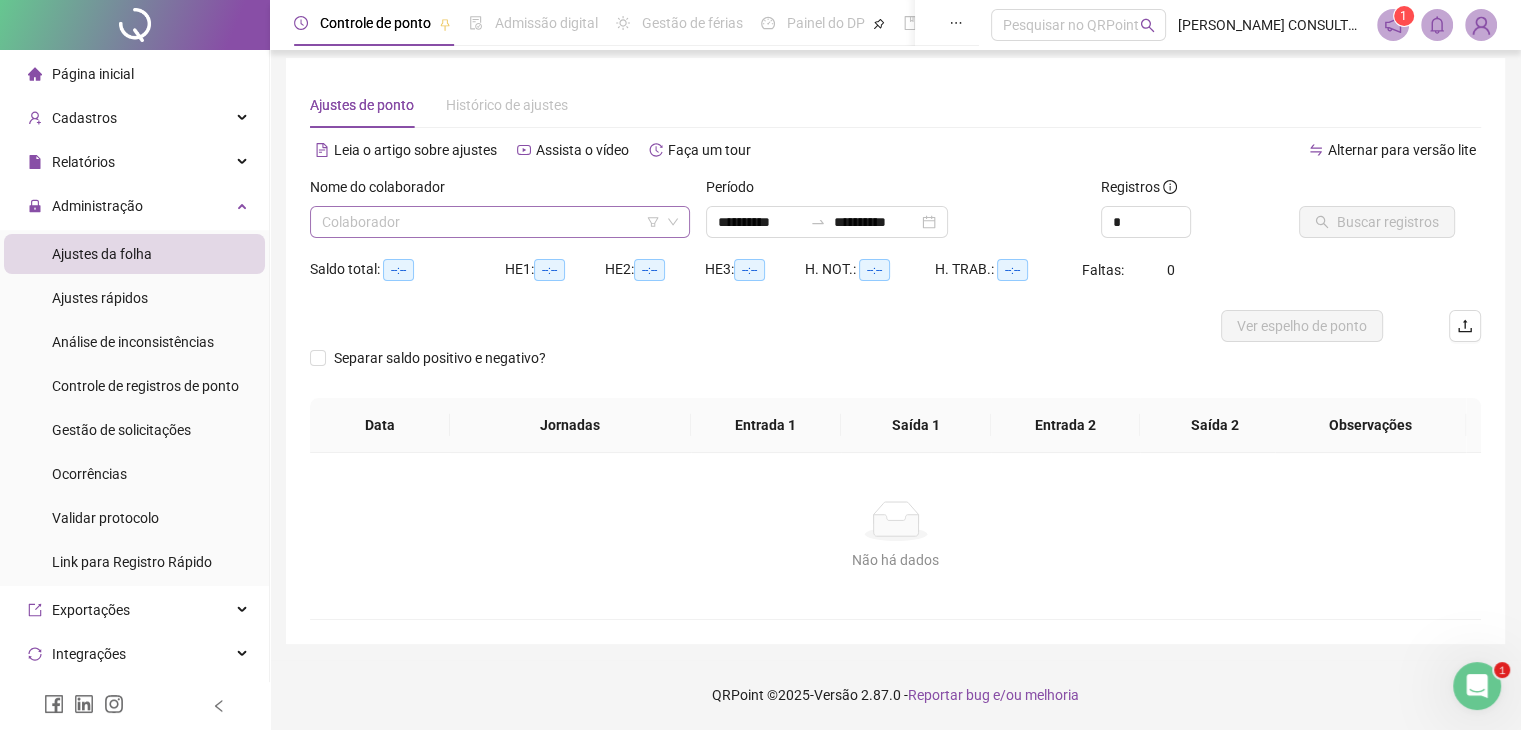 type on "**********" 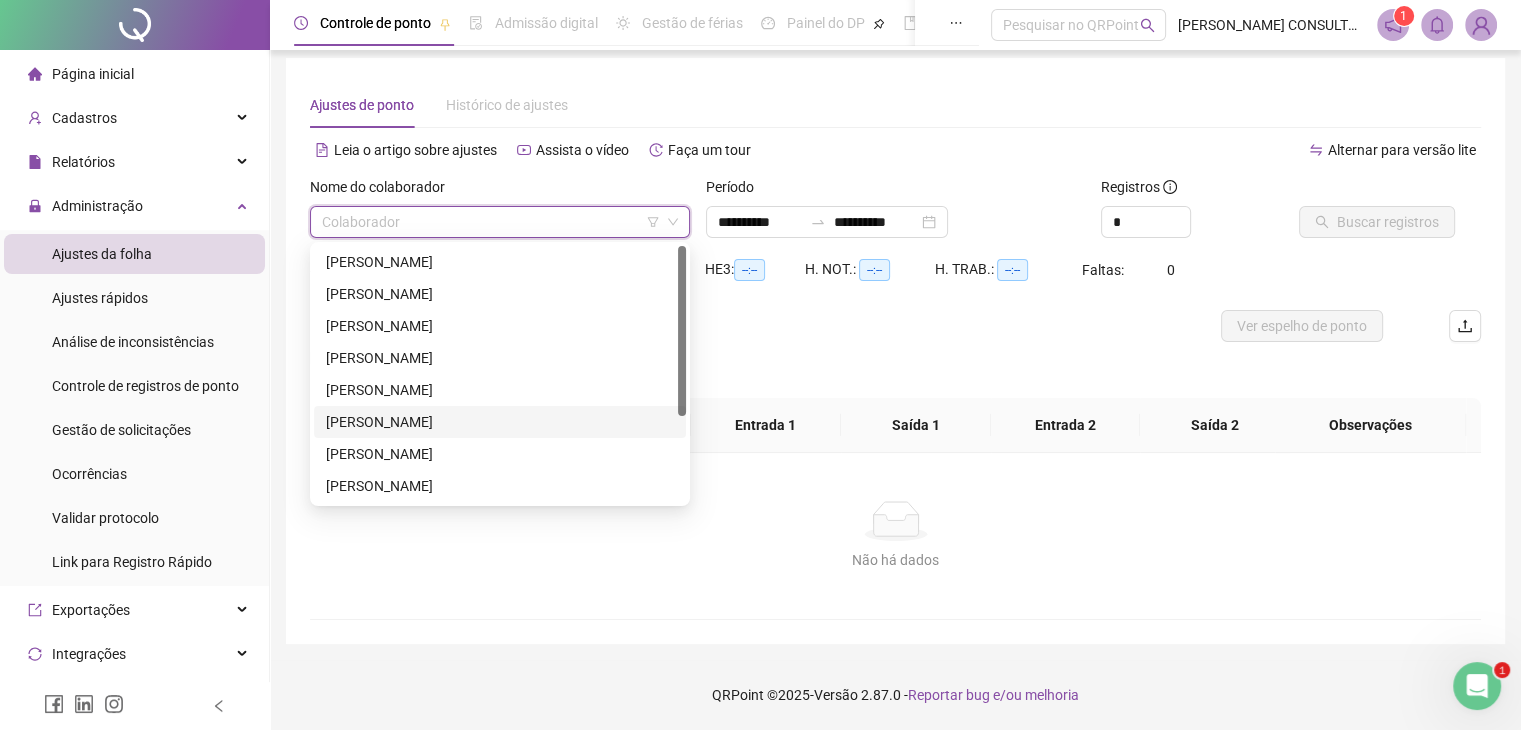 scroll, scrollTop: 100, scrollLeft: 0, axis: vertical 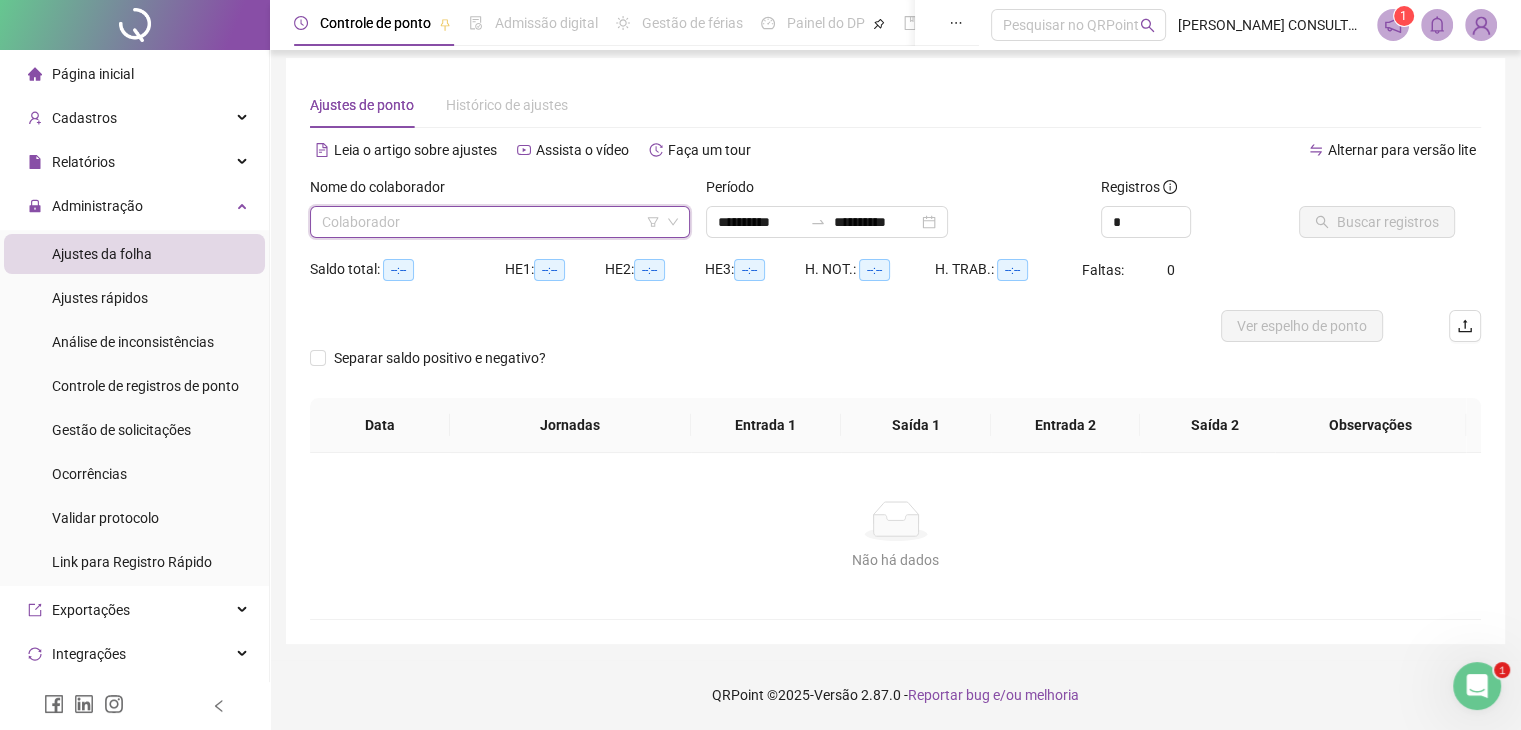 click at bounding box center (494, 222) 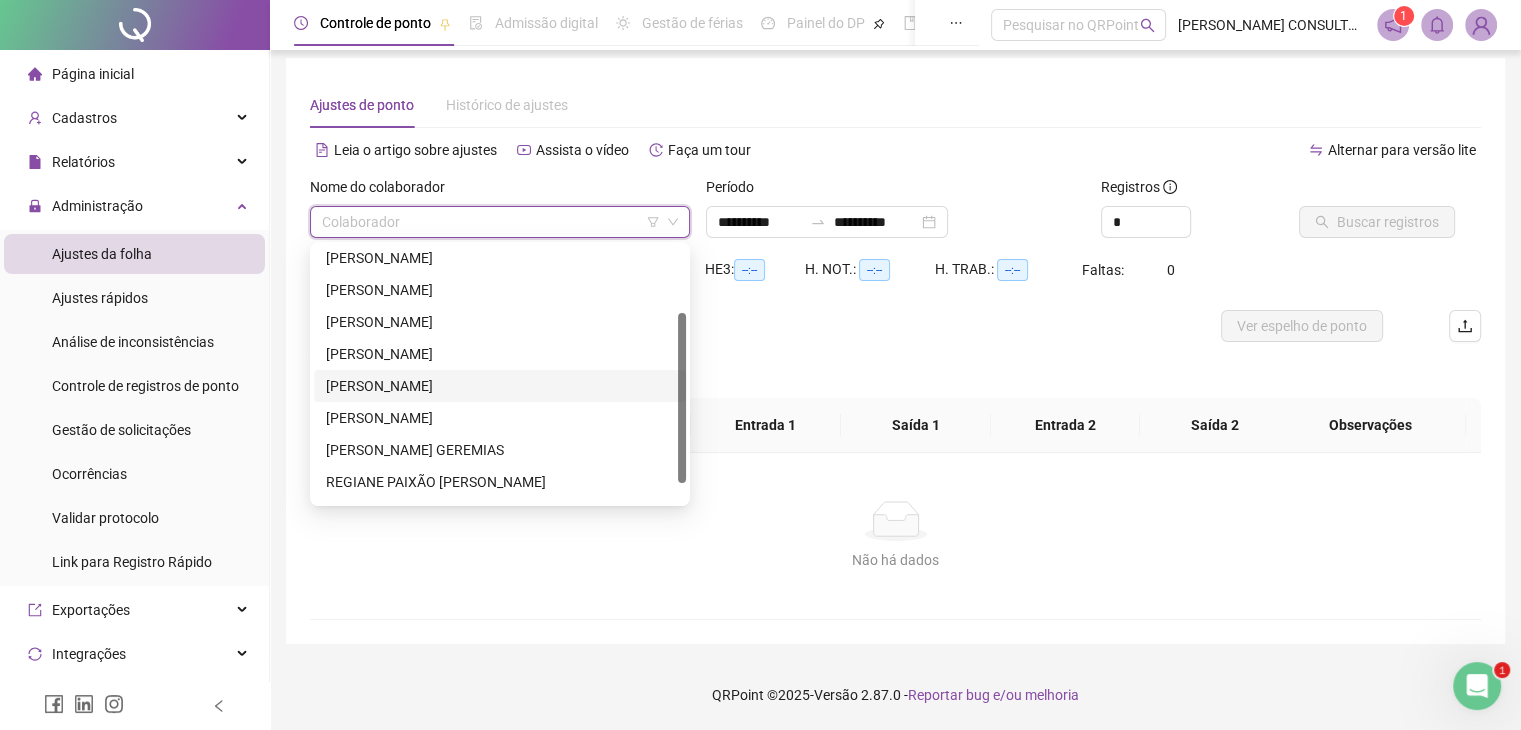 scroll, scrollTop: 128, scrollLeft: 0, axis: vertical 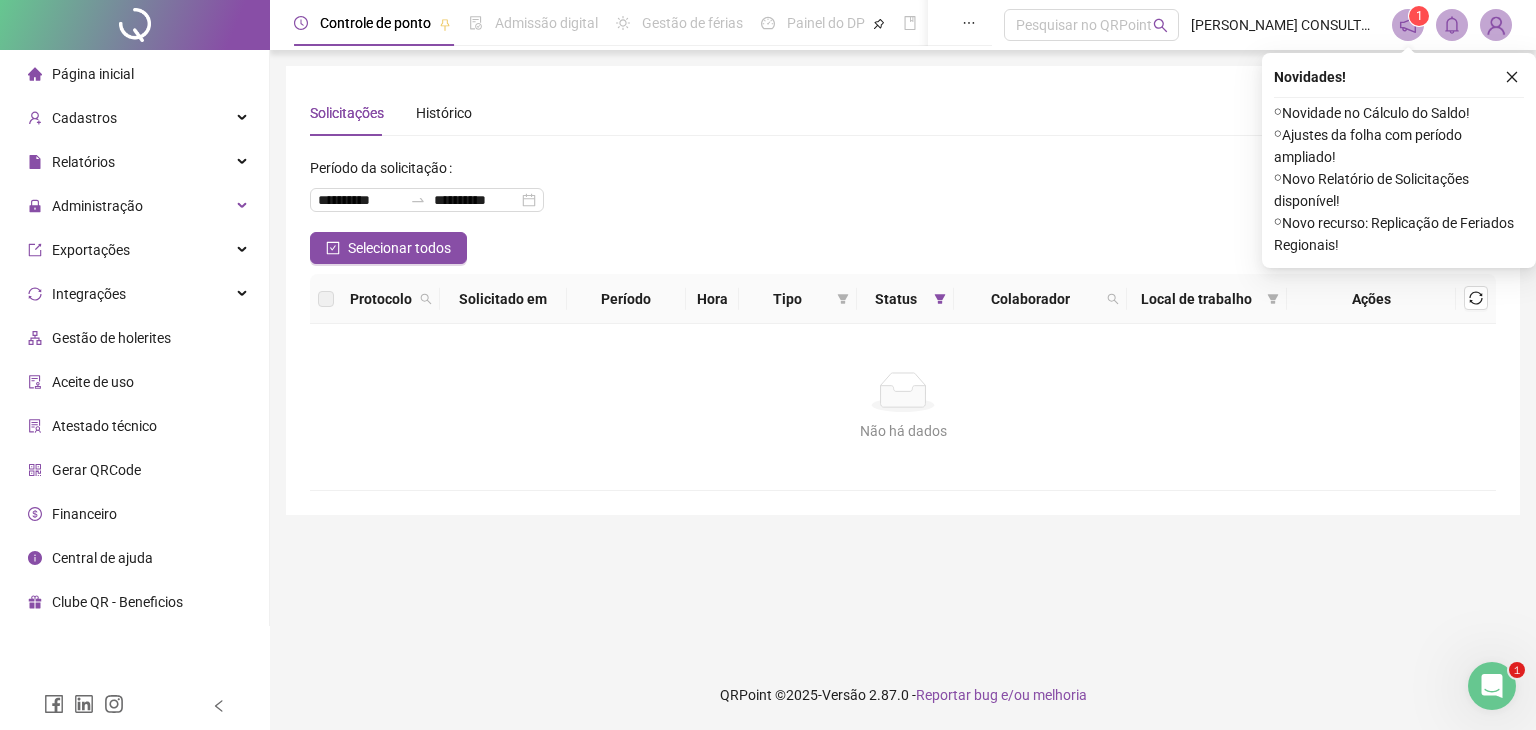 click on "Página inicial" at bounding box center [134, 74] 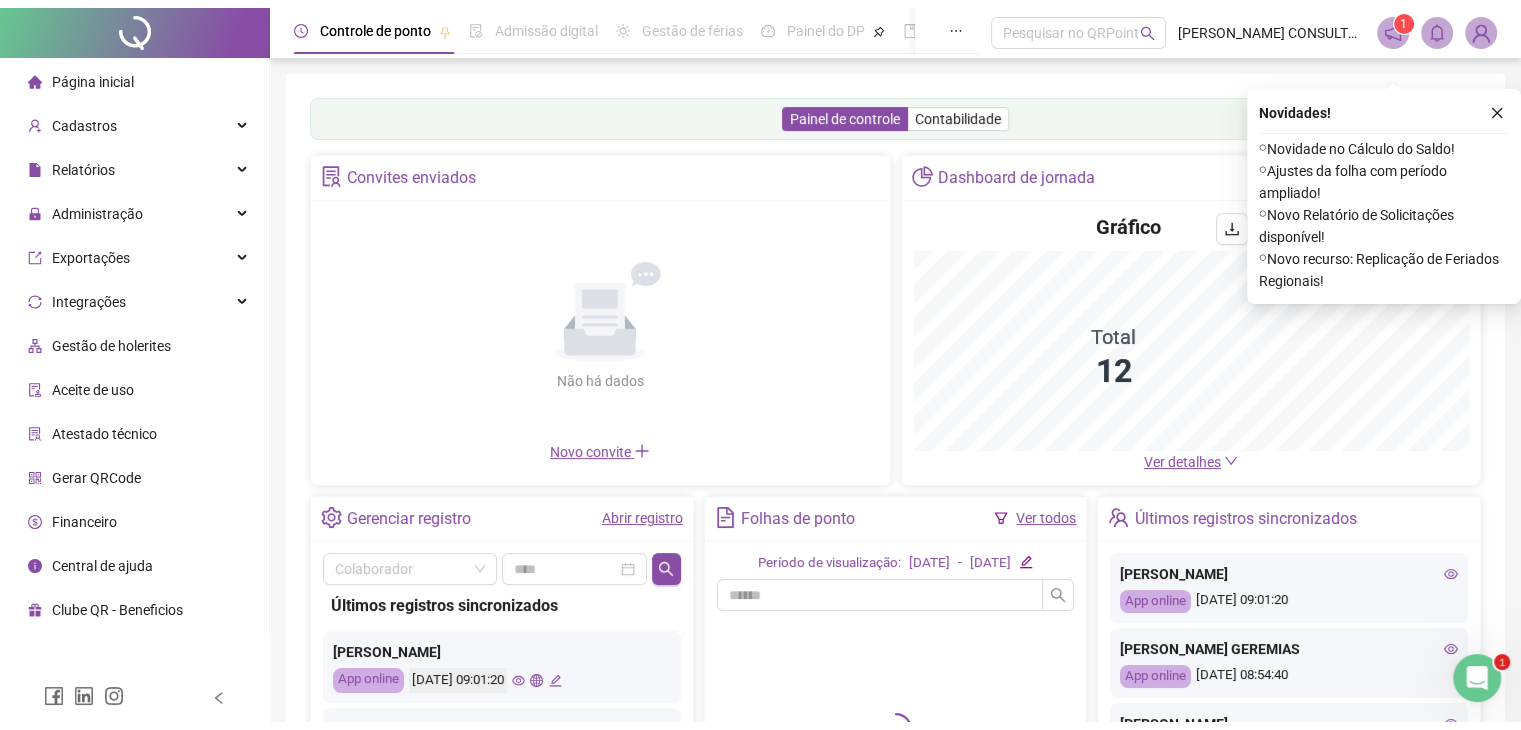 scroll, scrollTop: 200, scrollLeft: 0, axis: vertical 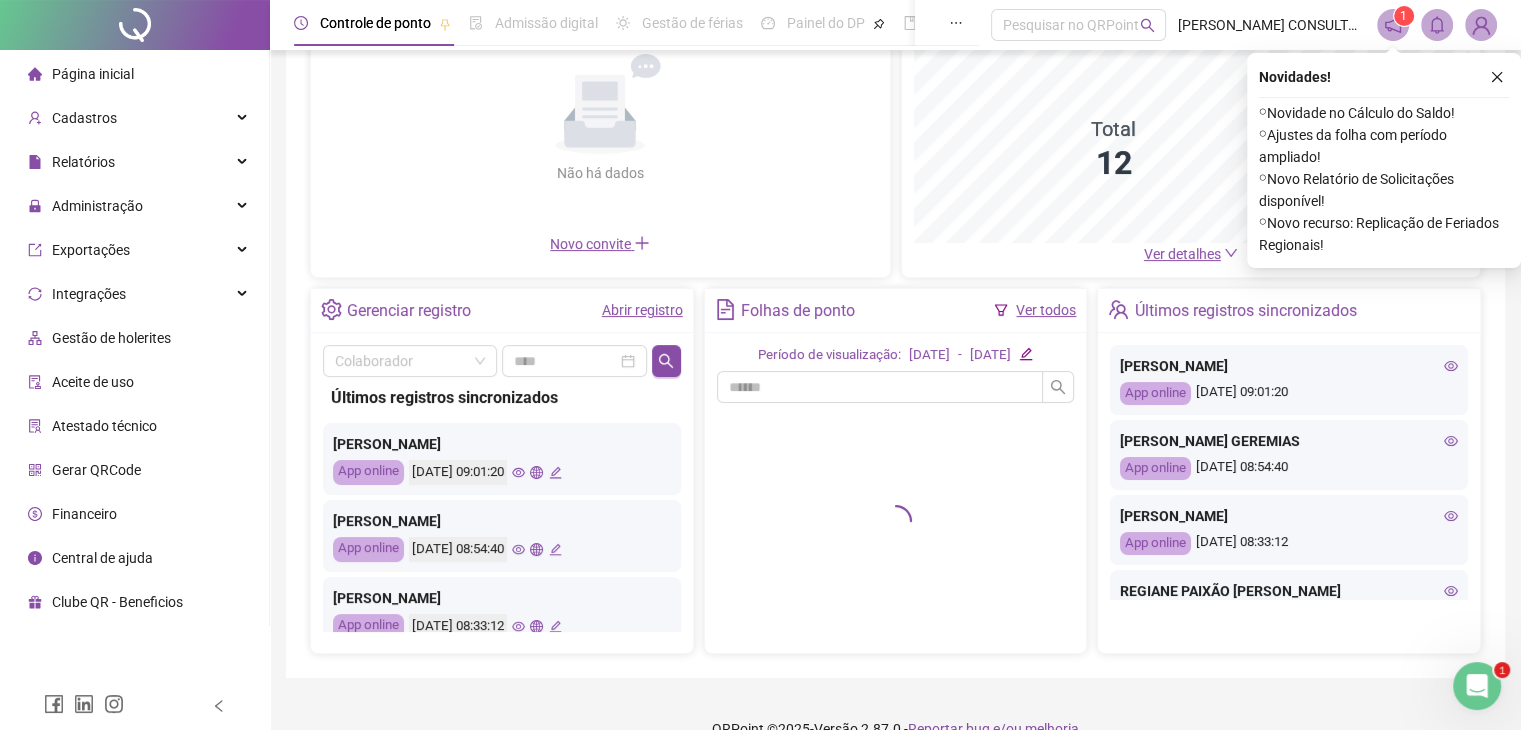 click at bounding box center [1497, 77] 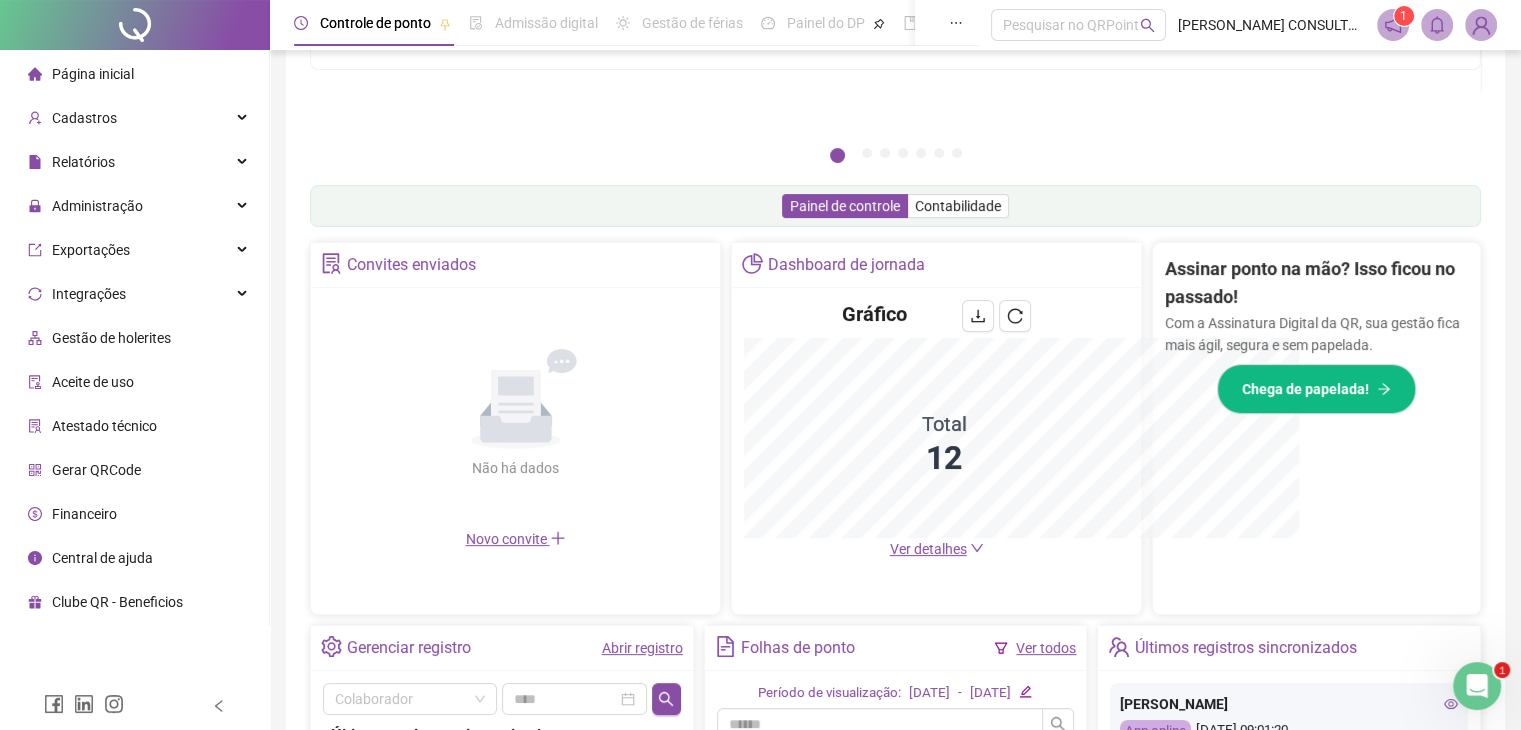 scroll, scrollTop: 494, scrollLeft: 0, axis: vertical 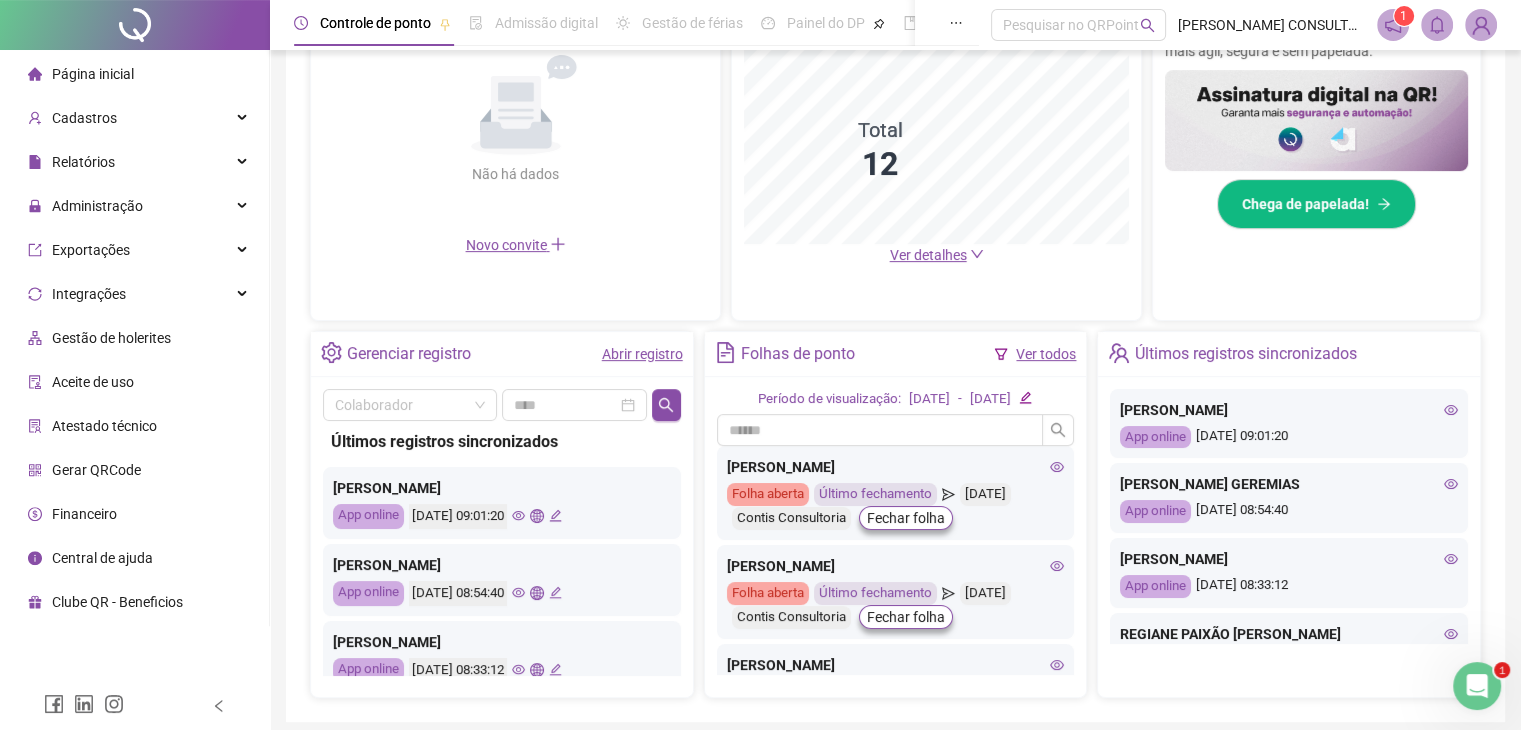 click on "Ver detalhes" at bounding box center [928, 255] 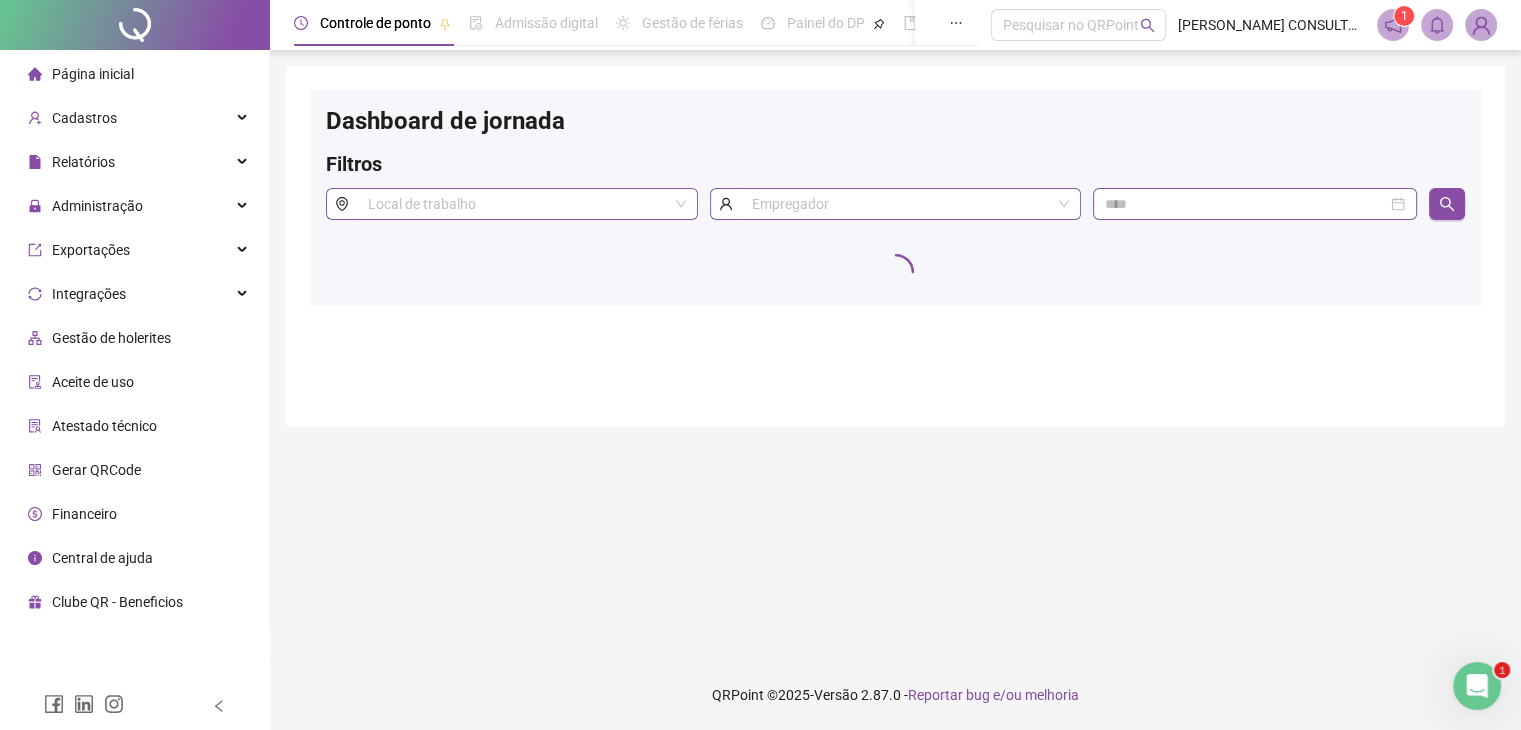 scroll, scrollTop: 0, scrollLeft: 0, axis: both 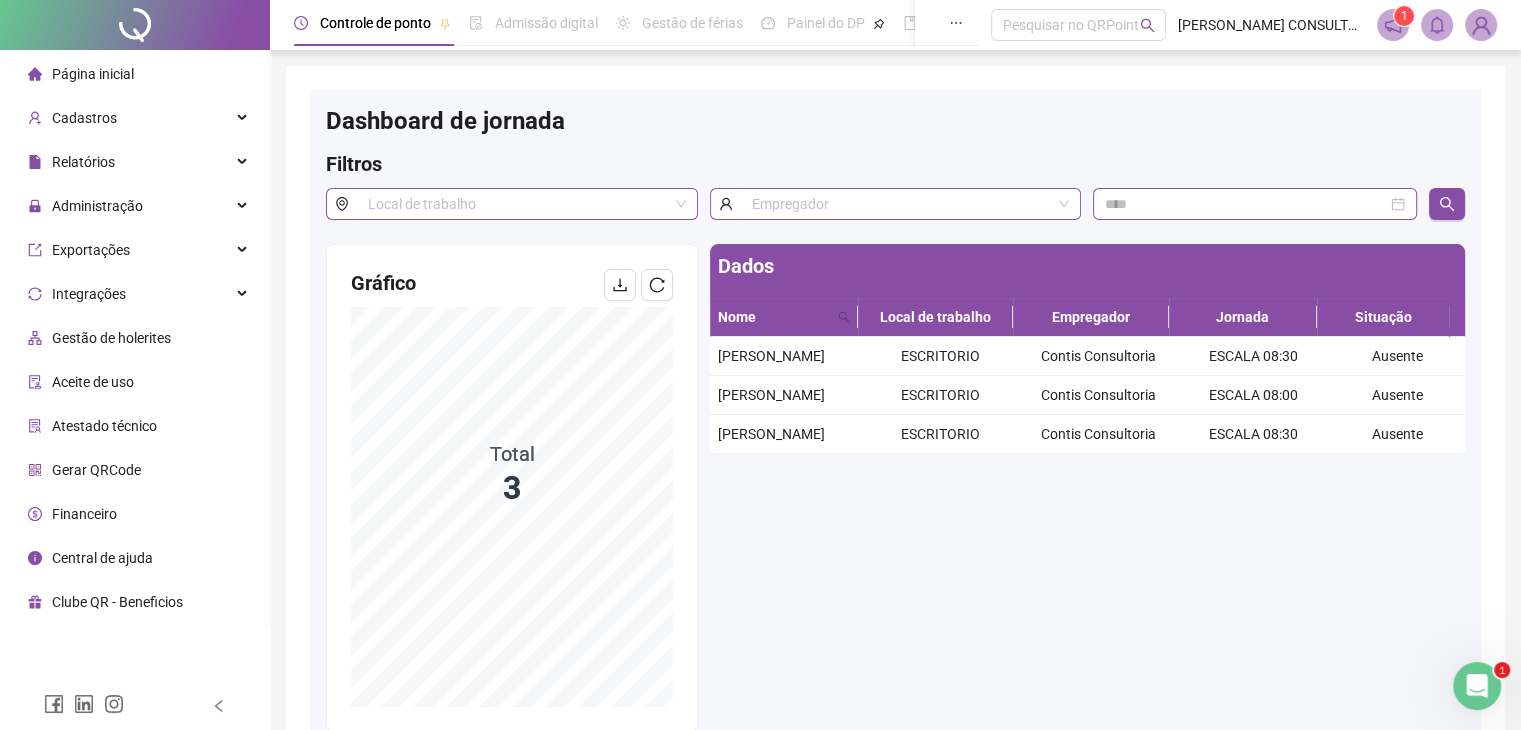 click on "Página inicial" at bounding box center (134, 74) 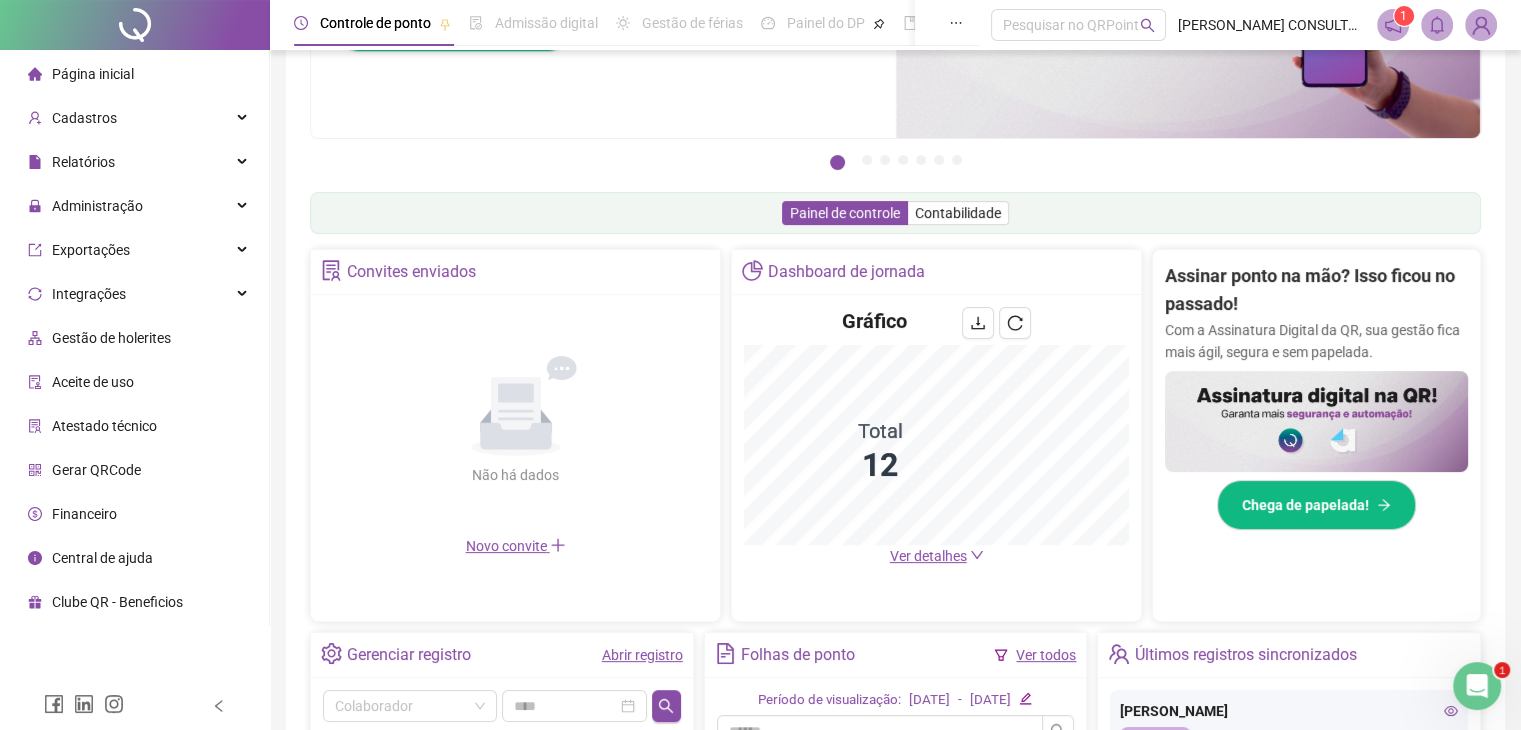 scroll, scrollTop: 200, scrollLeft: 0, axis: vertical 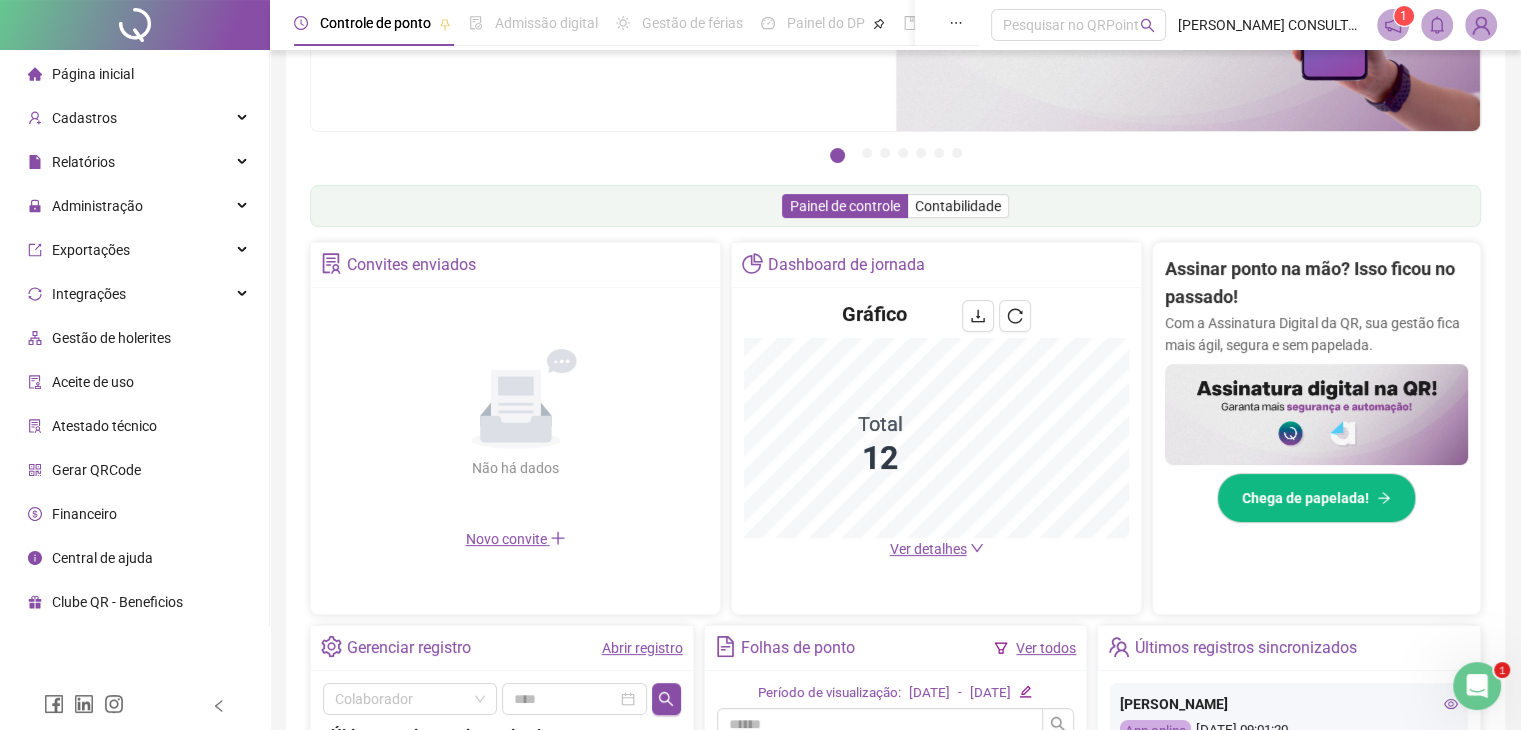 click on "Ver detalhes" at bounding box center [928, 549] 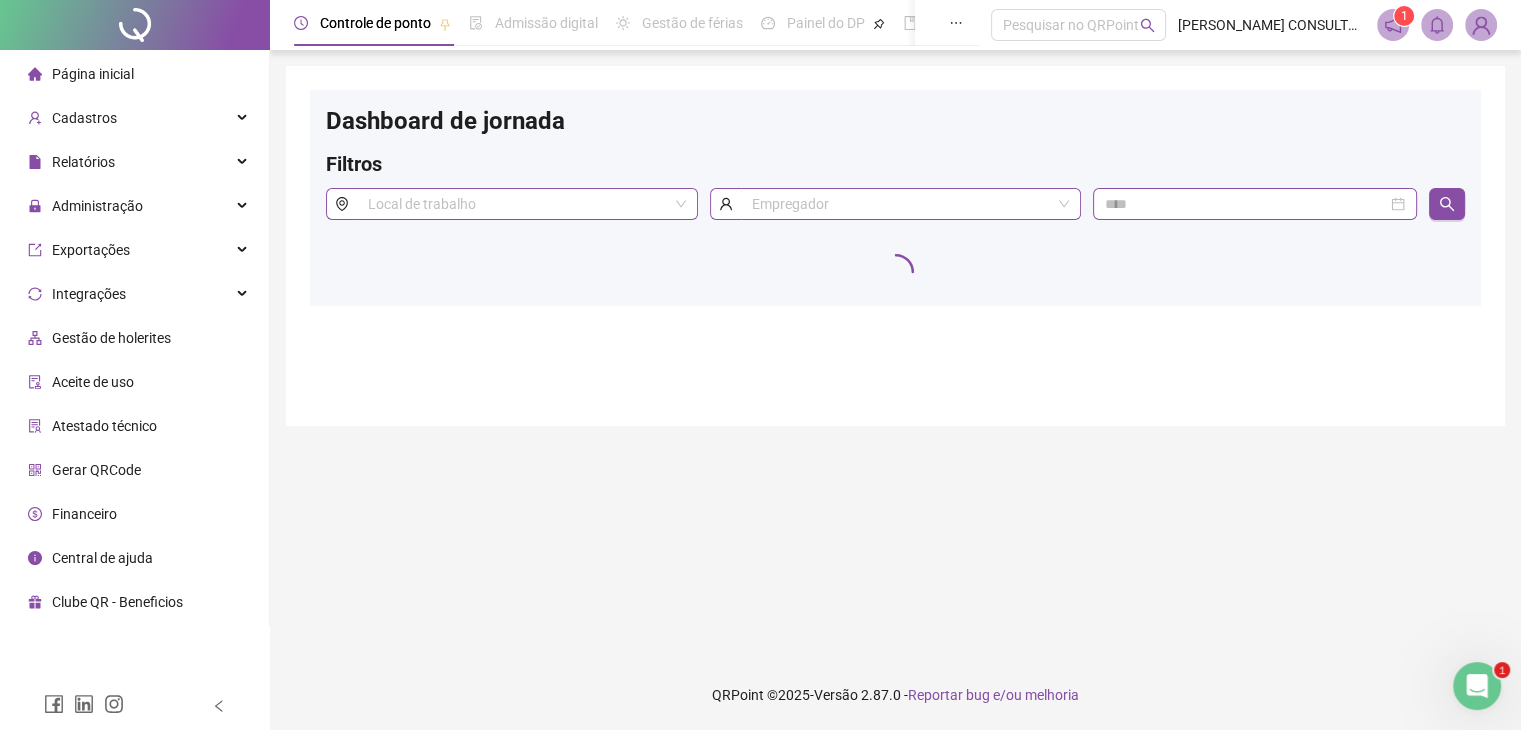 scroll, scrollTop: 0, scrollLeft: 0, axis: both 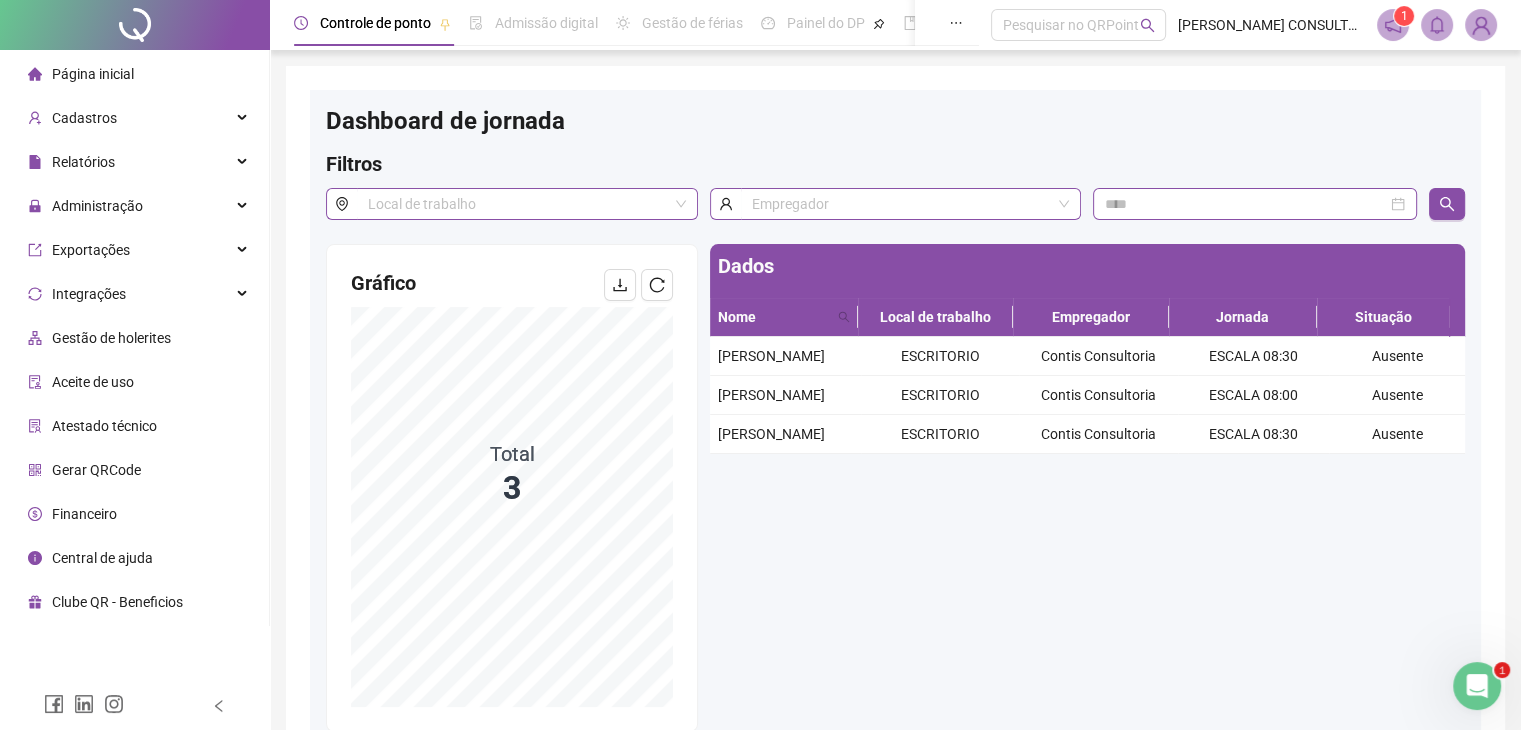click on "Página inicial" at bounding box center [134, 74] 